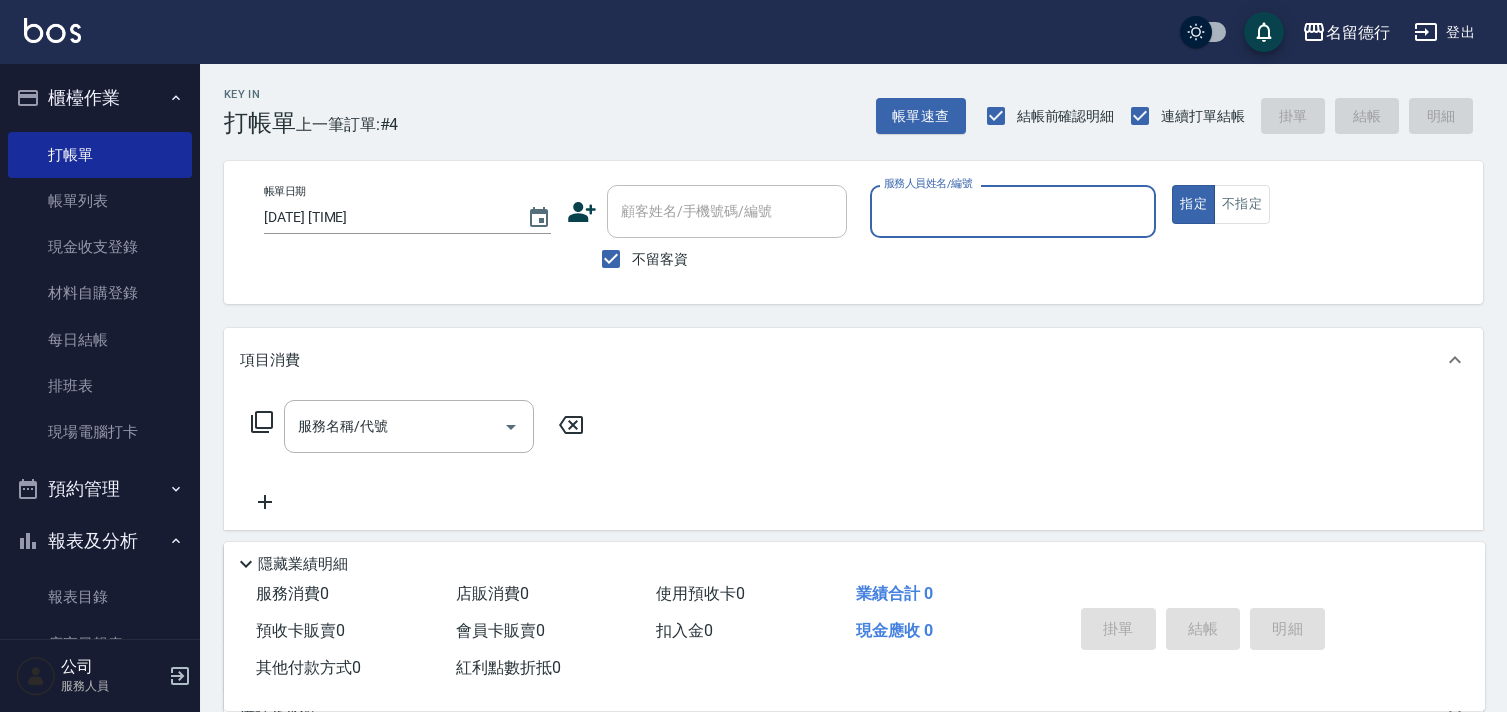 scroll, scrollTop: 0, scrollLeft: 0, axis: both 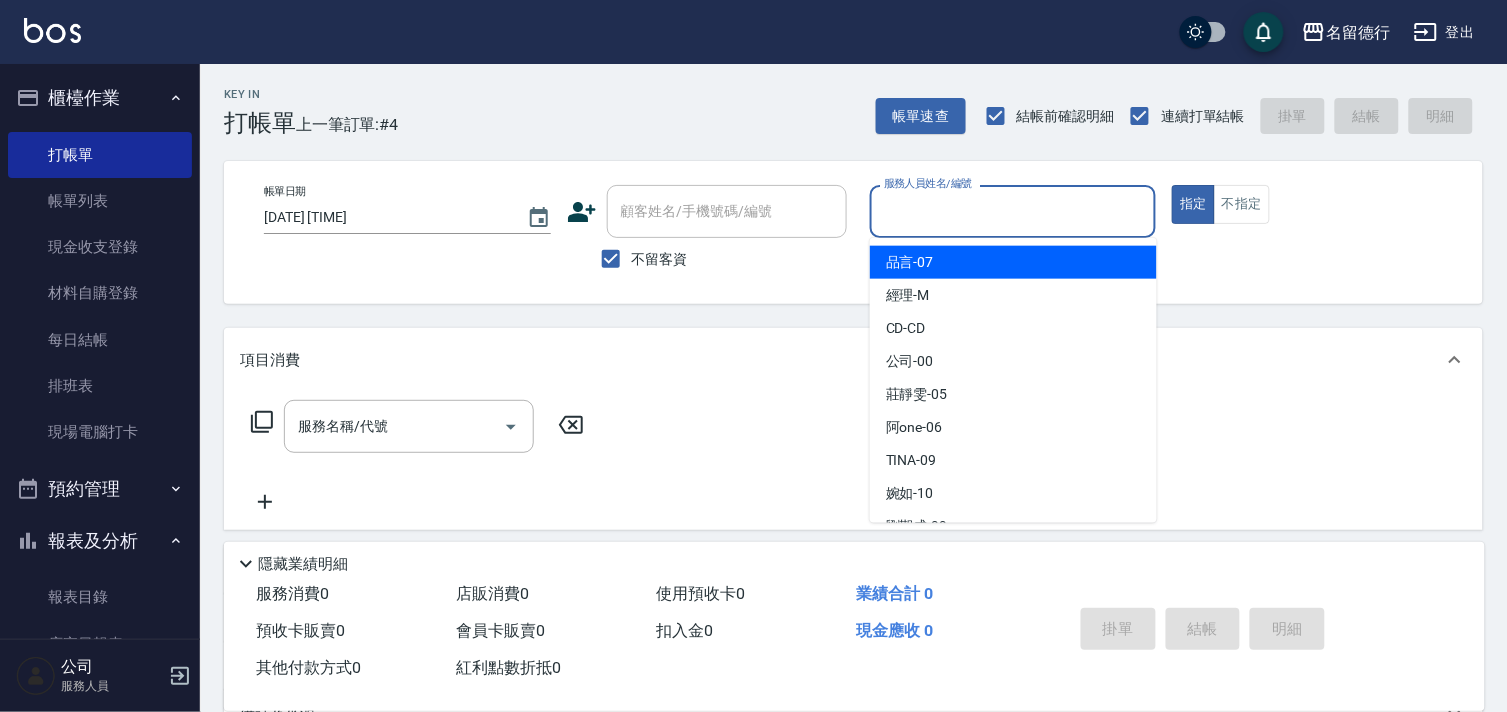 click on "服務人員姓名/編號" at bounding box center (1013, 211) 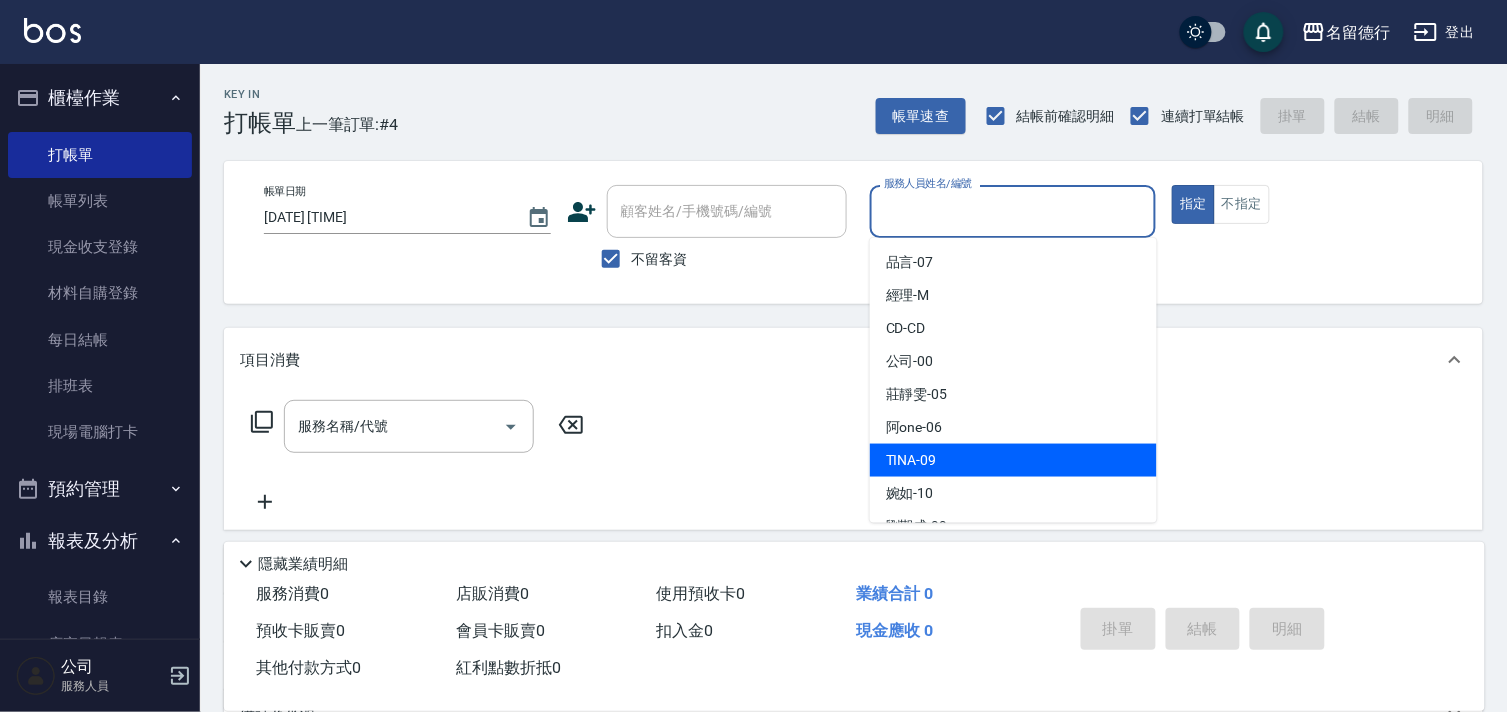click on "TINA -09" at bounding box center (1013, 460) 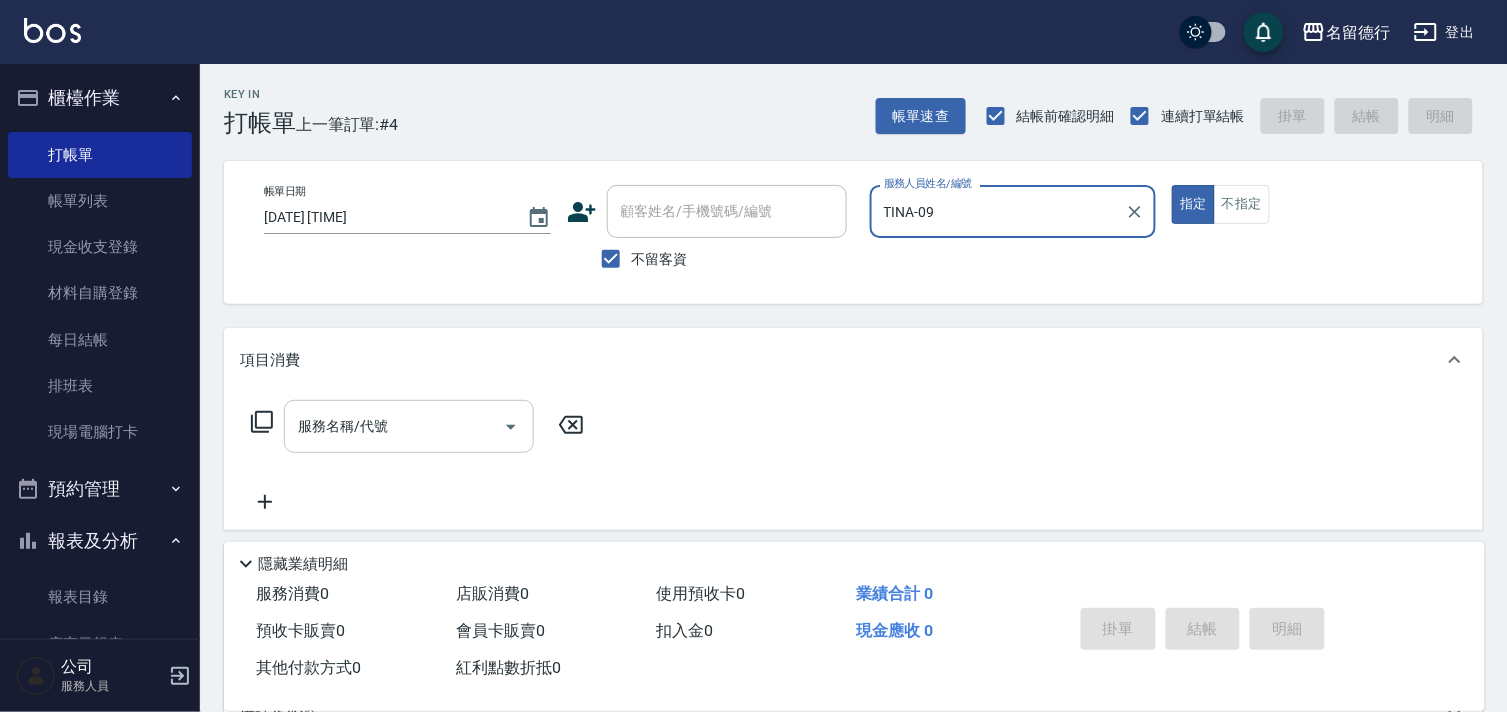 click on "服務名稱/代號" at bounding box center [394, 426] 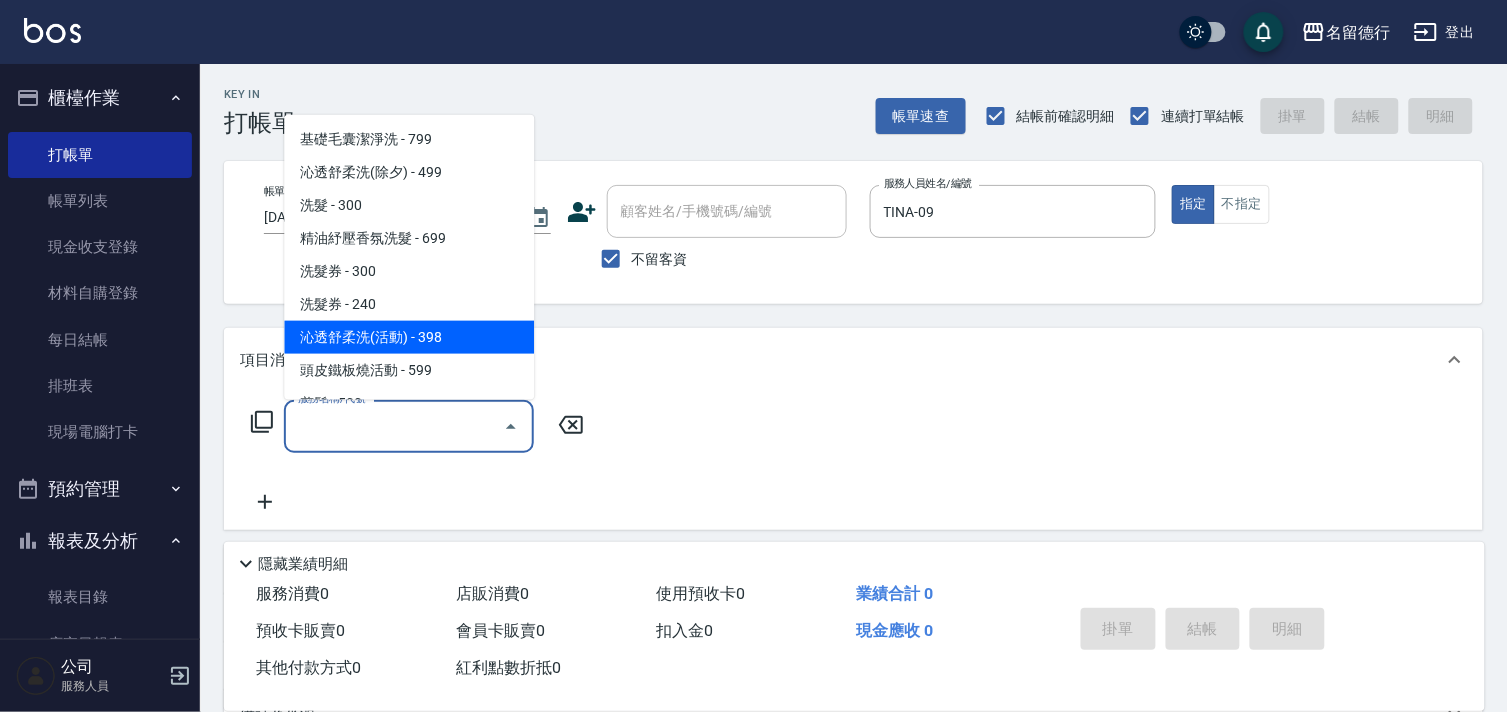 click on "沁透舒柔洗(活動) - 398" at bounding box center [409, 337] 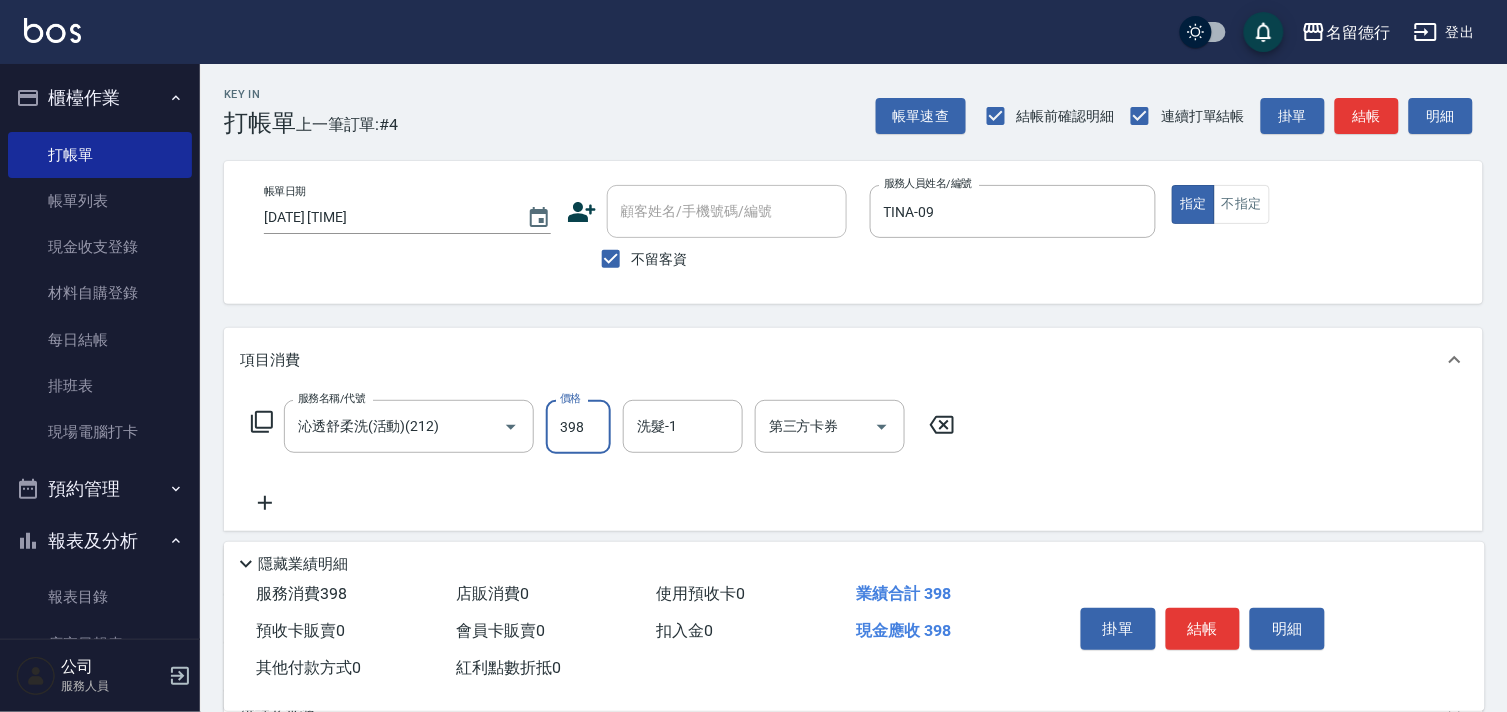 click on "398" at bounding box center (578, 427) 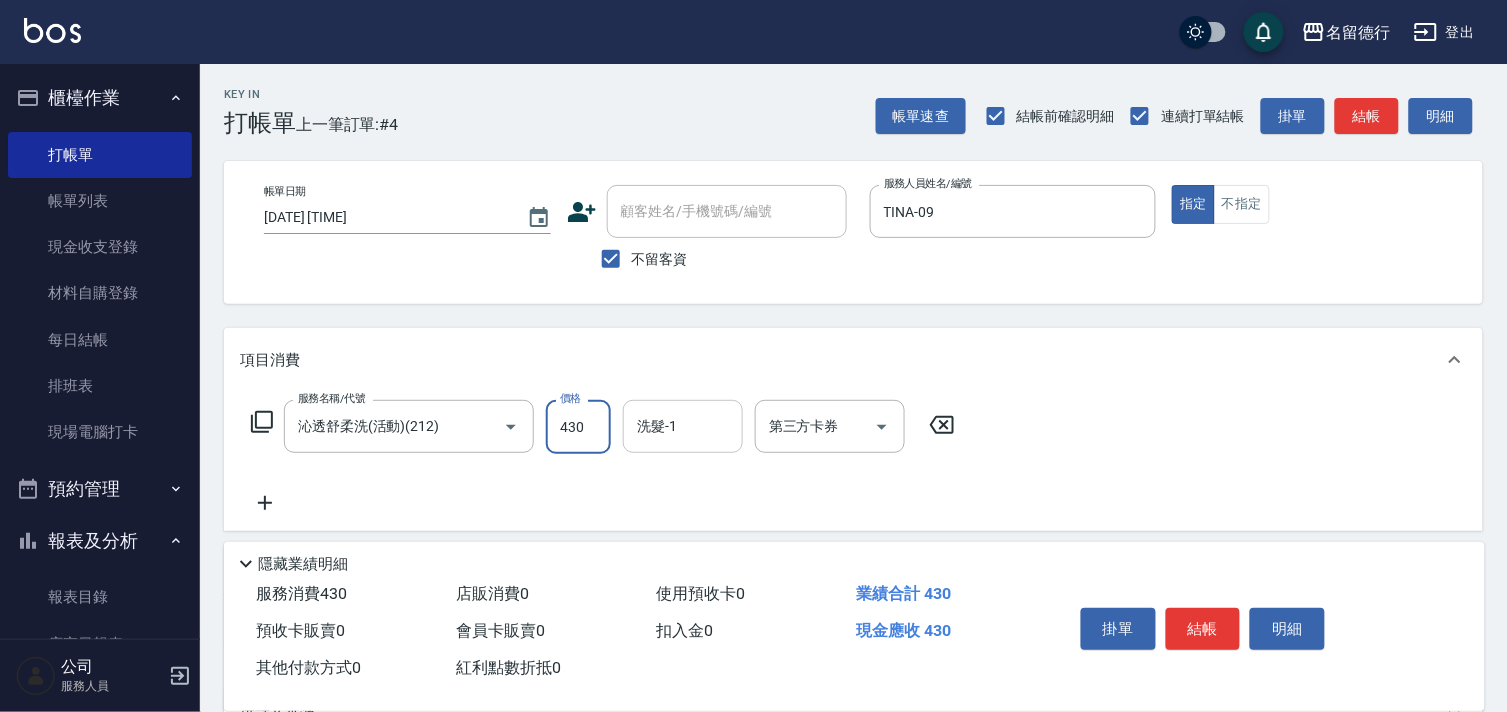 type on "430" 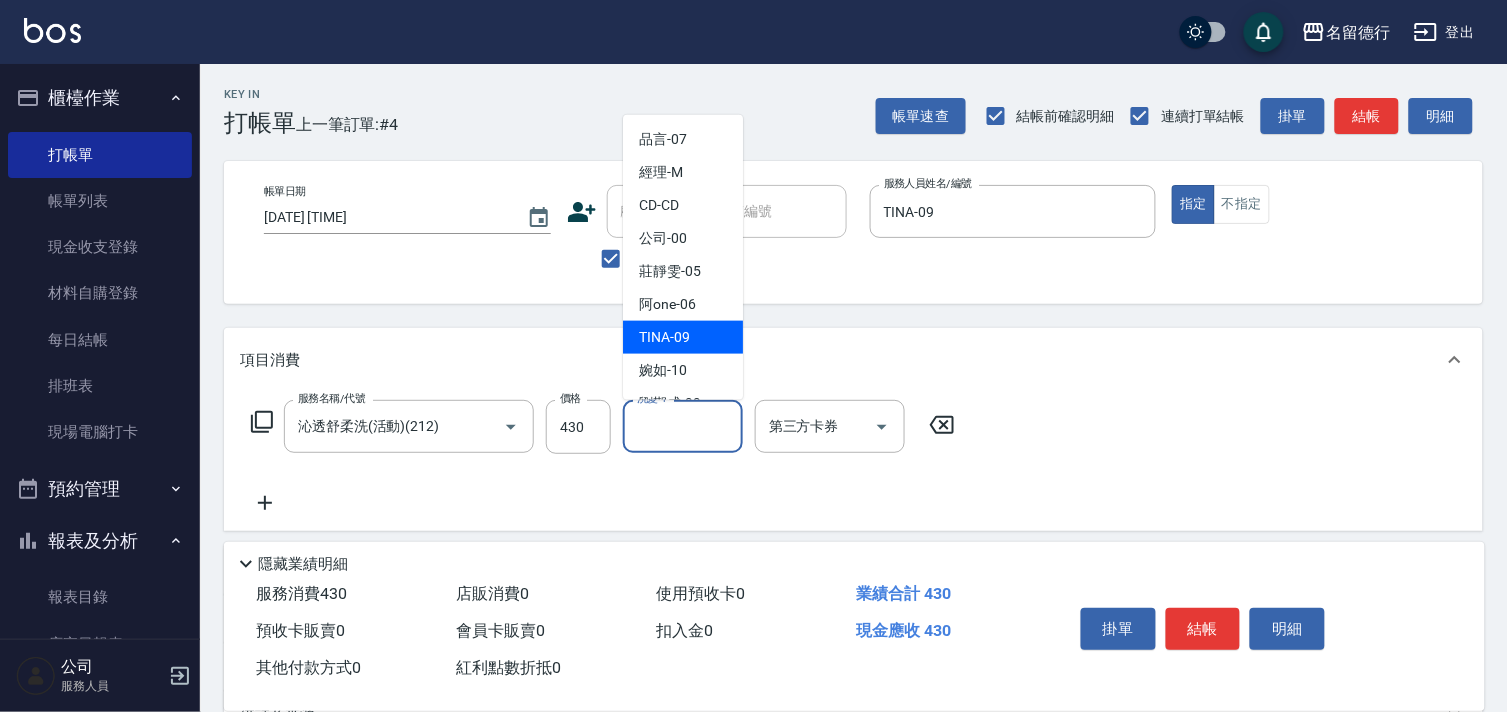 click on "TINA -09" at bounding box center [664, 337] 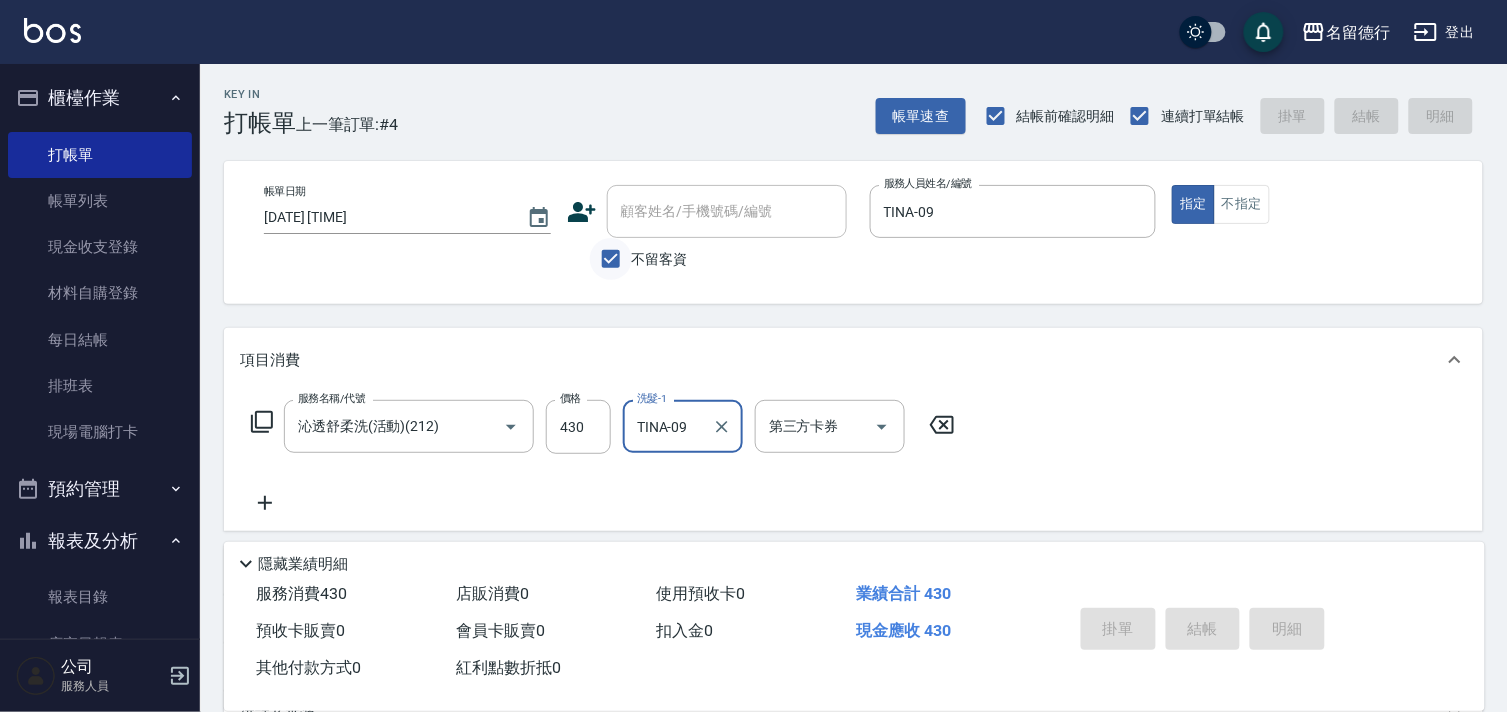 type on "[DATE] [TIME]" 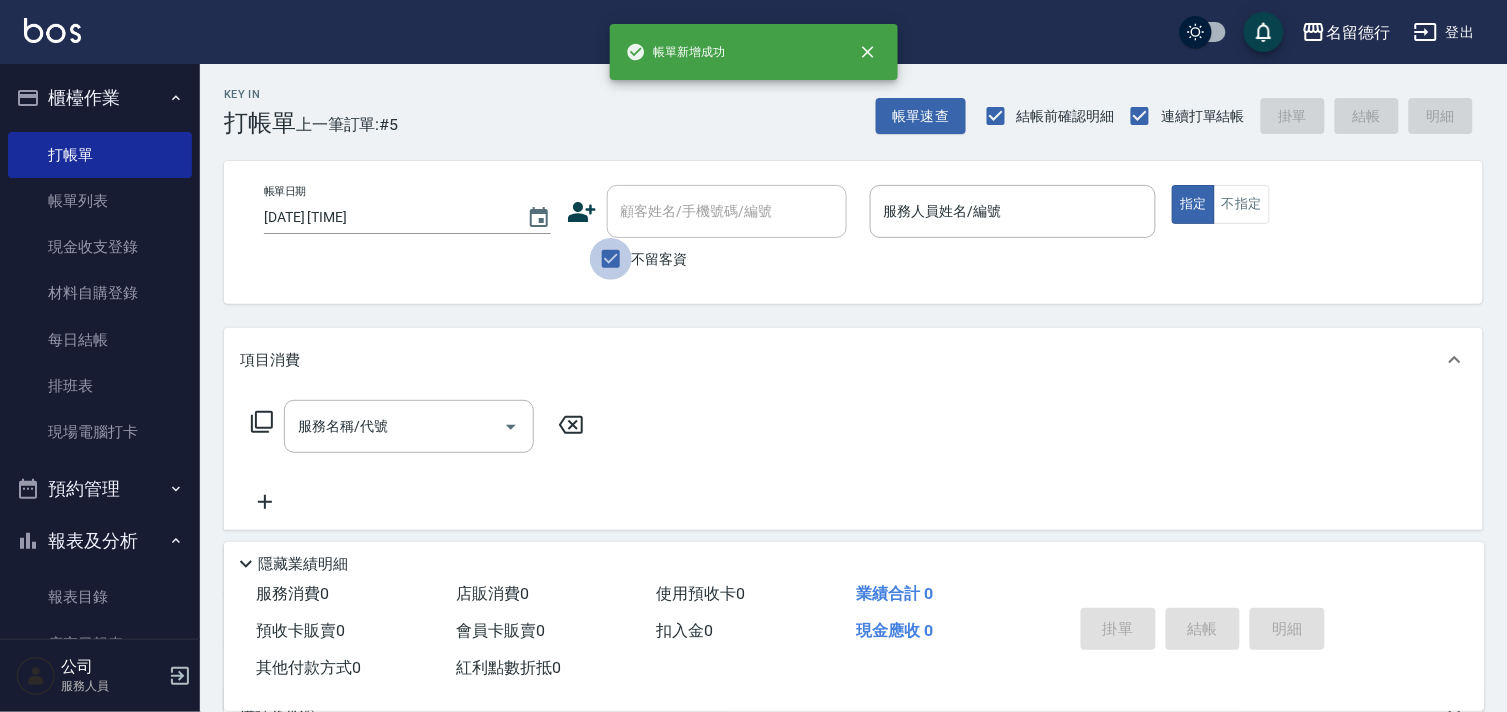 click on "不留客資" at bounding box center [611, 259] 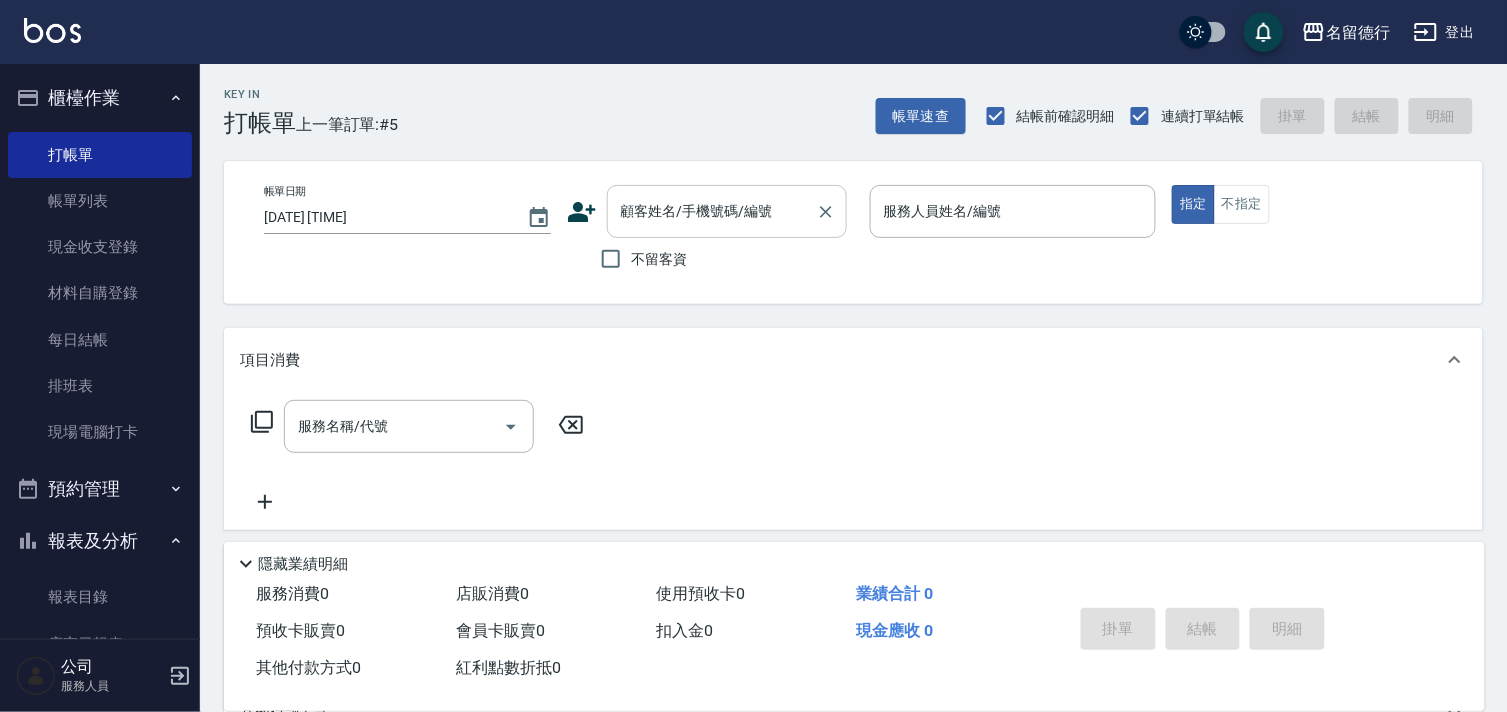 click on "顧客姓名/手機號碼/編號 顧客姓名/手機號碼/編號" at bounding box center (727, 211) 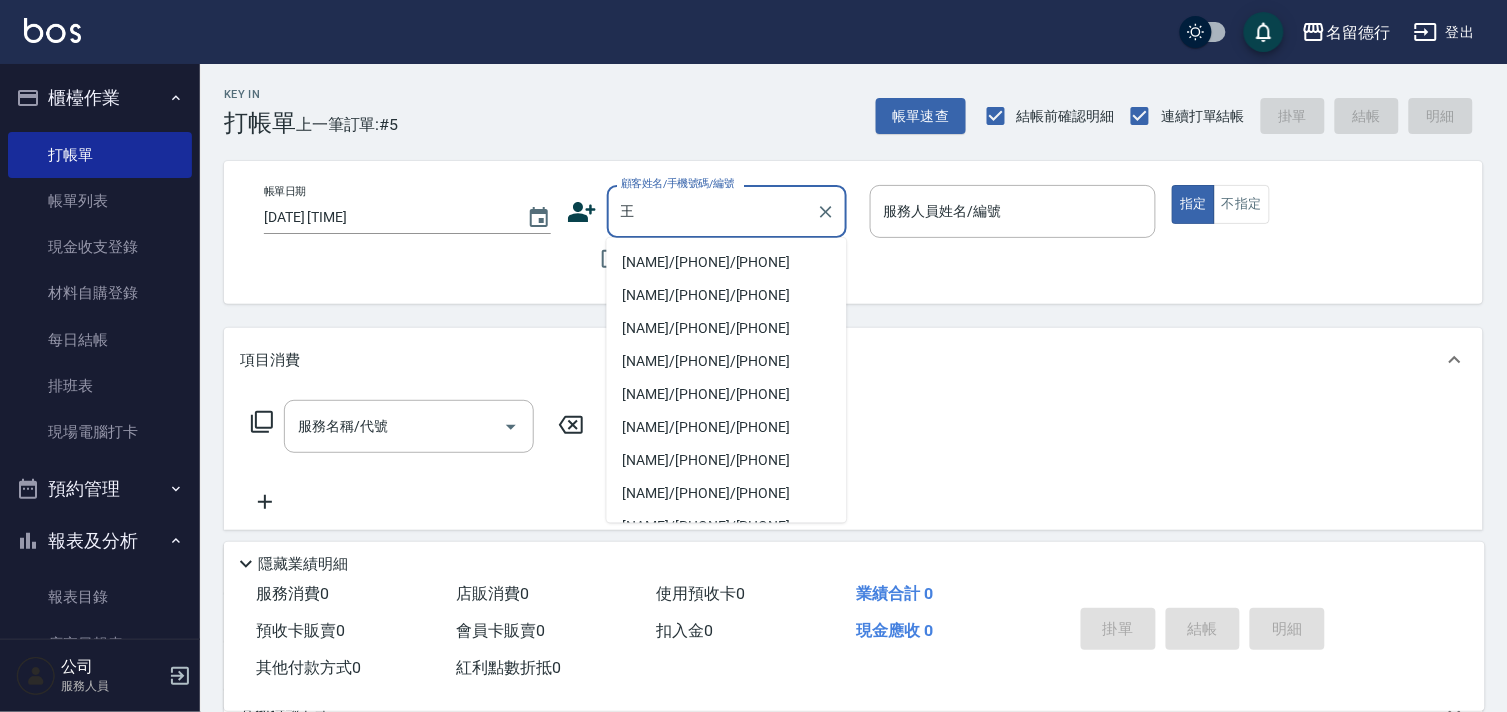 click on "[NAME]/[PHONE]/[PHONE]" at bounding box center (727, 262) 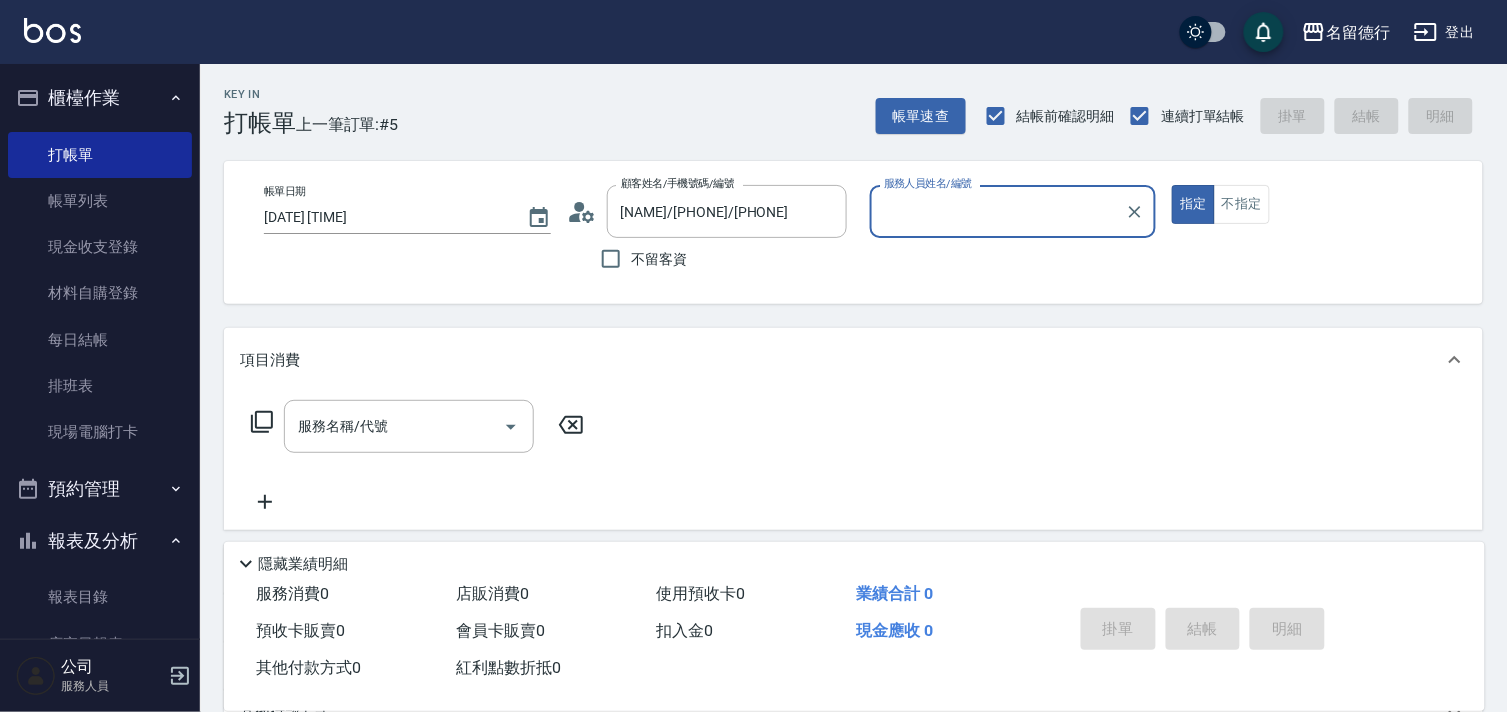 type on "TINA-09" 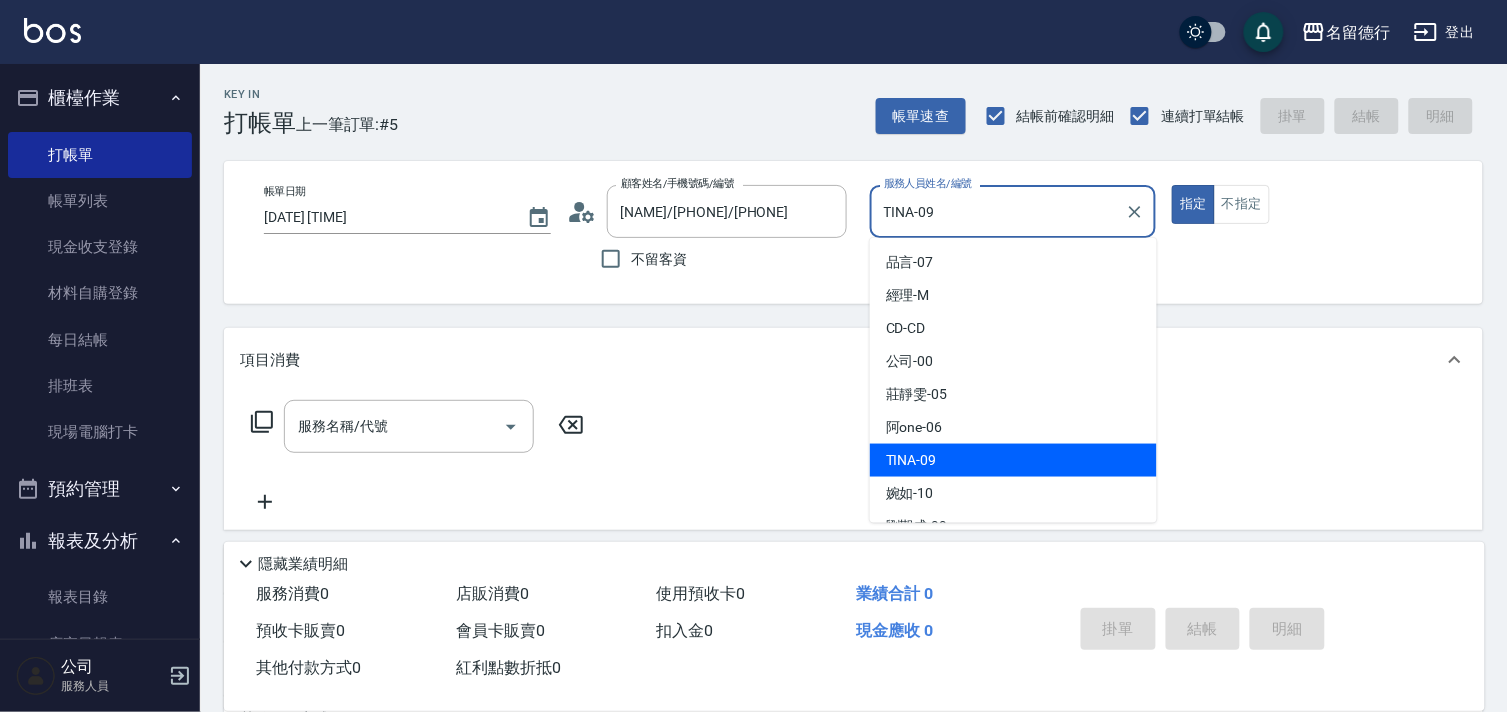 click on "TINA-09" at bounding box center (998, 211) 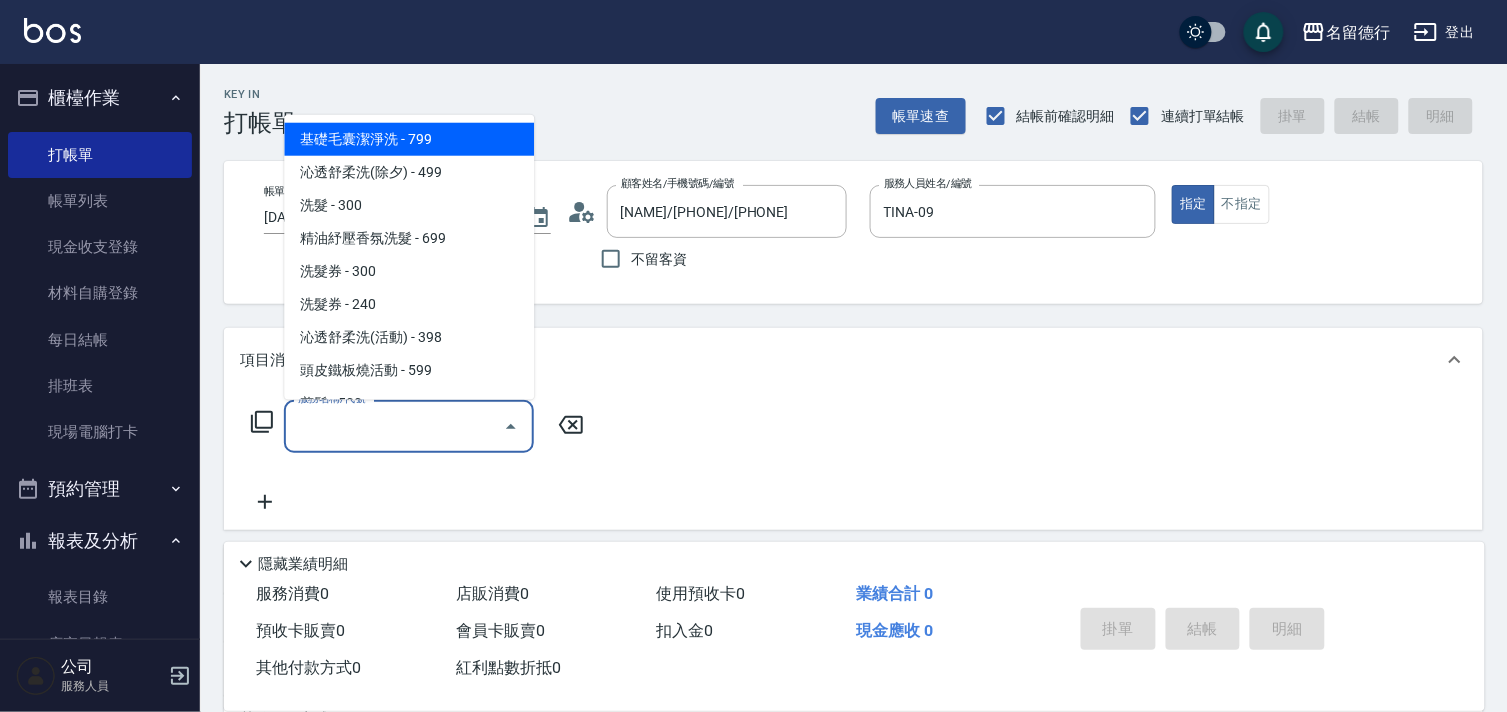 click on "服務名稱/代號 服務名稱/代號" at bounding box center (409, 426) 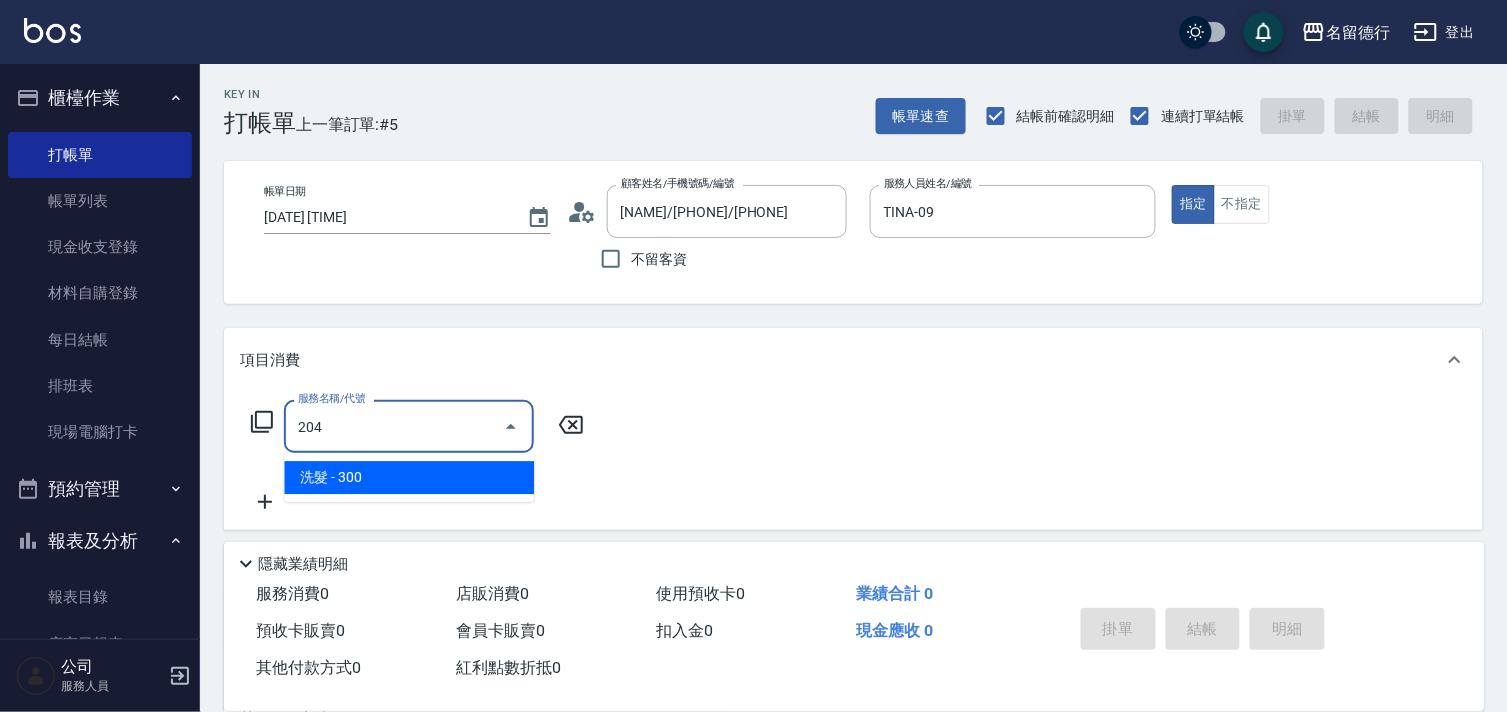 click on "洗髮 - 300" at bounding box center (409, 477) 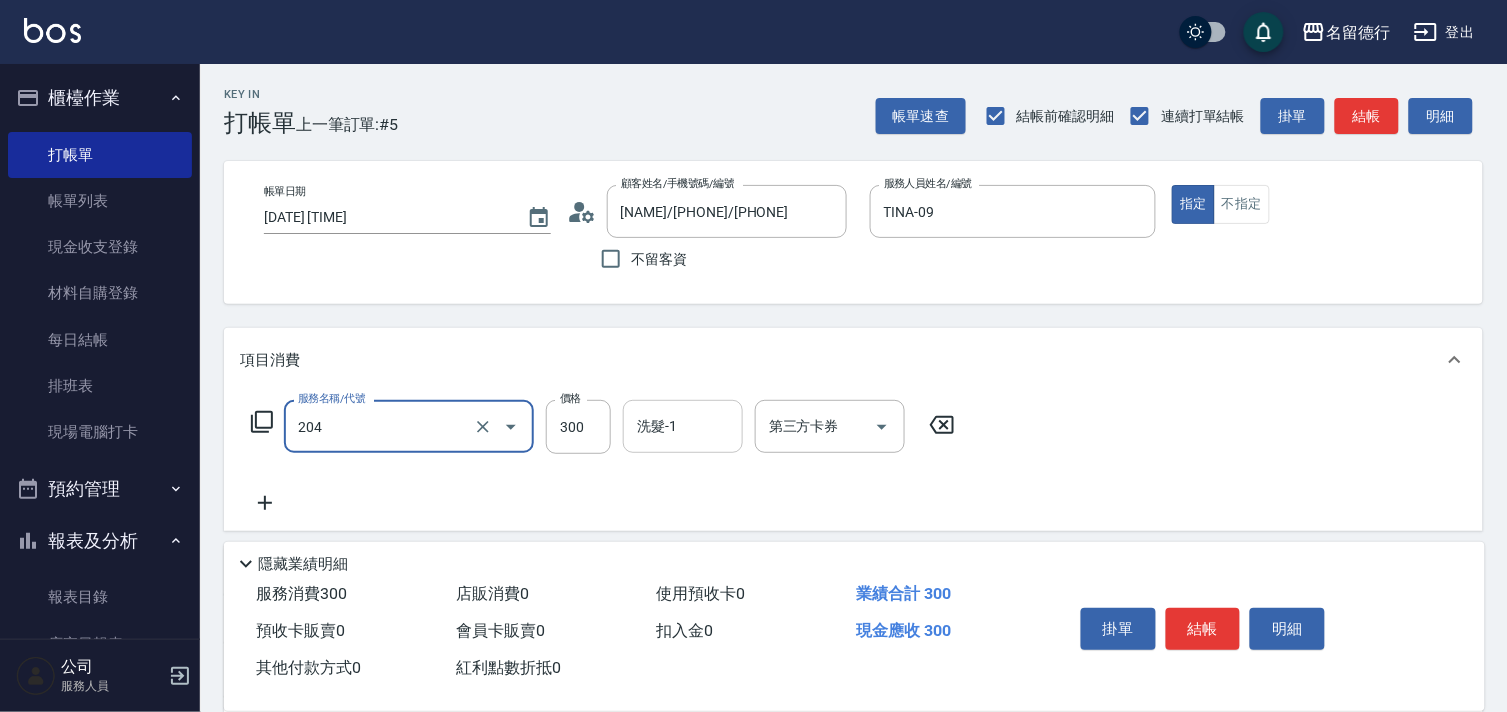 click on "洗髮-1 洗髮-1" at bounding box center [683, 426] 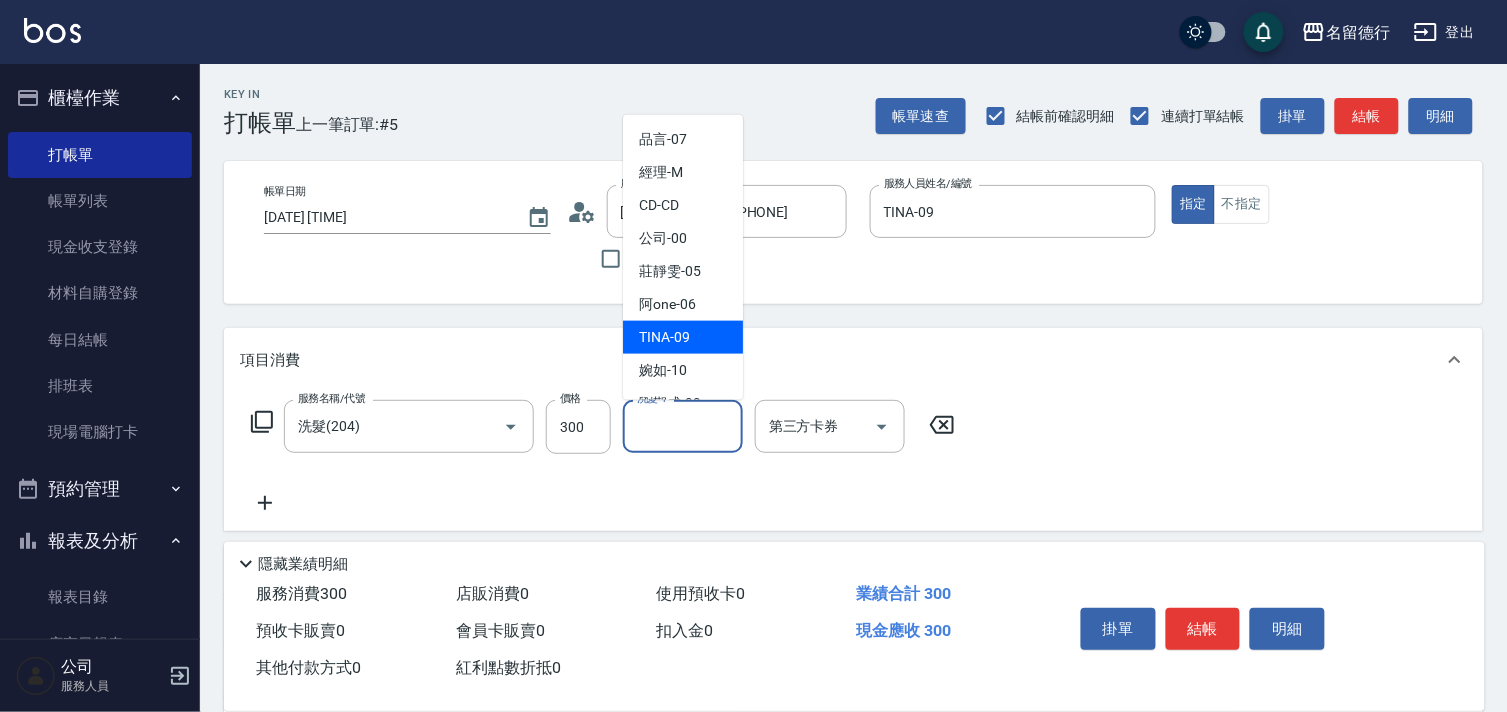 click on "TINA -09" at bounding box center (664, 337) 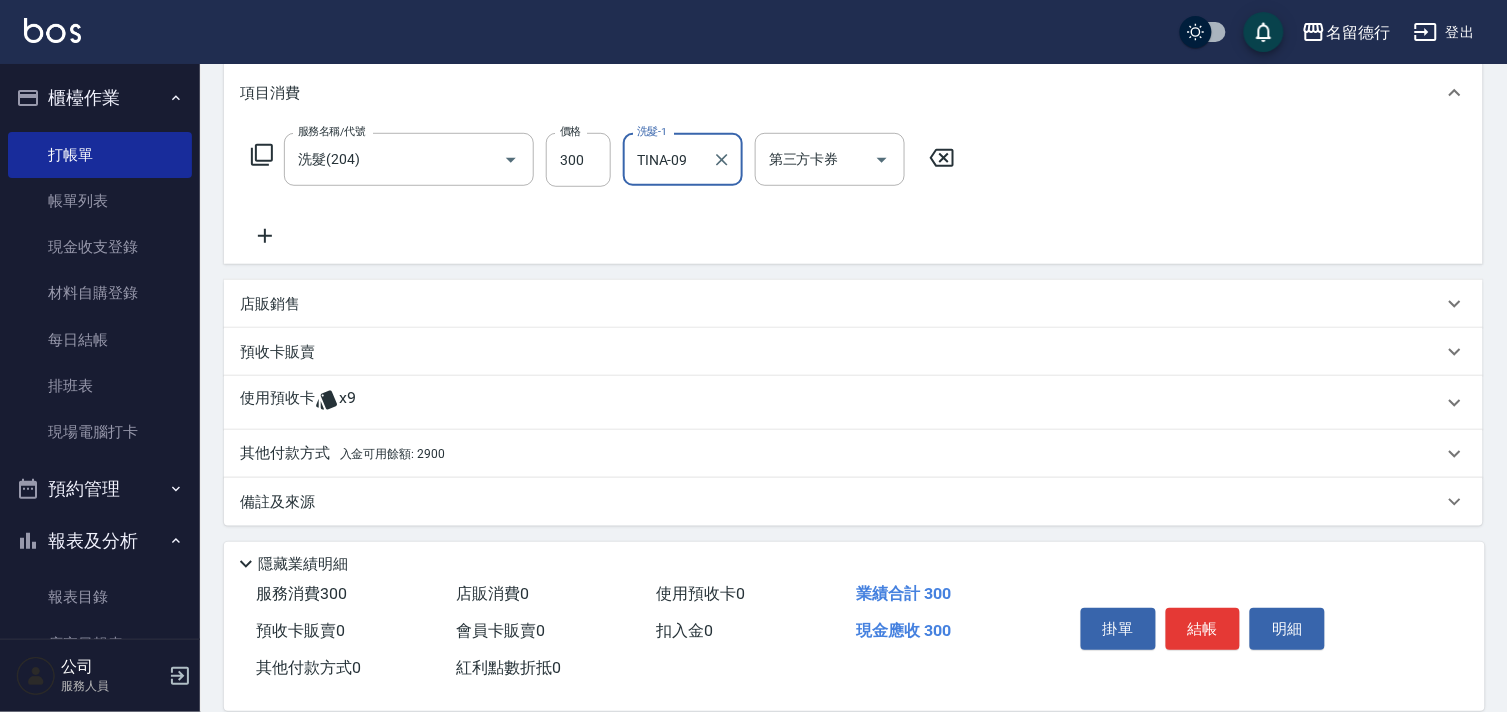 scroll, scrollTop: 270, scrollLeft: 0, axis: vertical 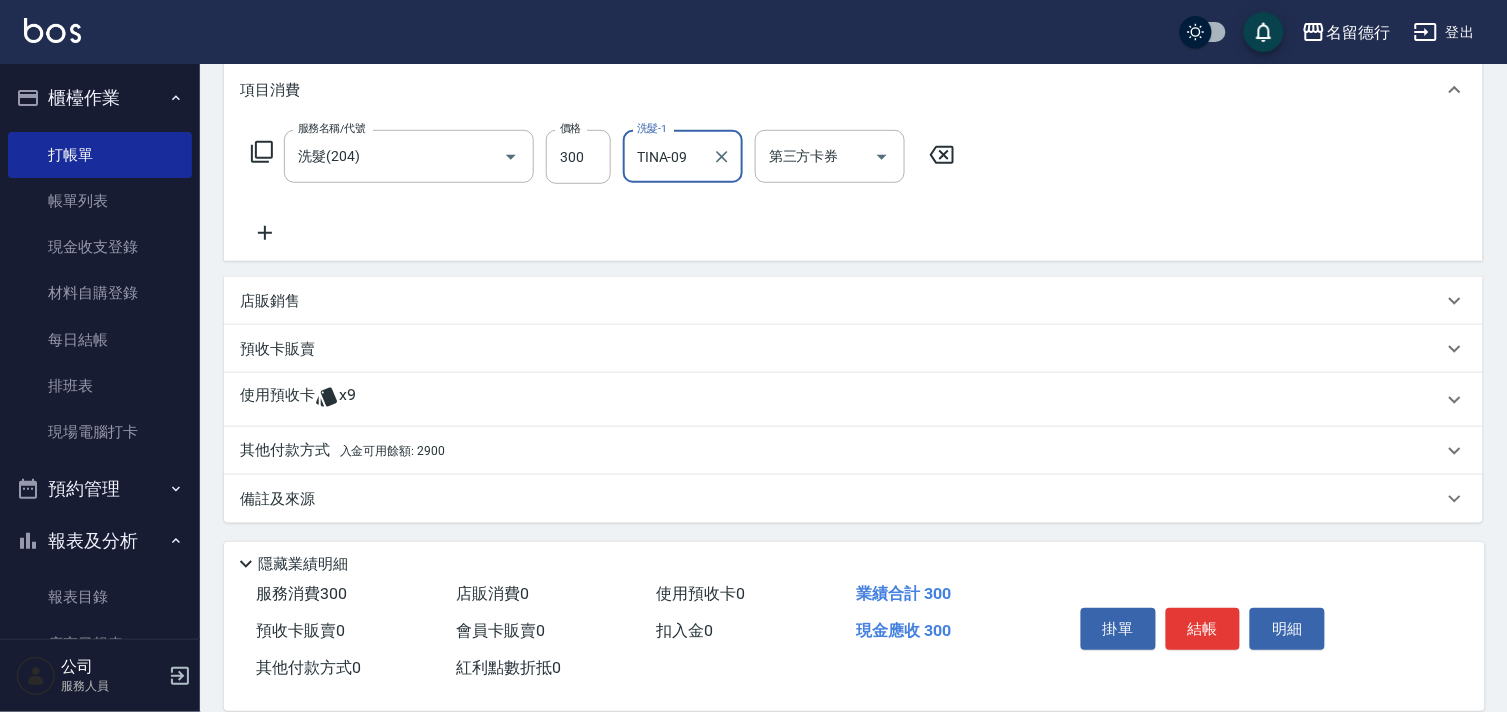 click on "使用預收卡 x9" at bounding box center (853, 400) 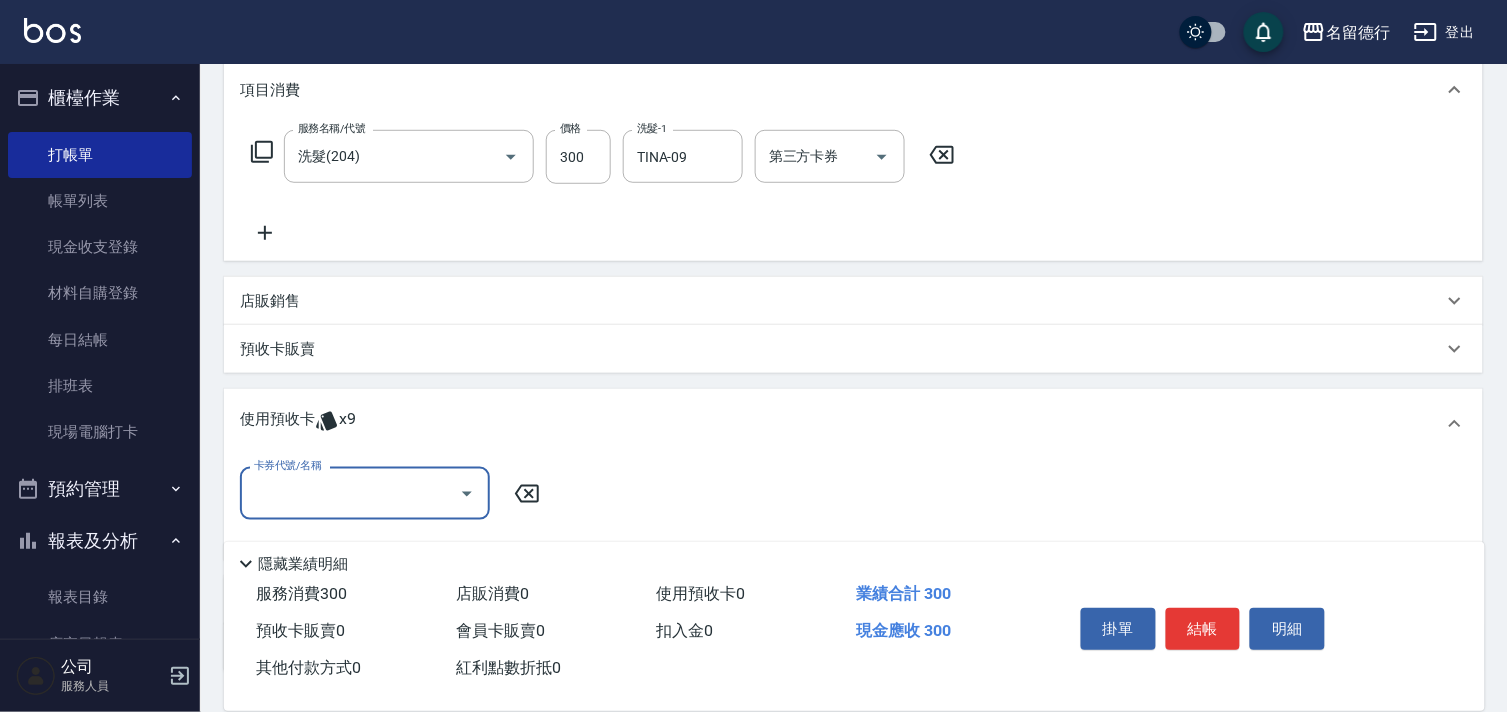 scroll, scrollTop: 0, scrollLeft: 0, axis: both 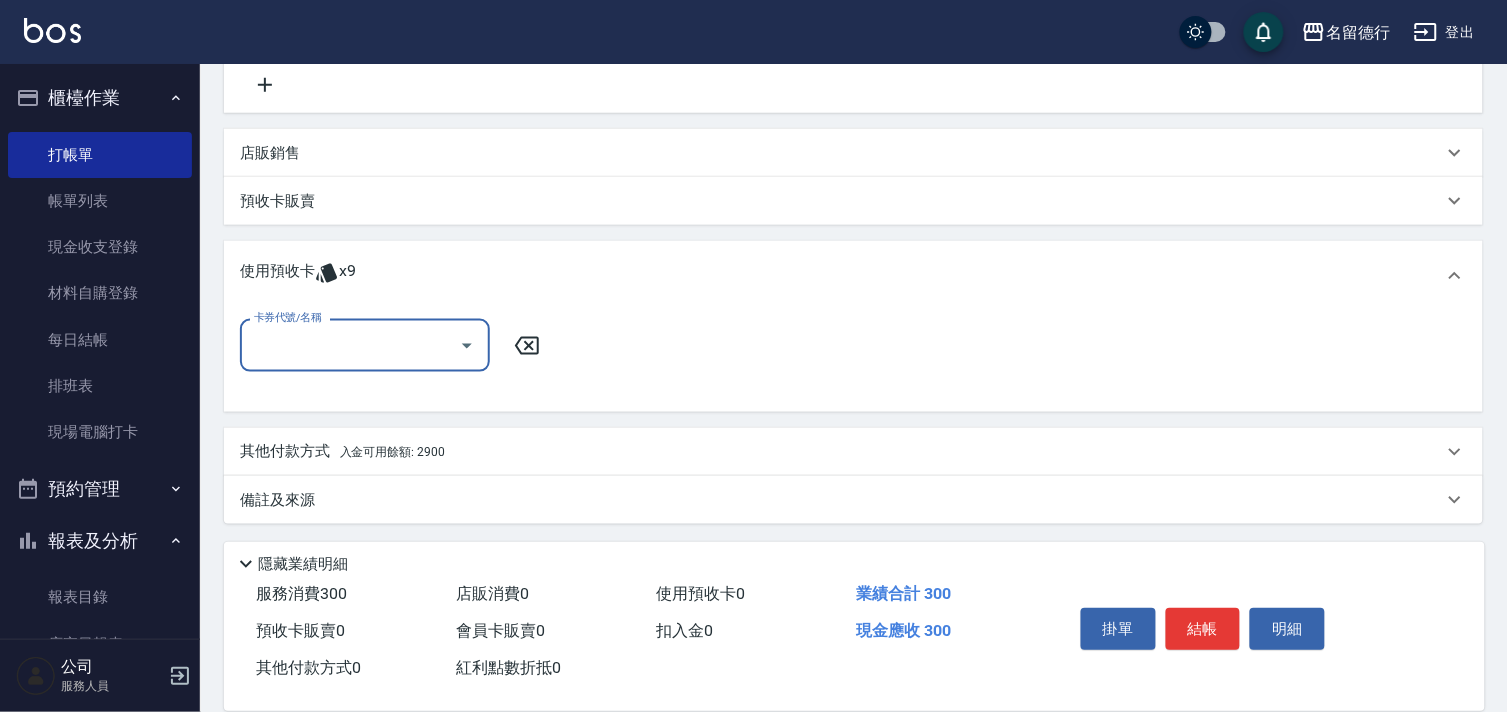 click on "卡券代號/名稱" at bounding box center [350, 345] 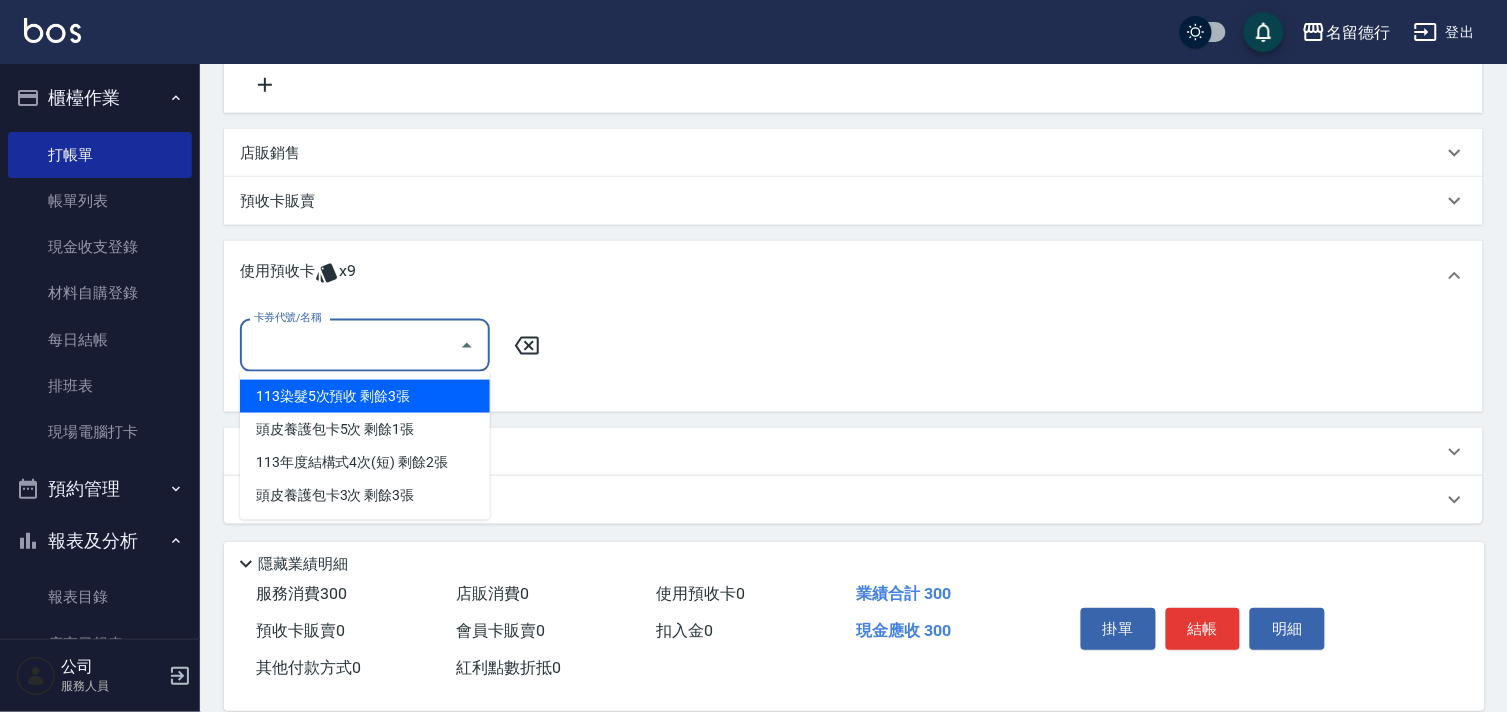 click on "113染髮5次預收 剩餘3張" at bounding box center (365, 396) 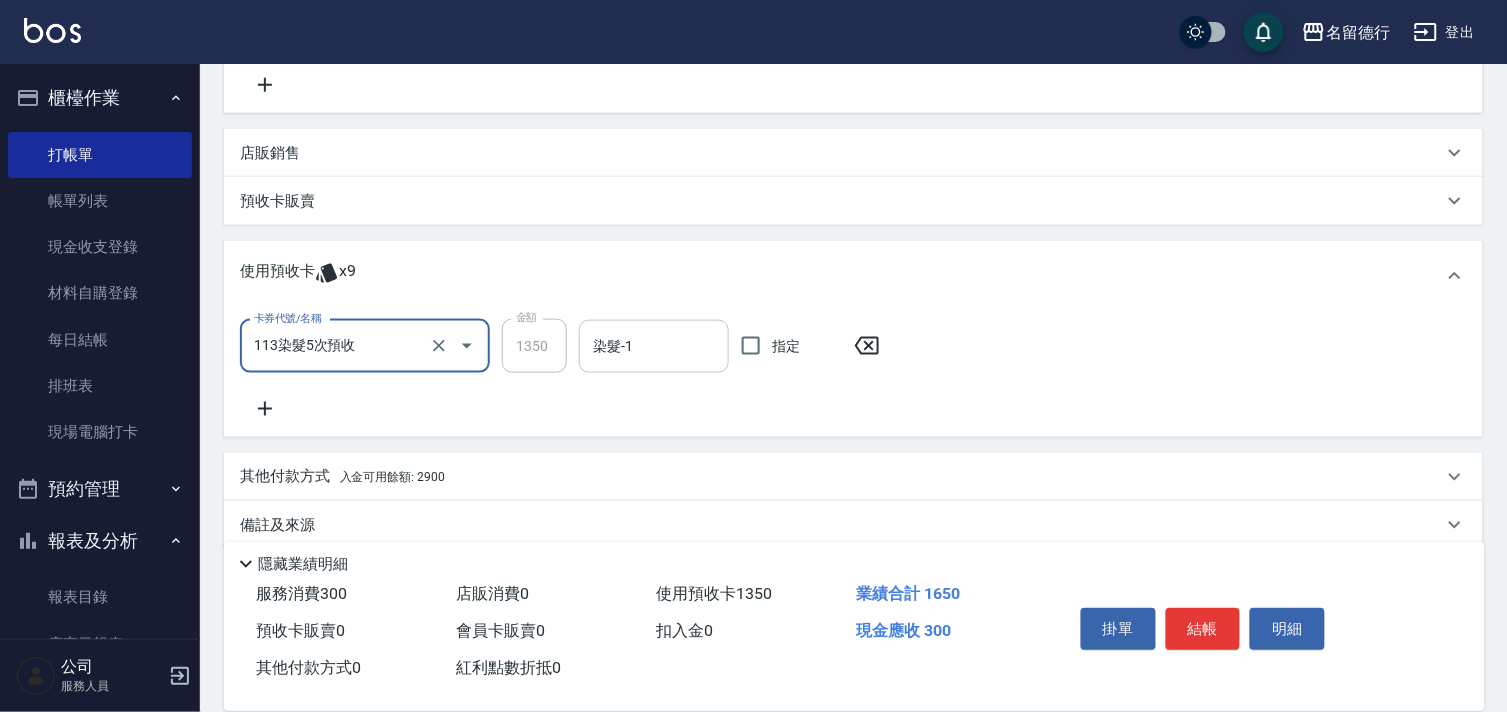 click on "染髮-1 染髮-1" at bounding box center (654, 346) 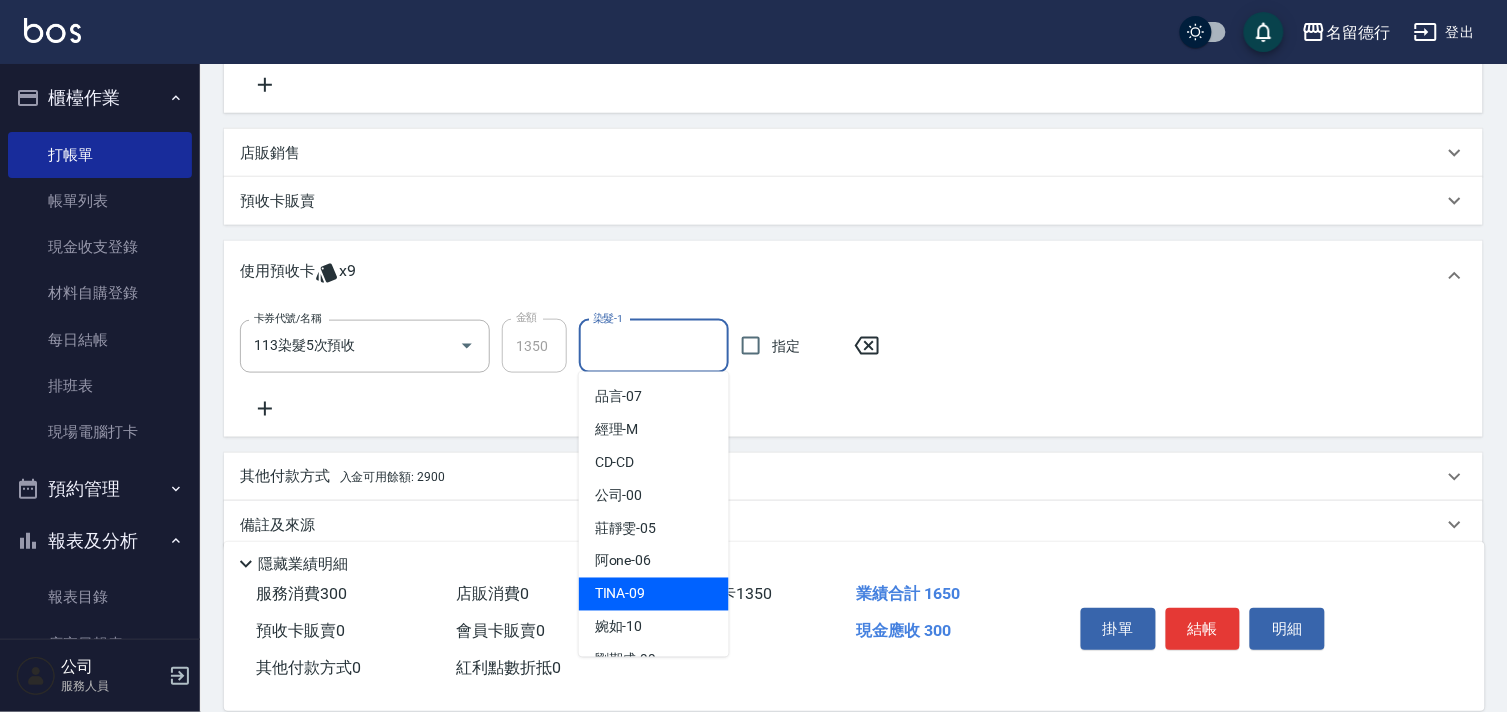 click on "TINA -09" at bounding box center (620, 594) 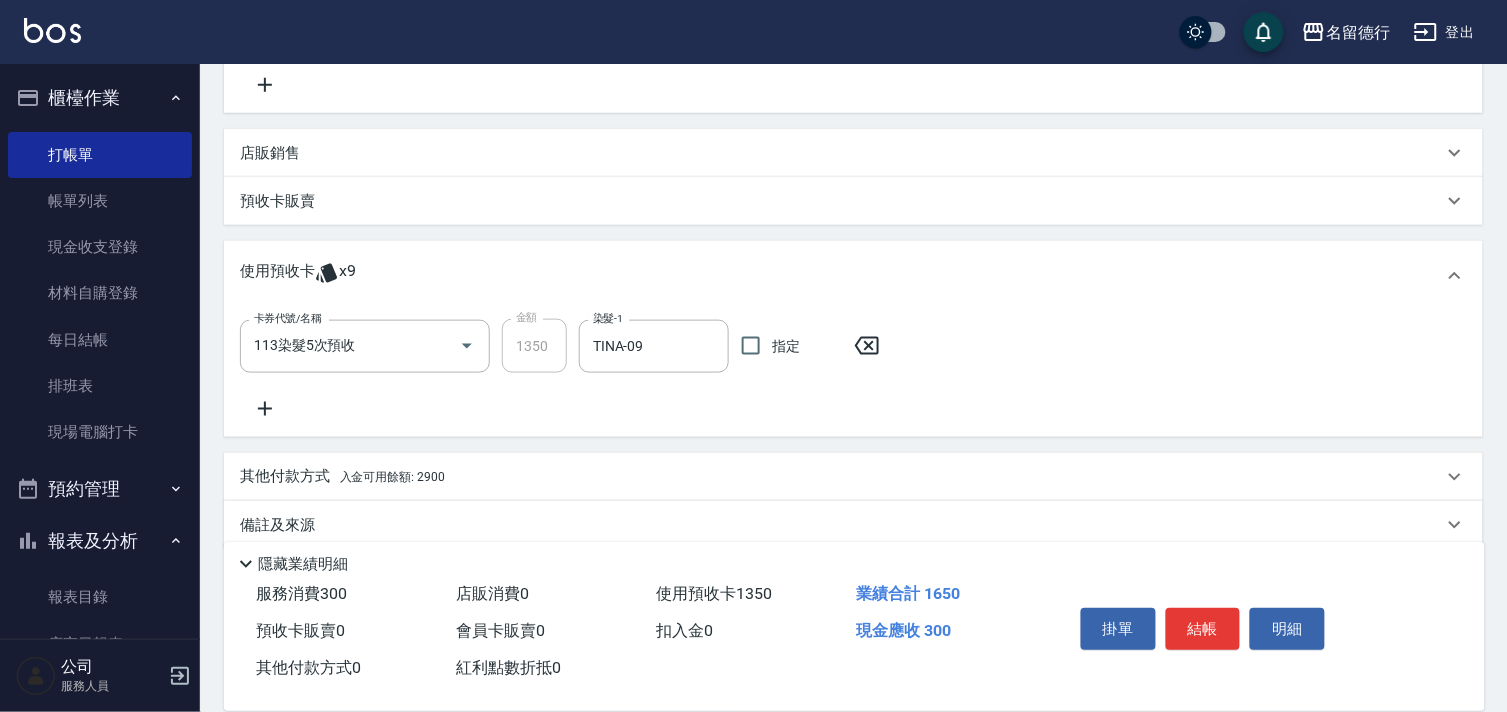 scroll, scrollTop: 444, scrollLeft: 0, axis: vertical 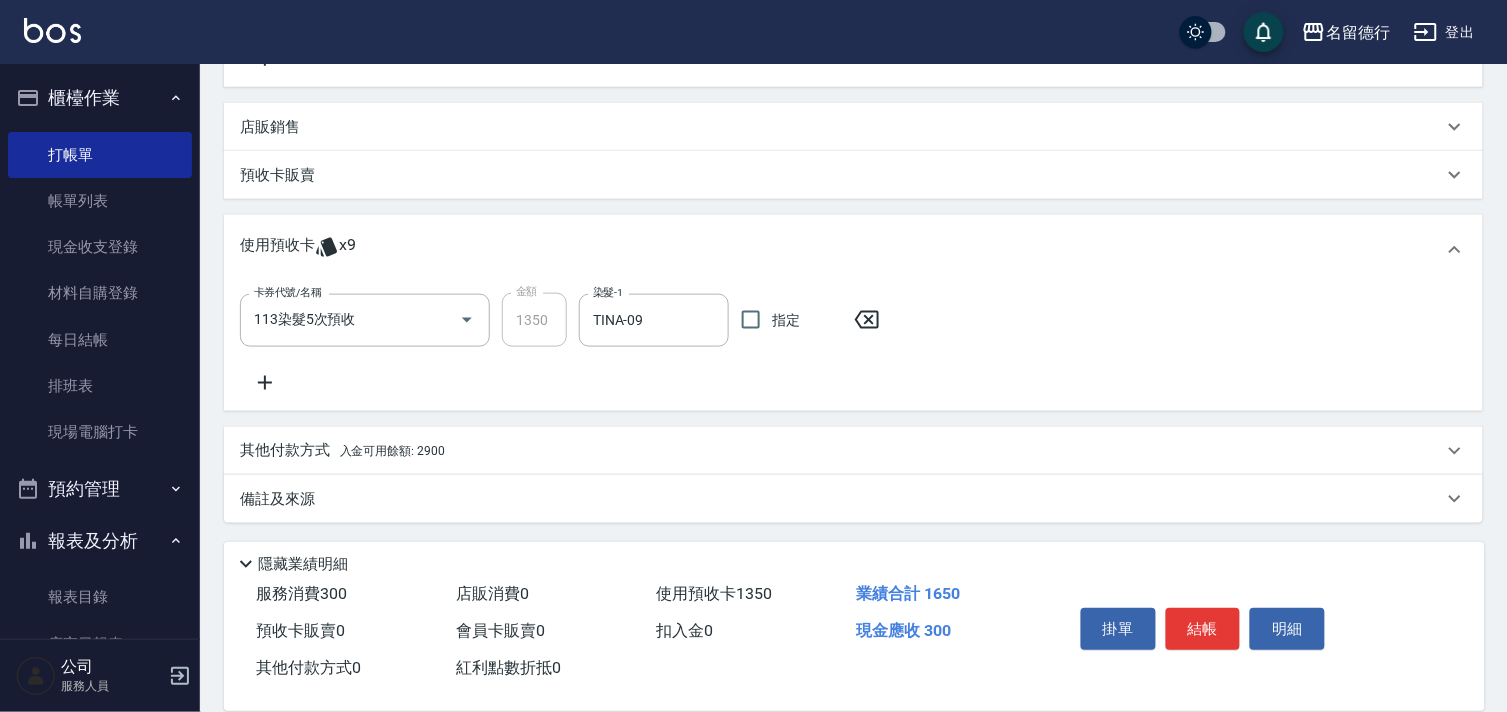 click on "其他付款方式 入金可用餘額: 2900" at bounding box center [342, 451] 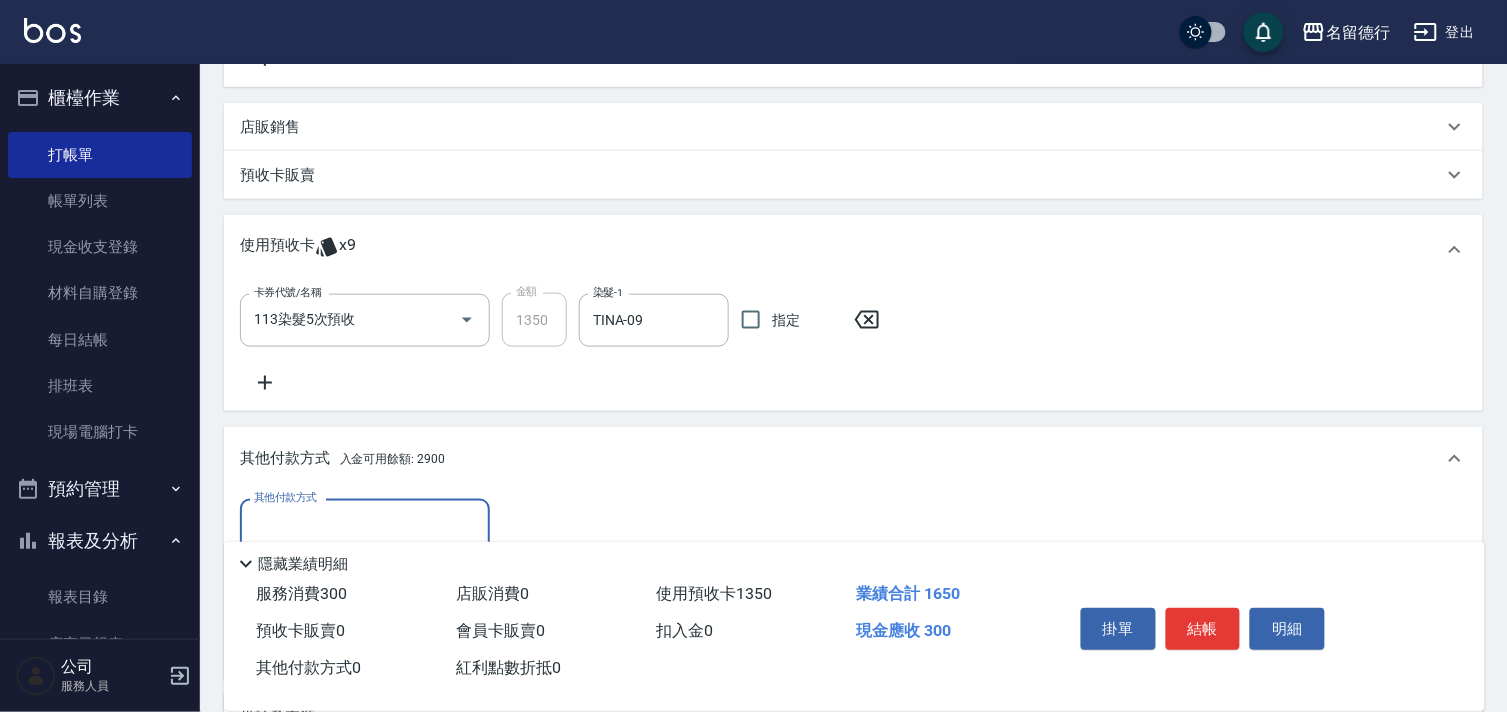 scroll, scrollTop: 34, scrollLeft: 0, axis: vertical 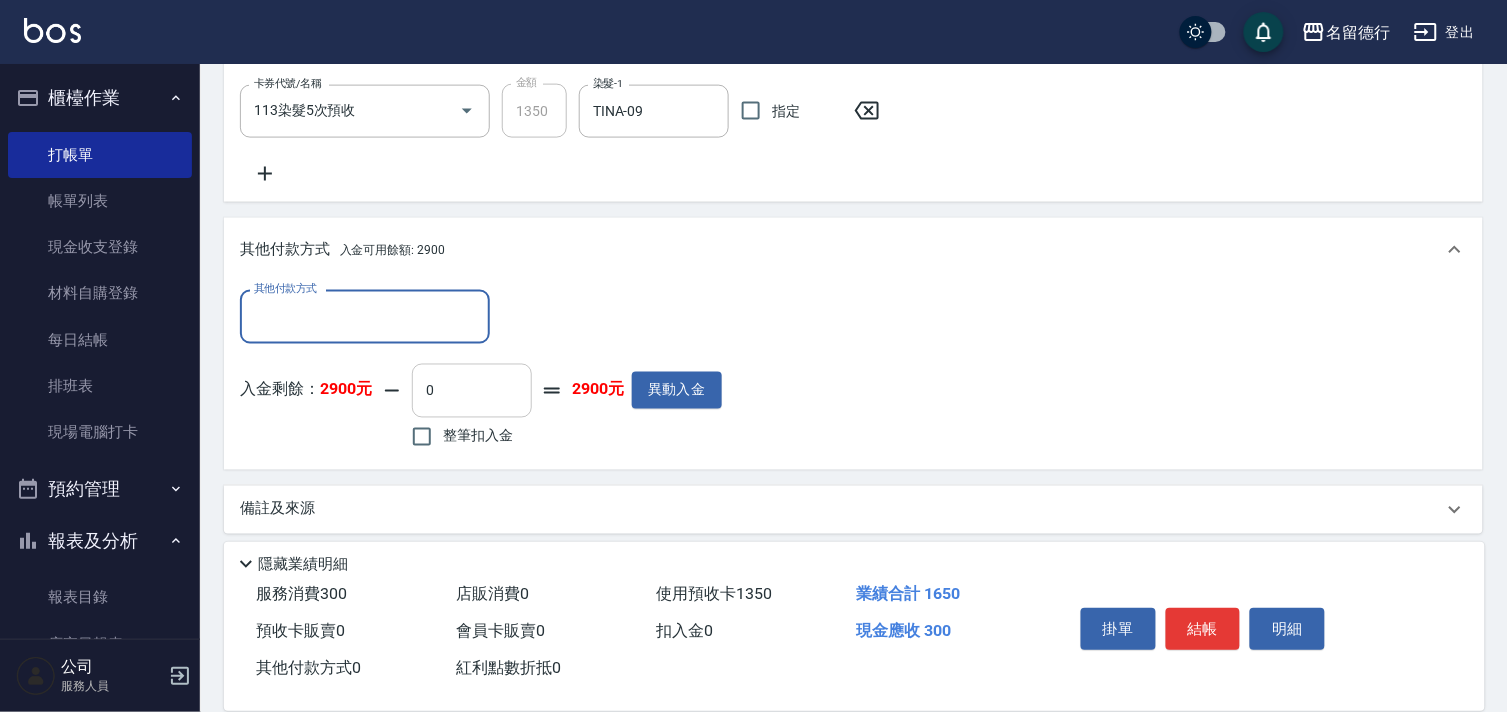 click on "0" at bounding box center (472, 391) 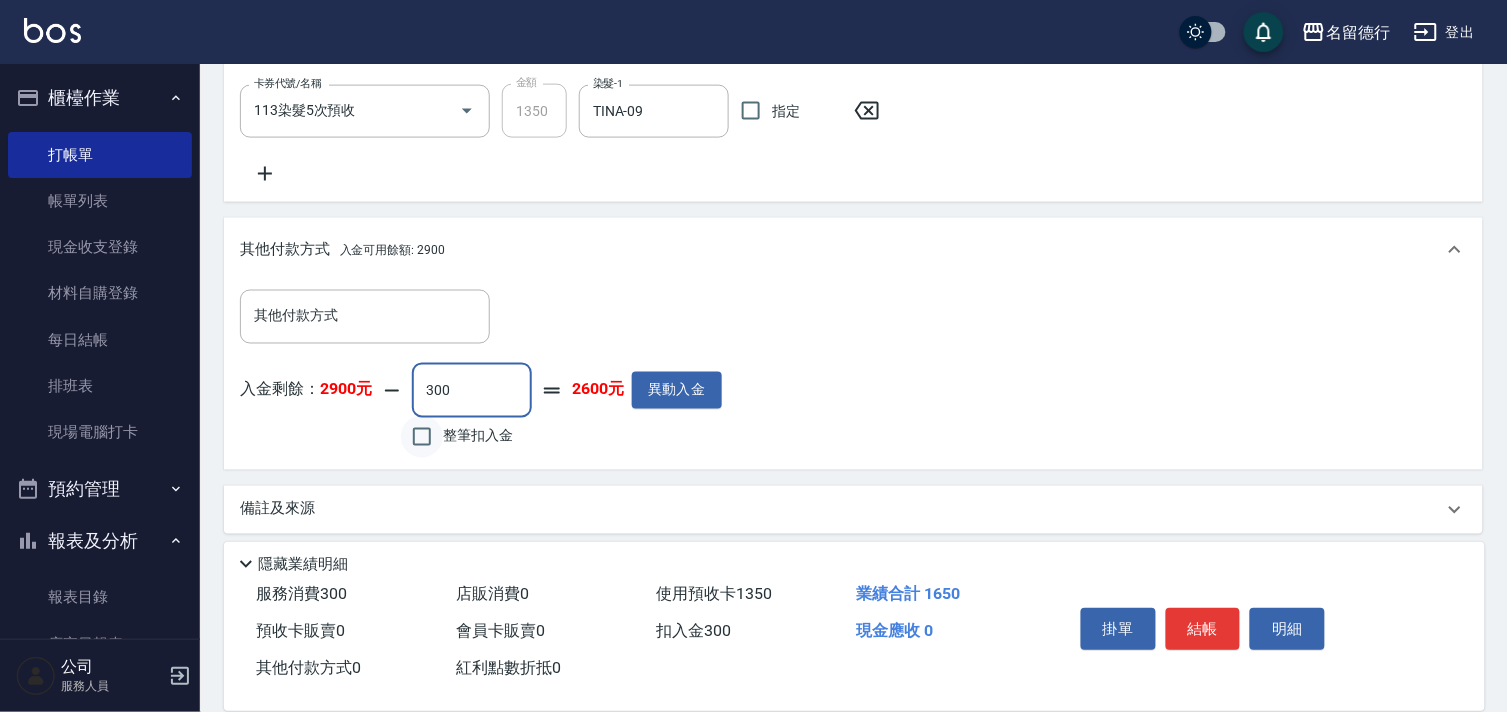 type on "300" 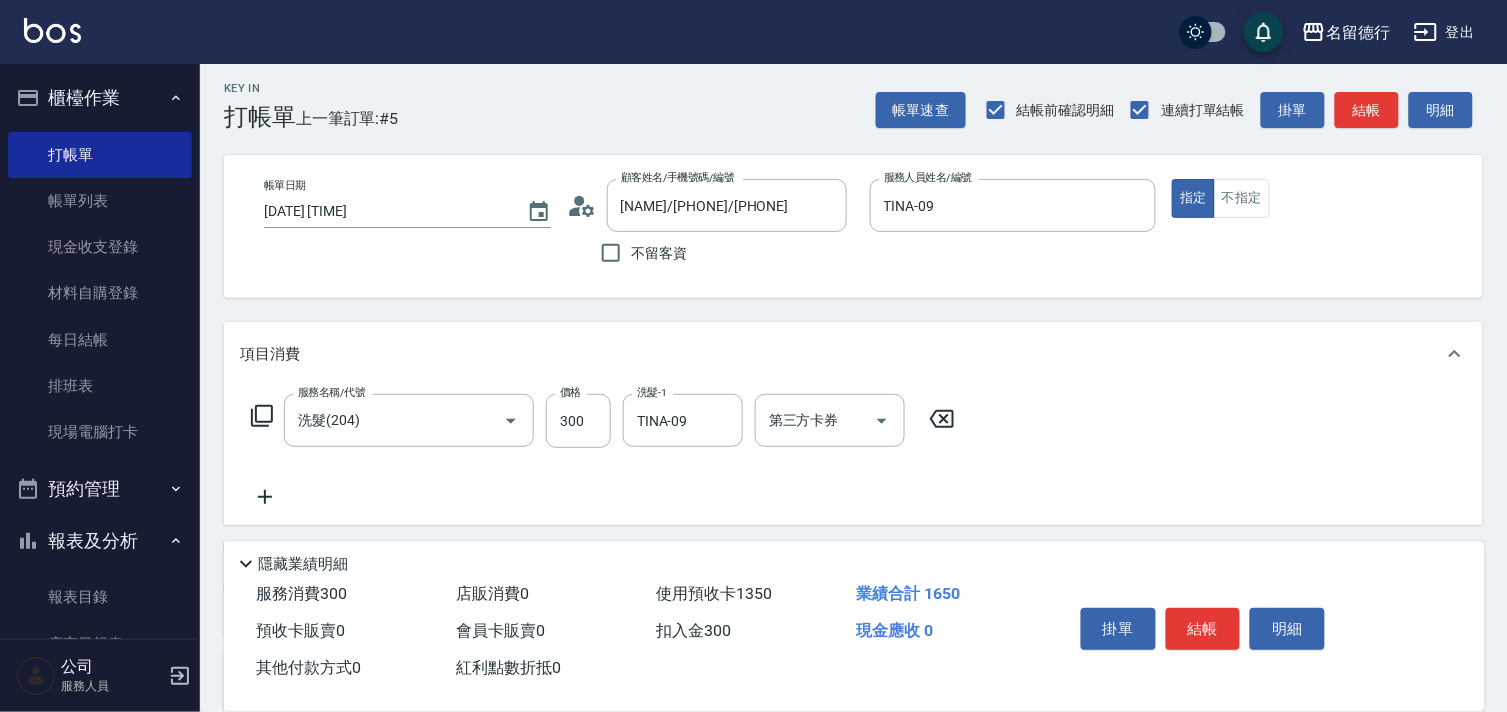 scroll, scrollTop: 0, scrollLeft: 0, axis: both 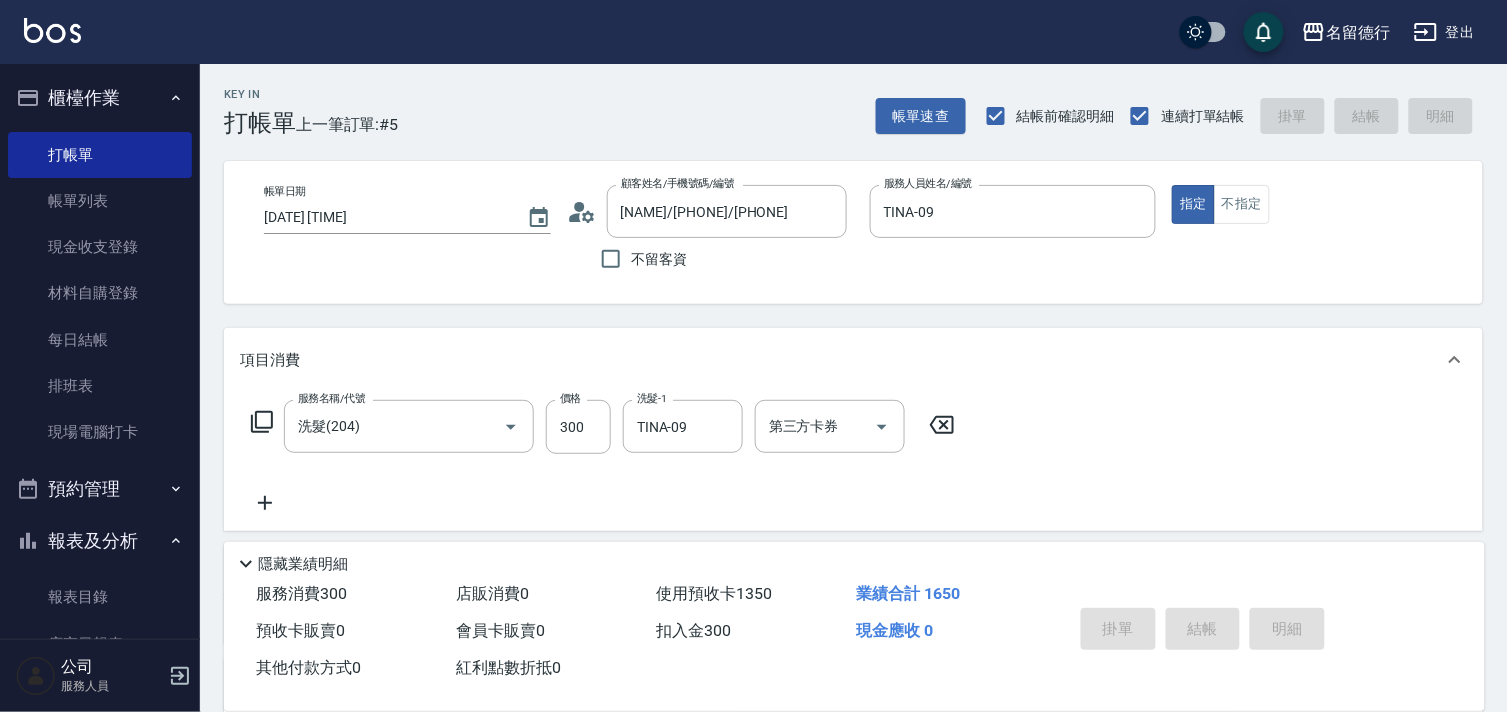 type 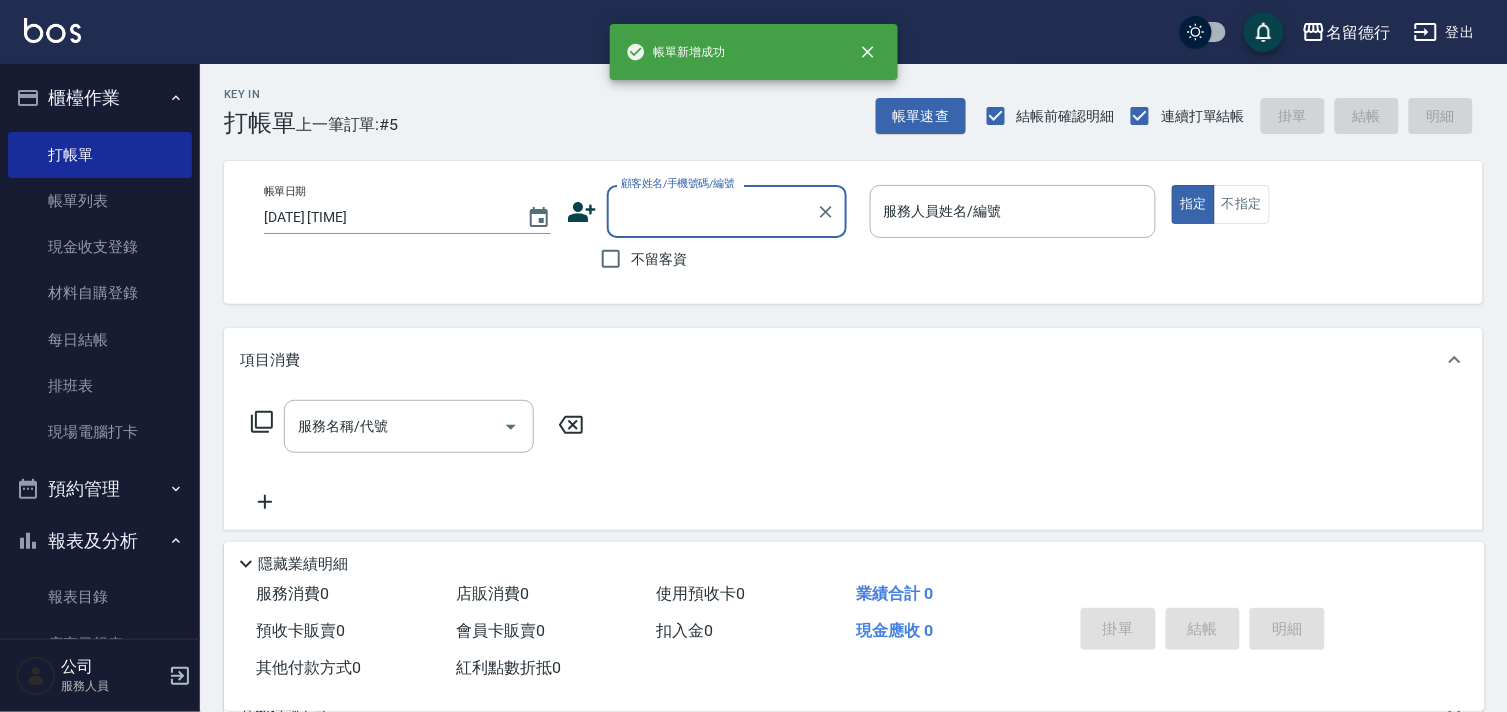 scroll, scrollTop: 0, scrollLeft: 0, axis: both 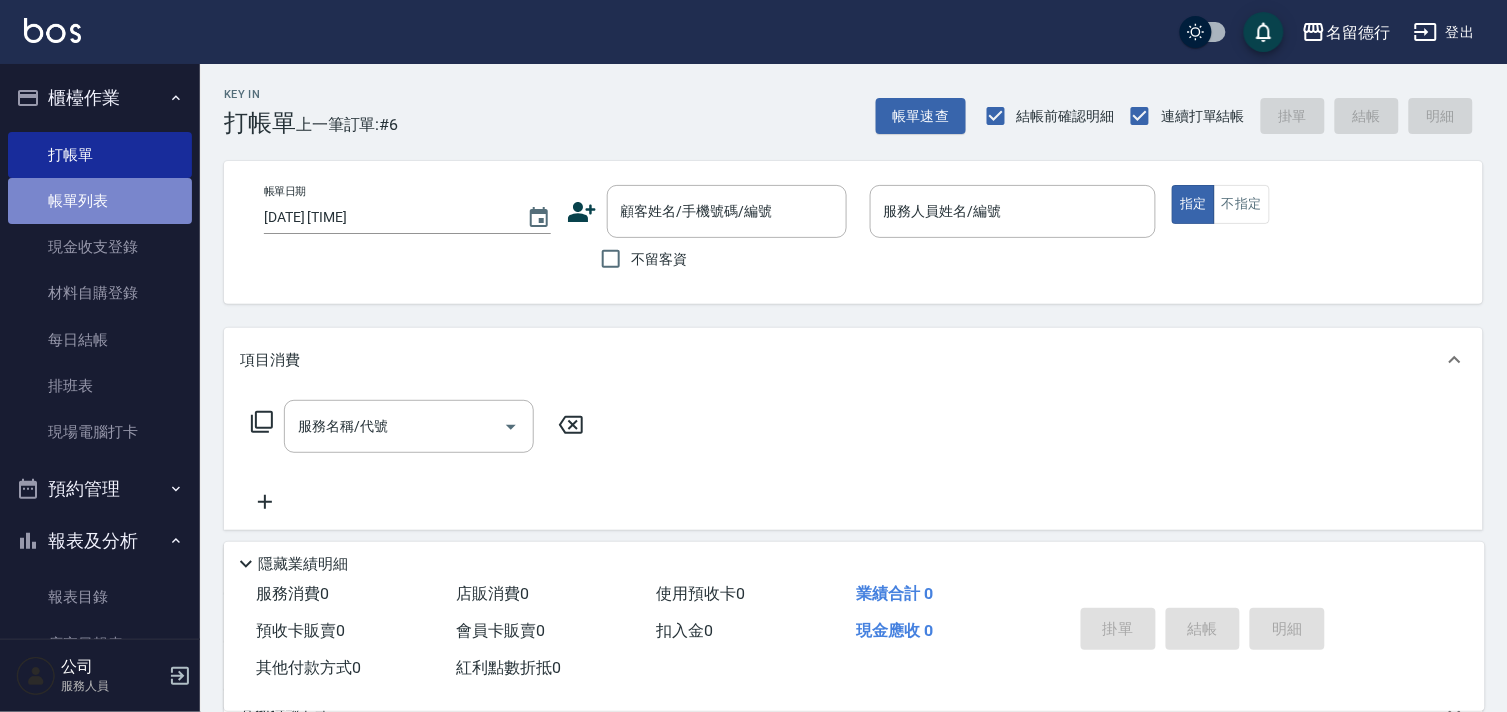 click on "帳單列表" at bounding box center (100, 201) 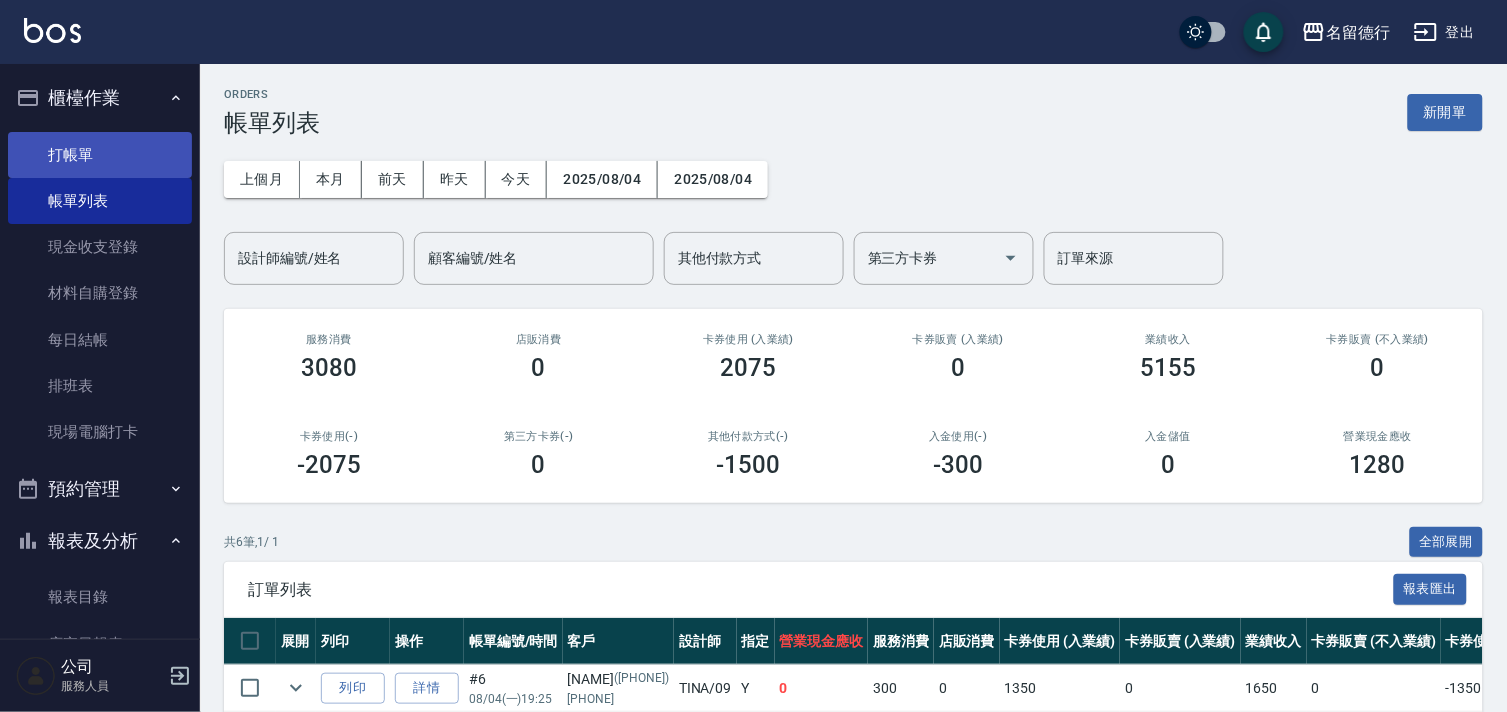 click on "打帳單" at bounding box center (100, 155) 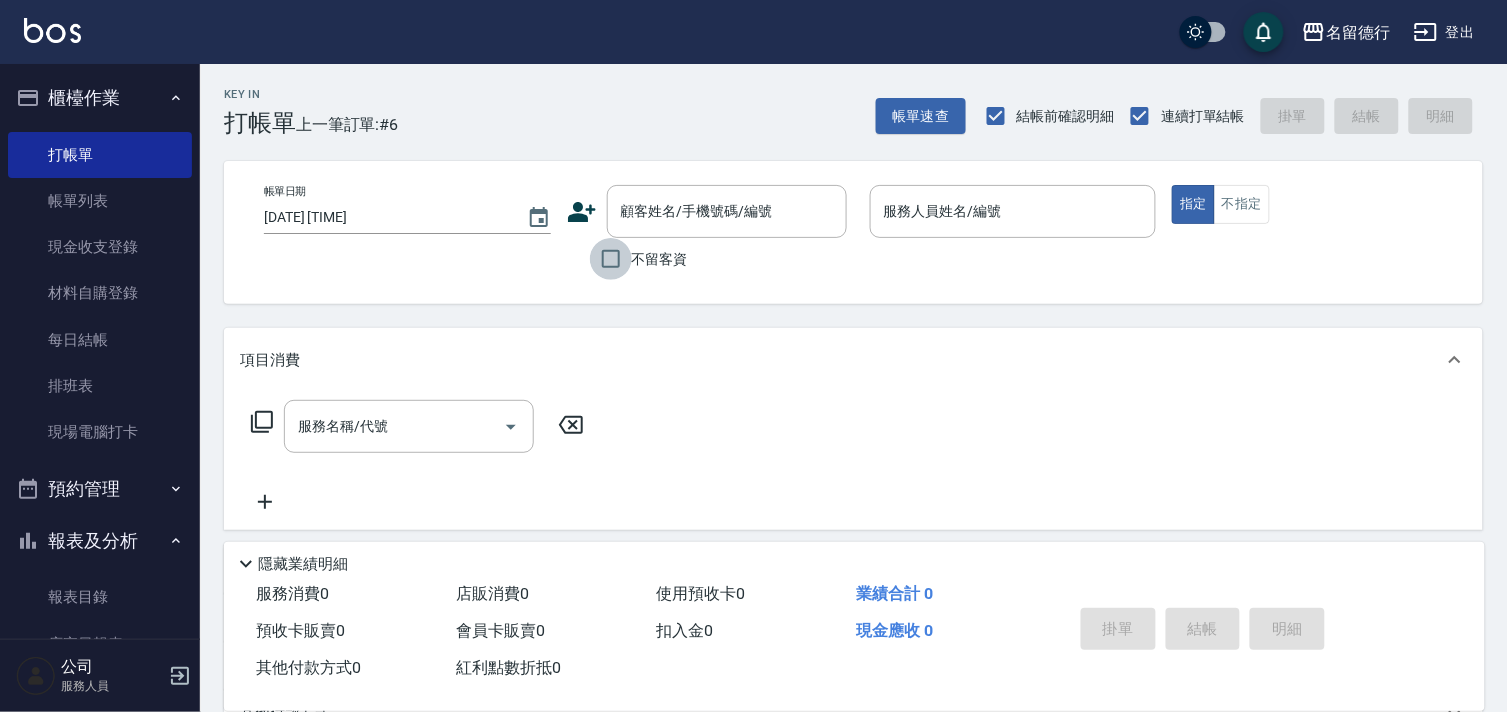 click on "不留客資" at bounding box center [611, 259] 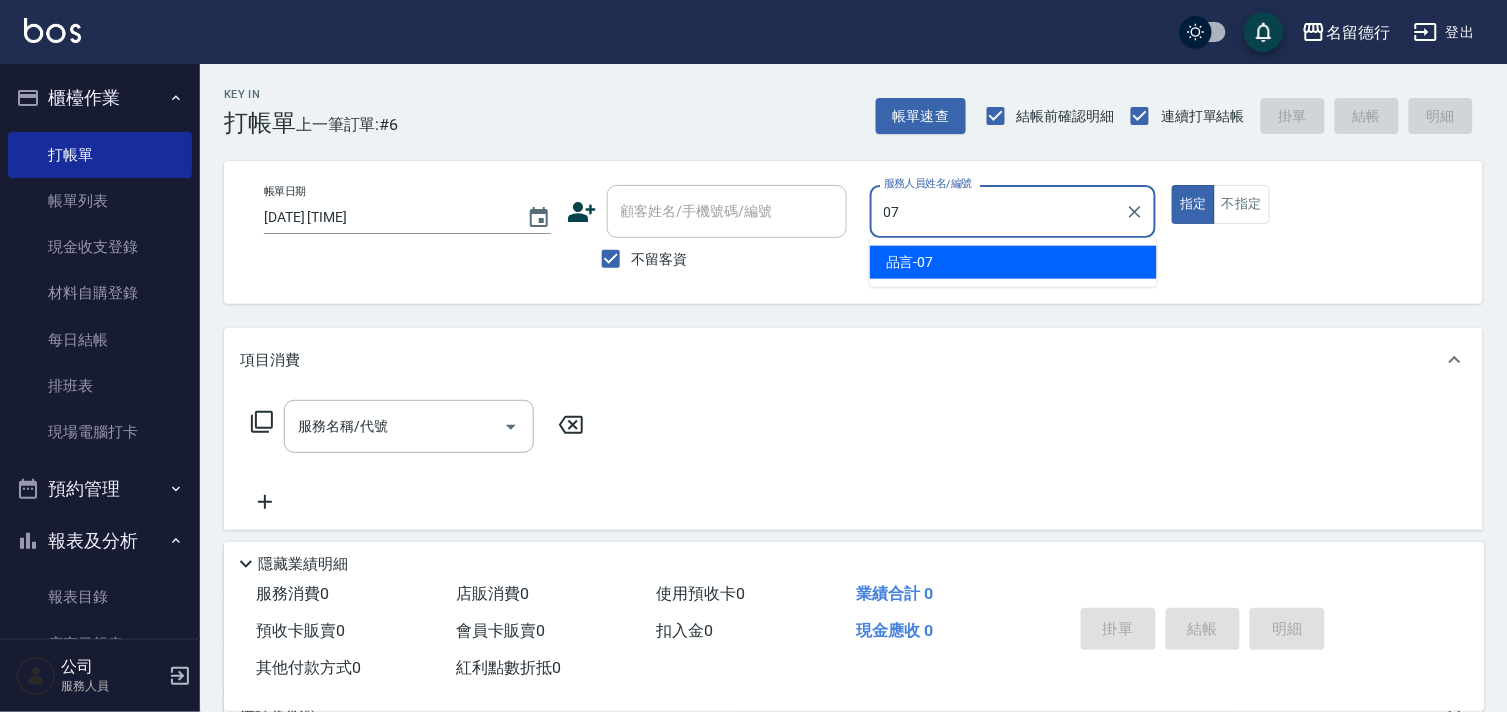 click on "品言 -07" at bounding box center (1013, 262) 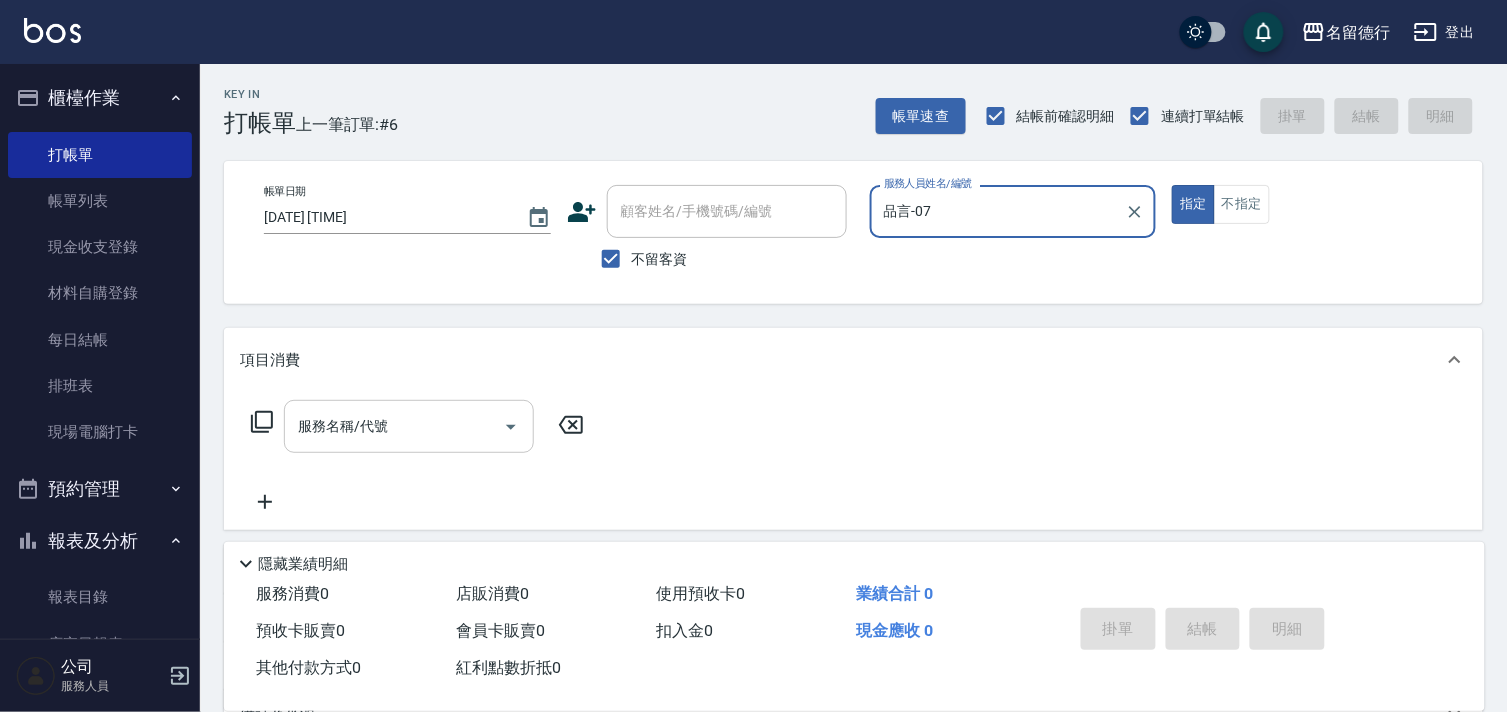 type on "品言-07" 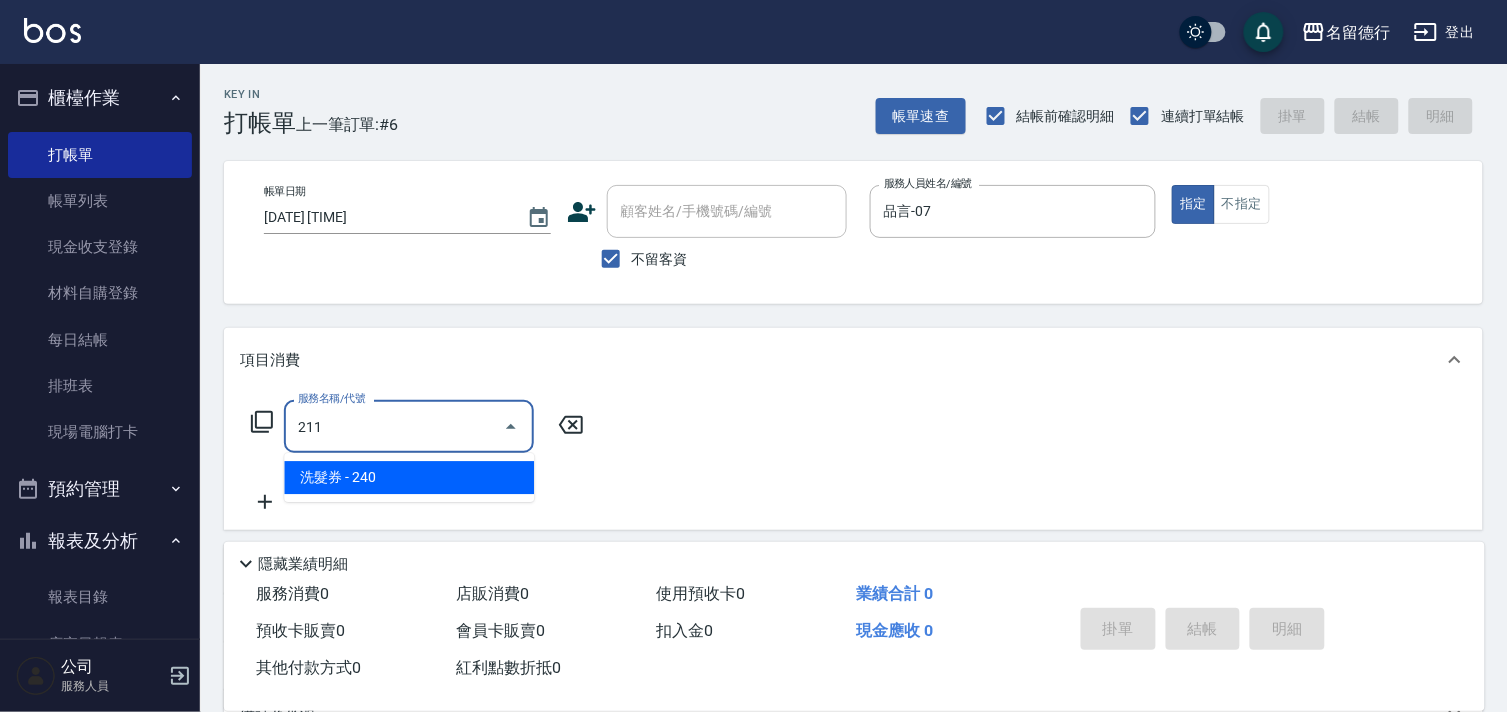 click on "洗髮券 - 240" at bounding box center (409, 477) 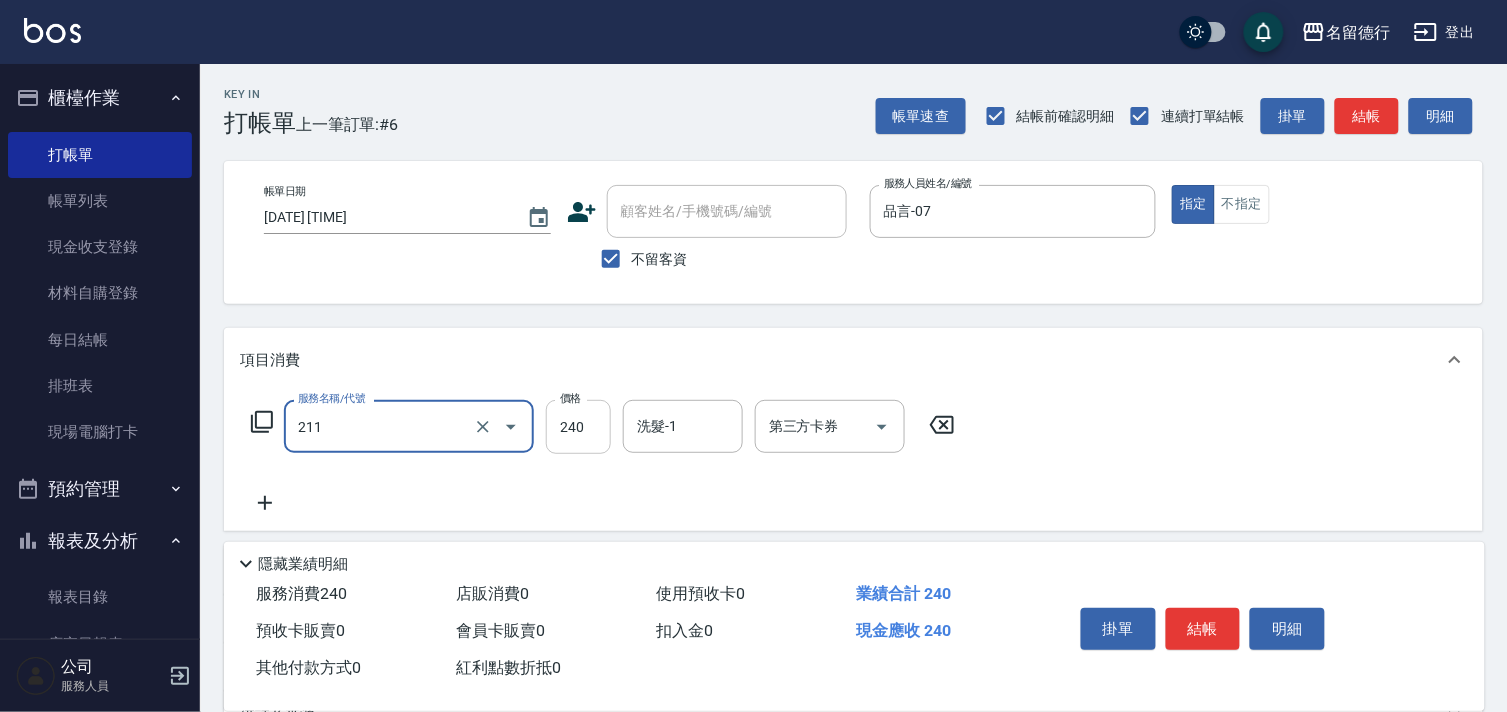 type on "洗髮券(211)" 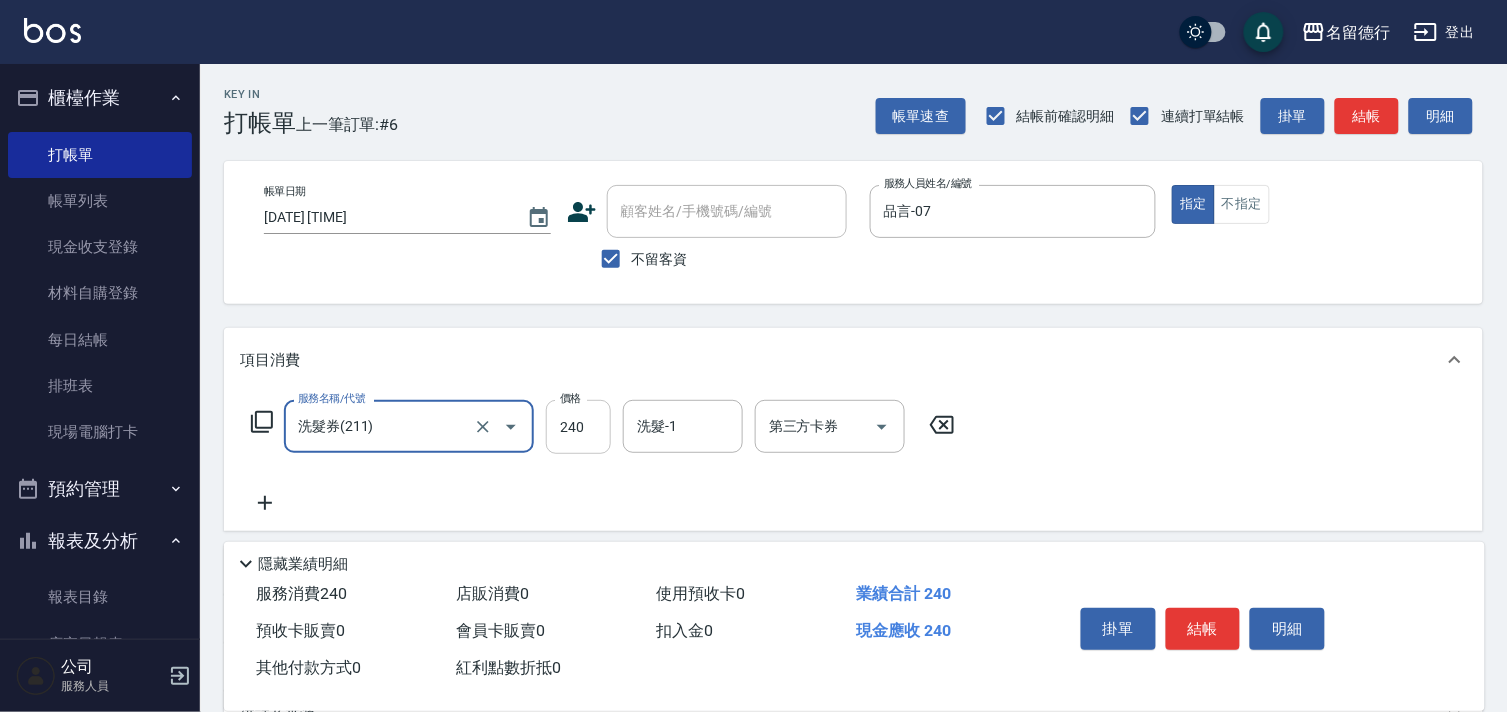 click on "240" at bounding box center (578, 427) 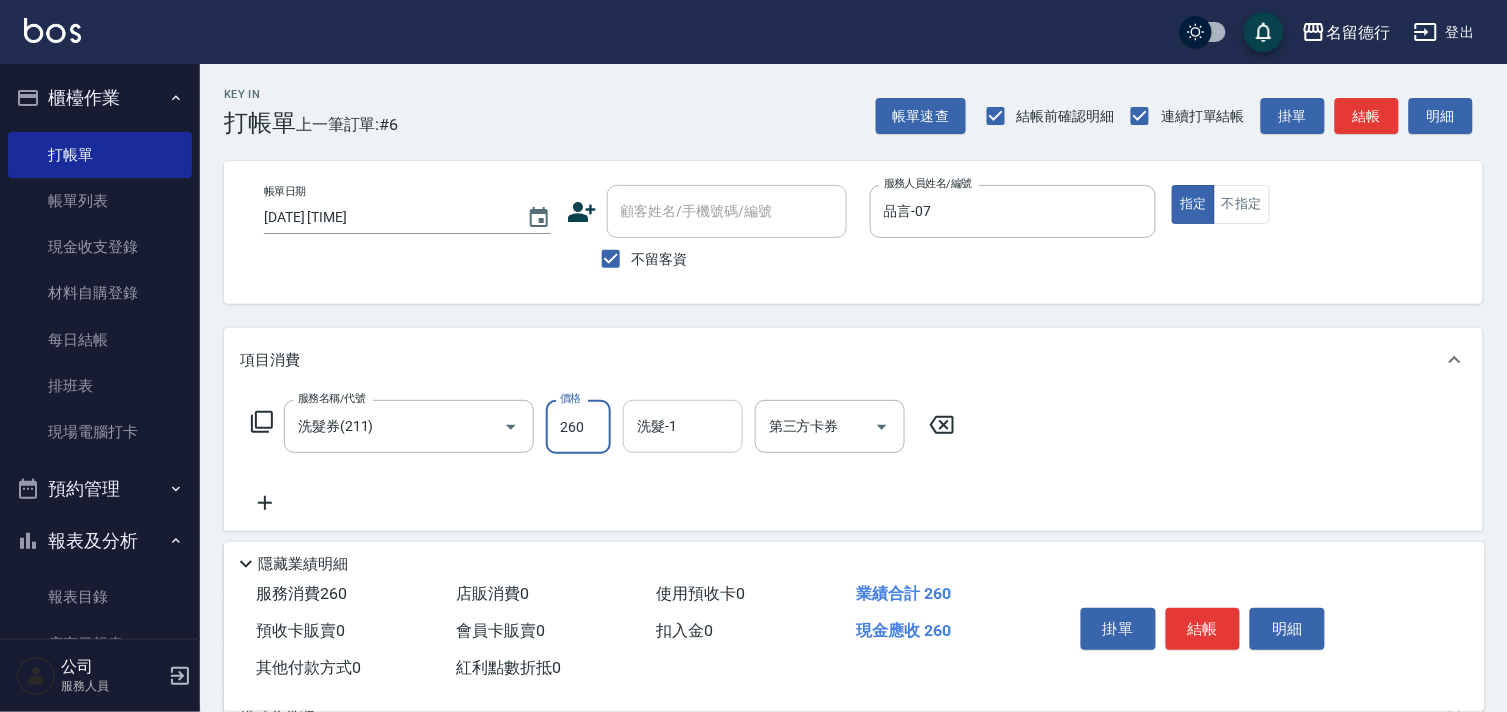 type on "260" 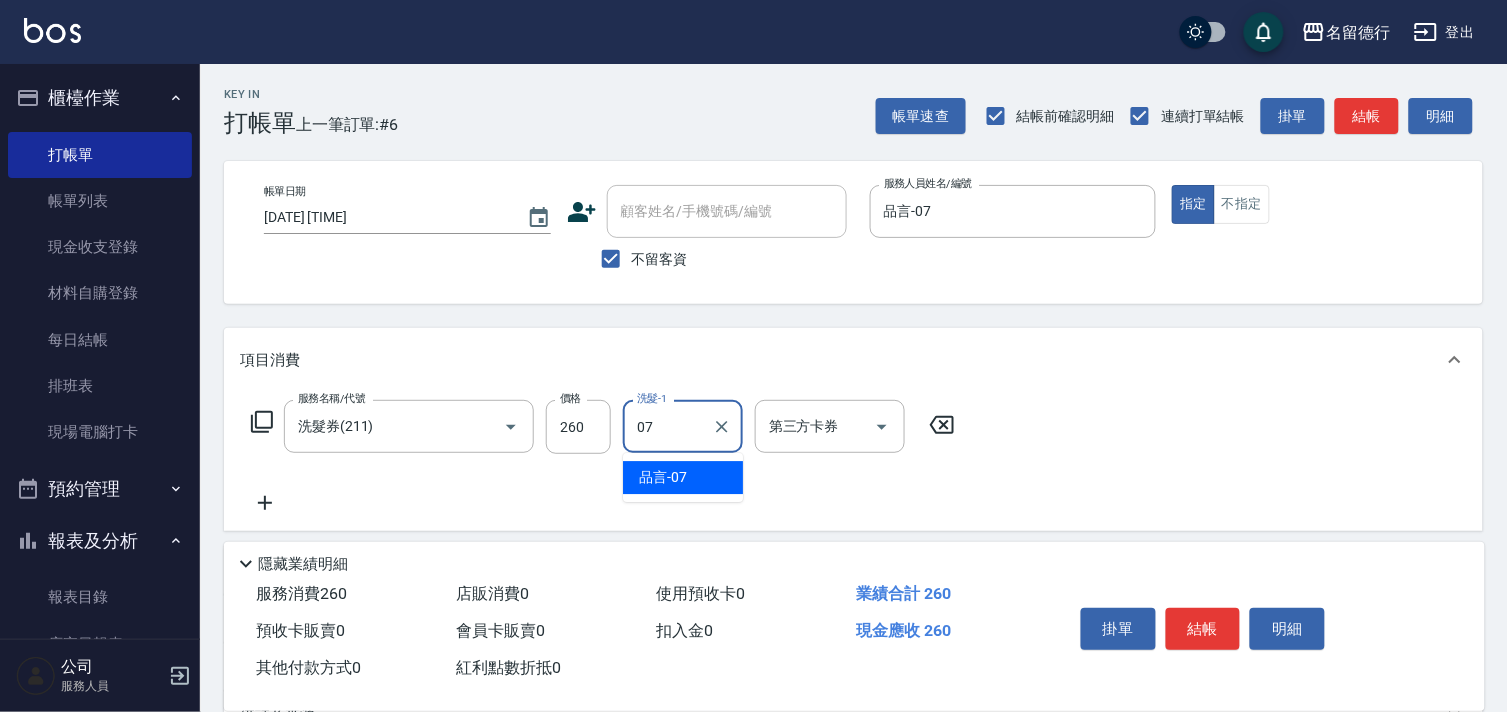 drag, startPoint x: 675, startPoint y: 460, endPoint x: 755, endPoint y: 467, distance: 80.305664 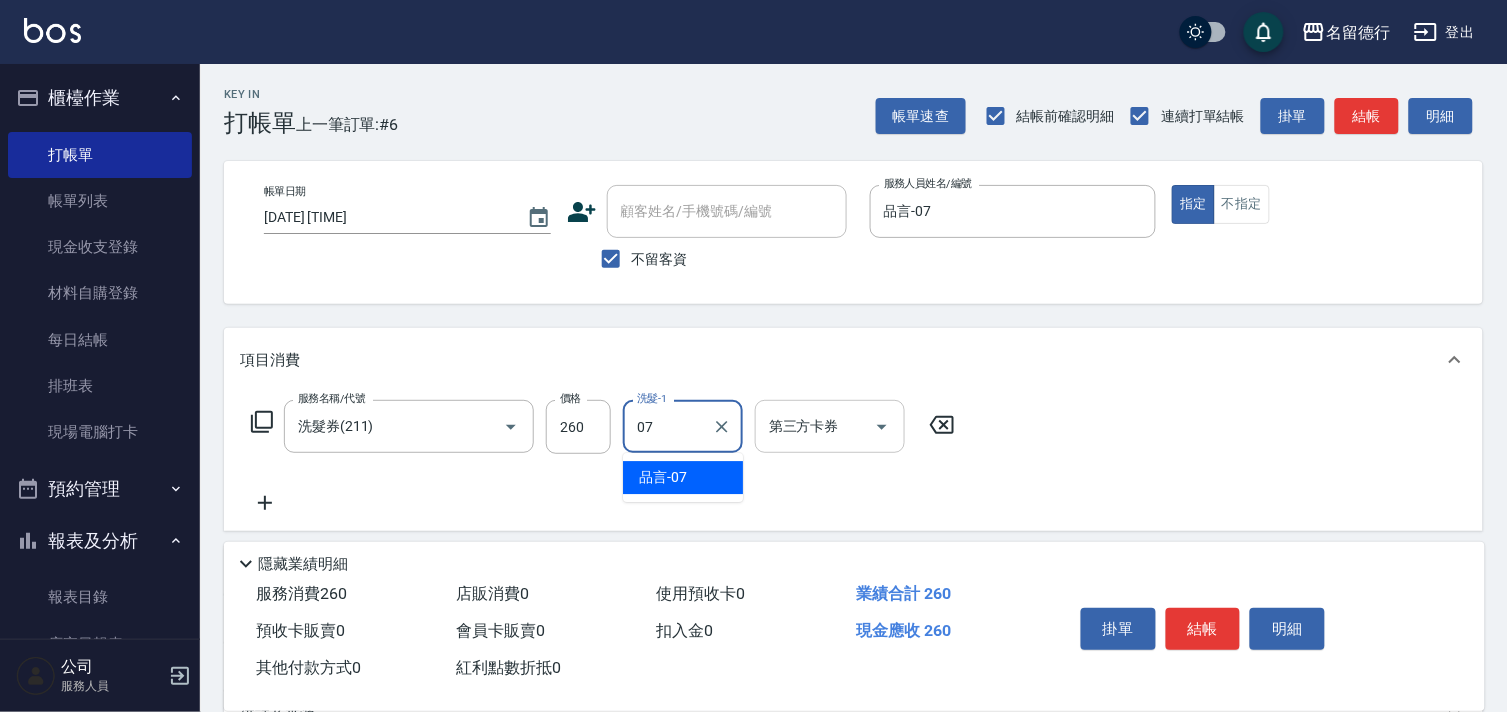 type on "07" 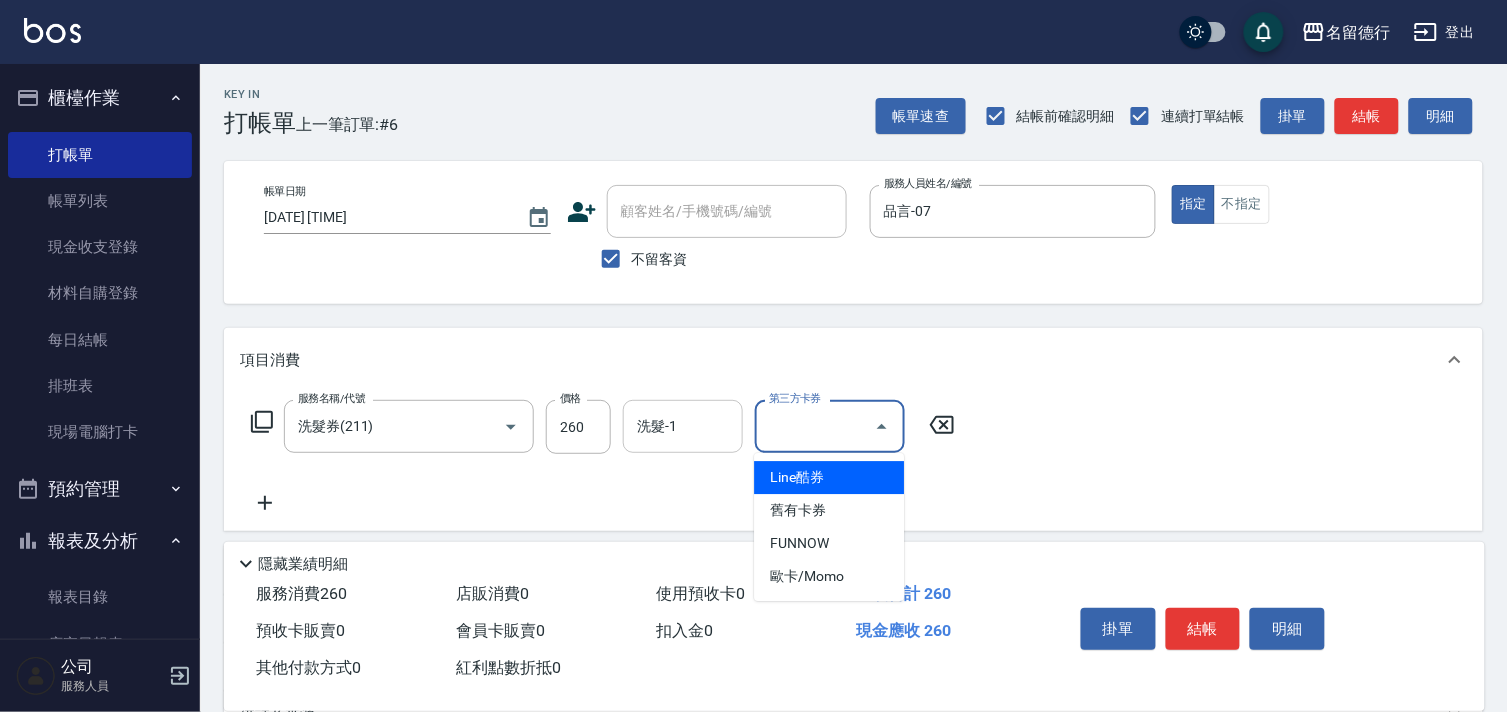 click on "洗髮-1" at bounding box center [683, 426] 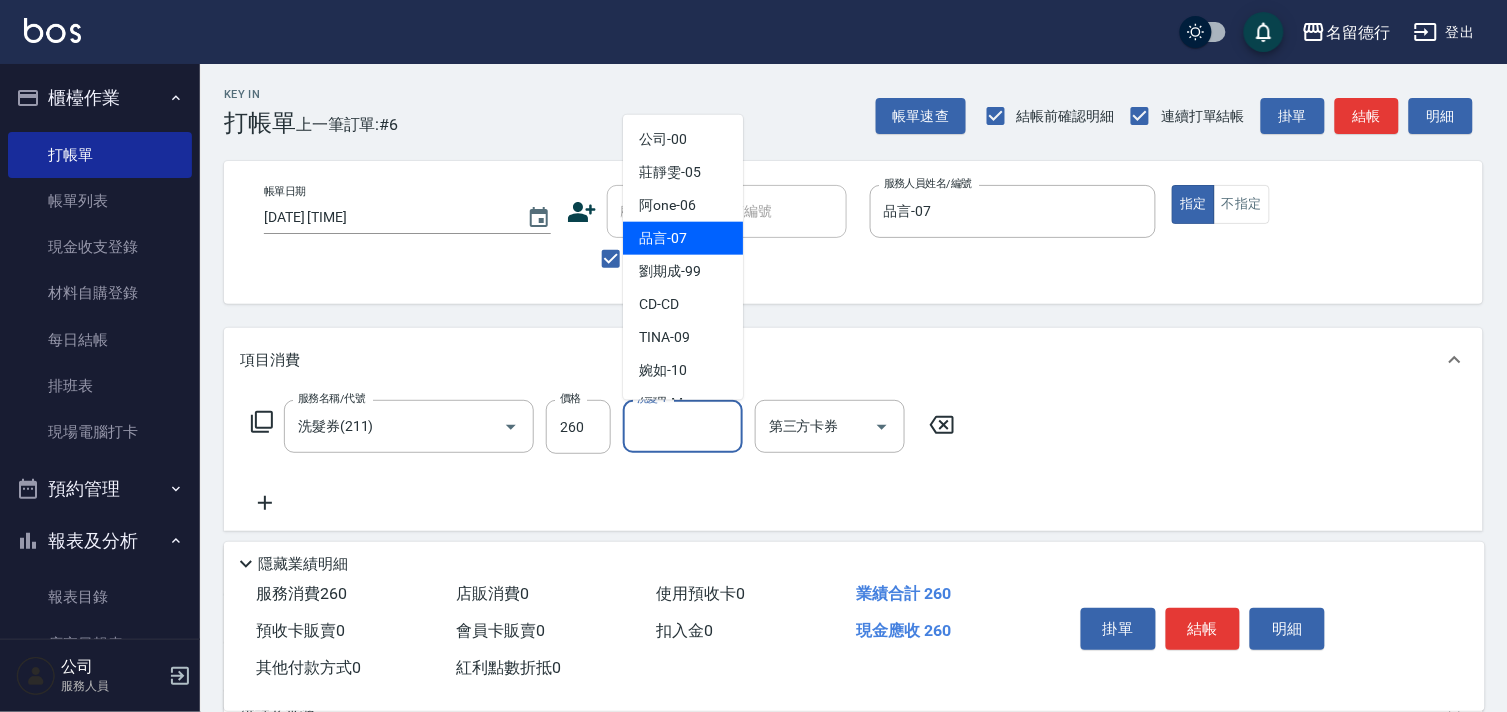 click on "品言 -07" at bounding box center [663, 238] 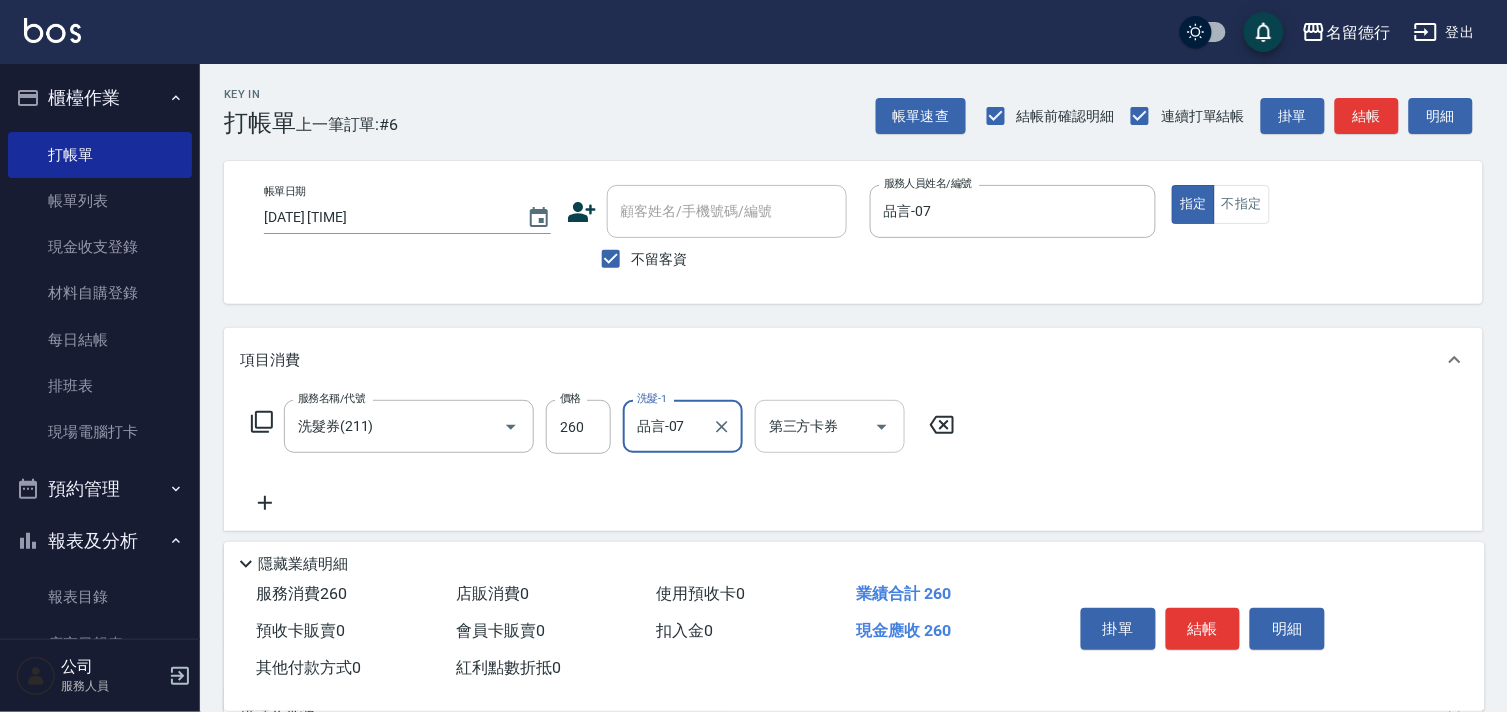 click on "第三方卡券 第三方卡券" at bounding box center (830, 426) 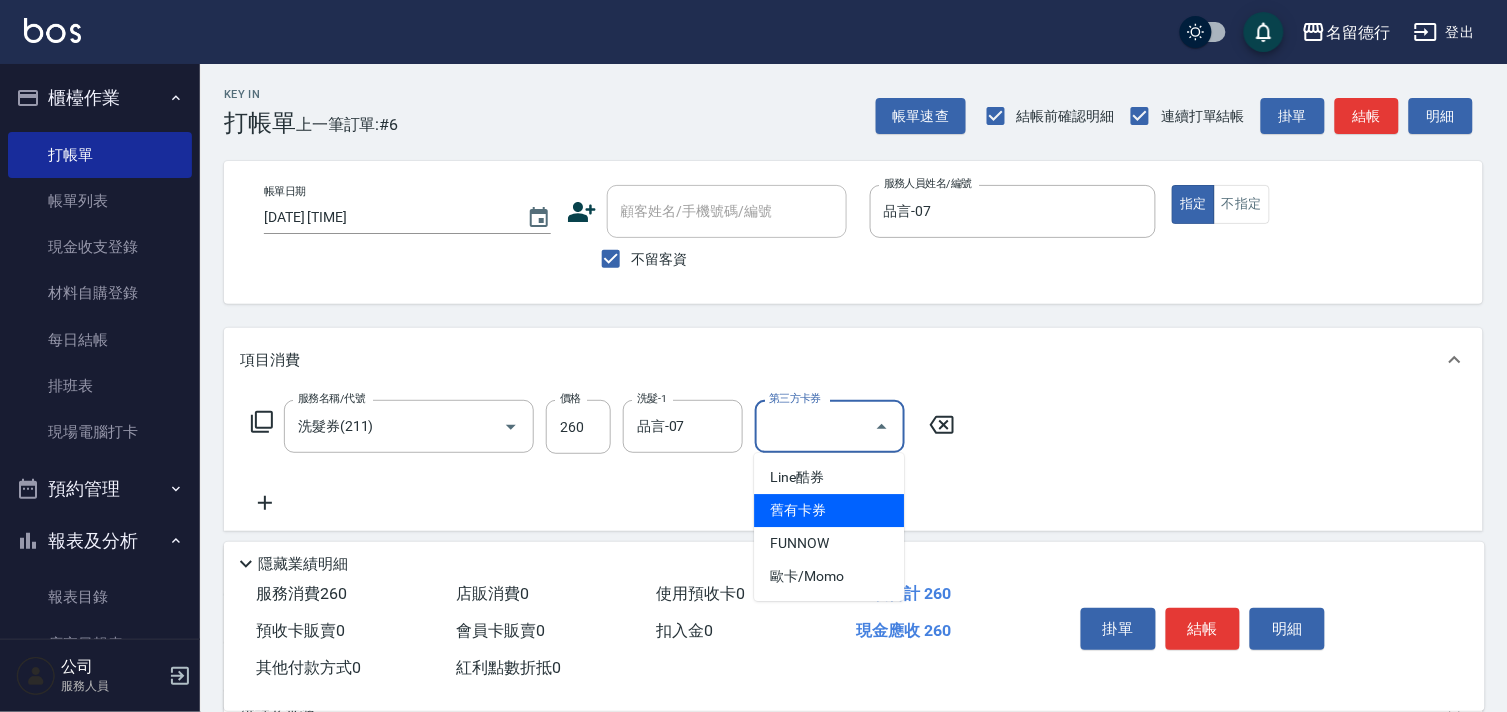 click on "舊有卡券" at bounding box center [829, 510] 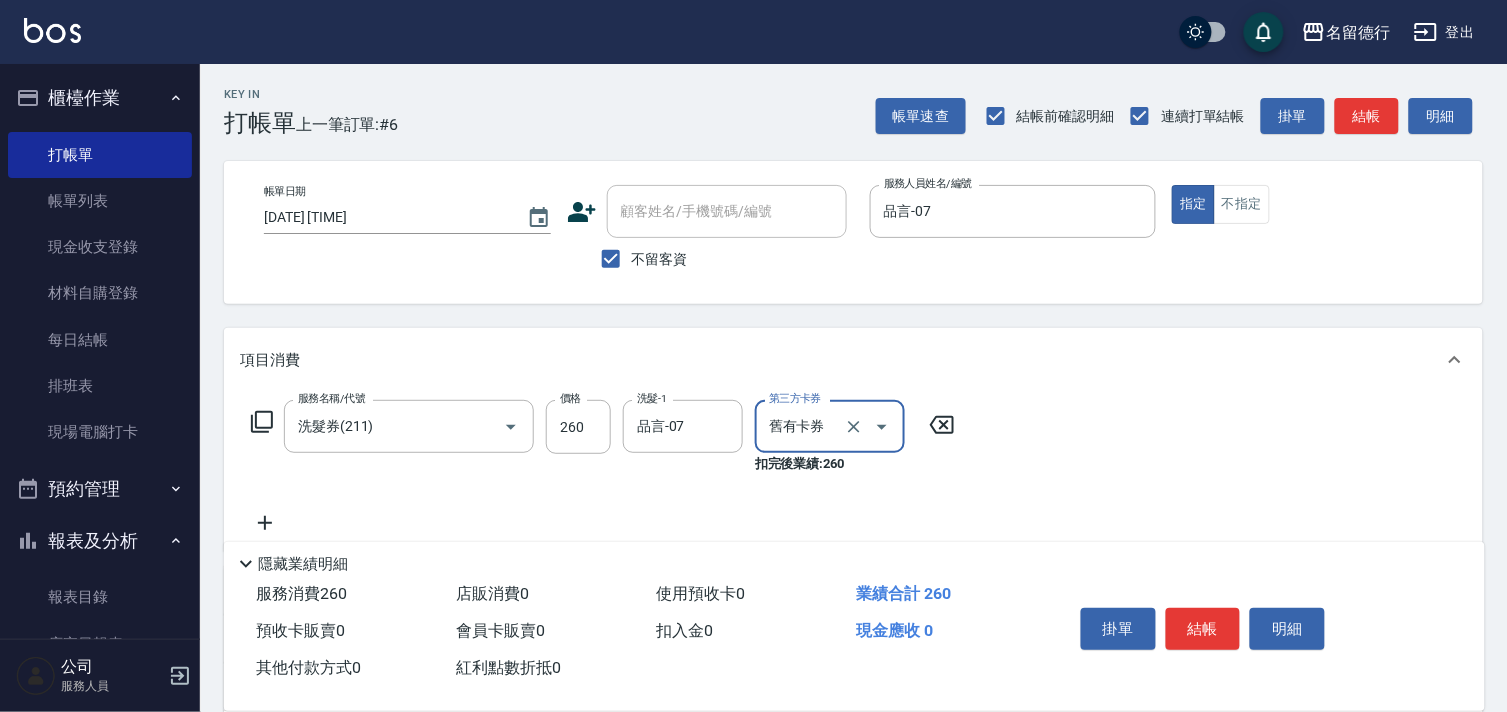 type on "舊有卡券" 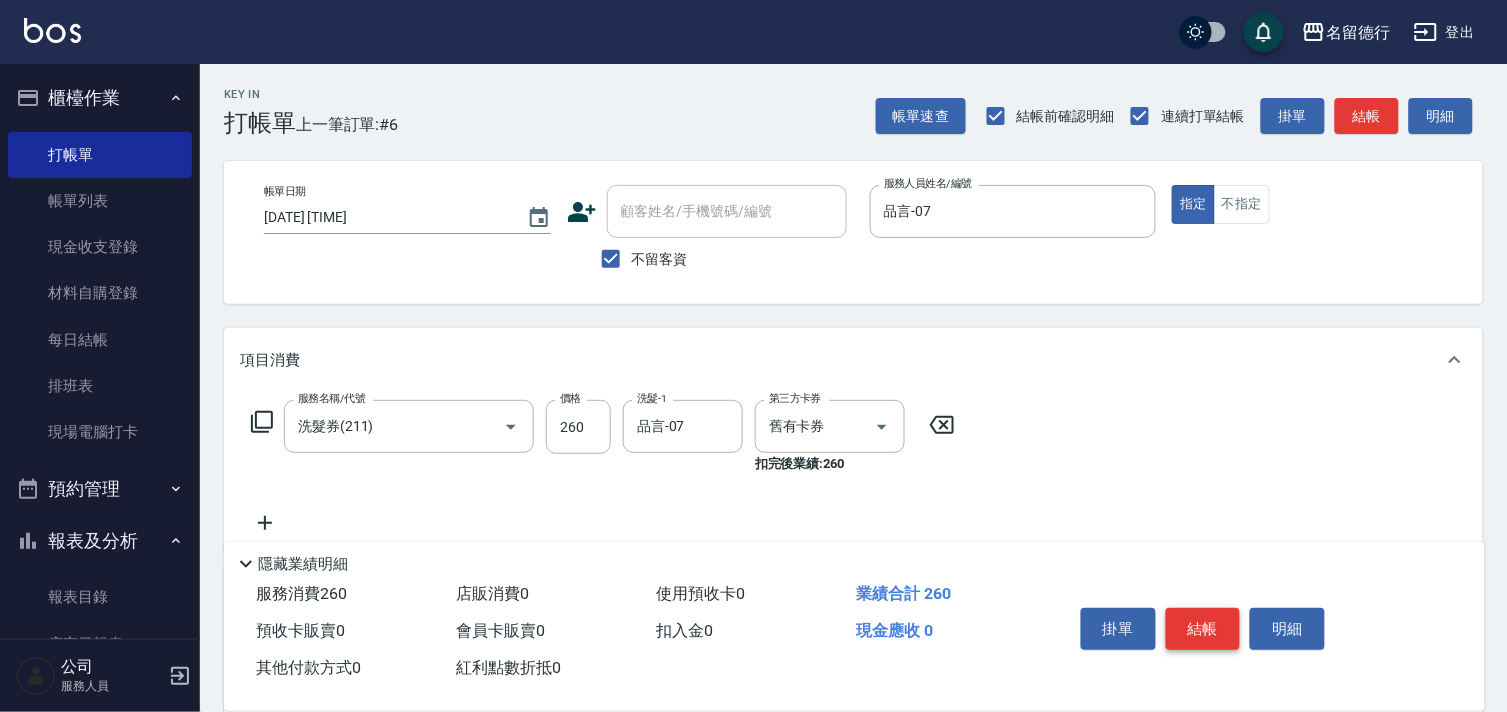 click on "結帳" at bounding box center (1203, 629) 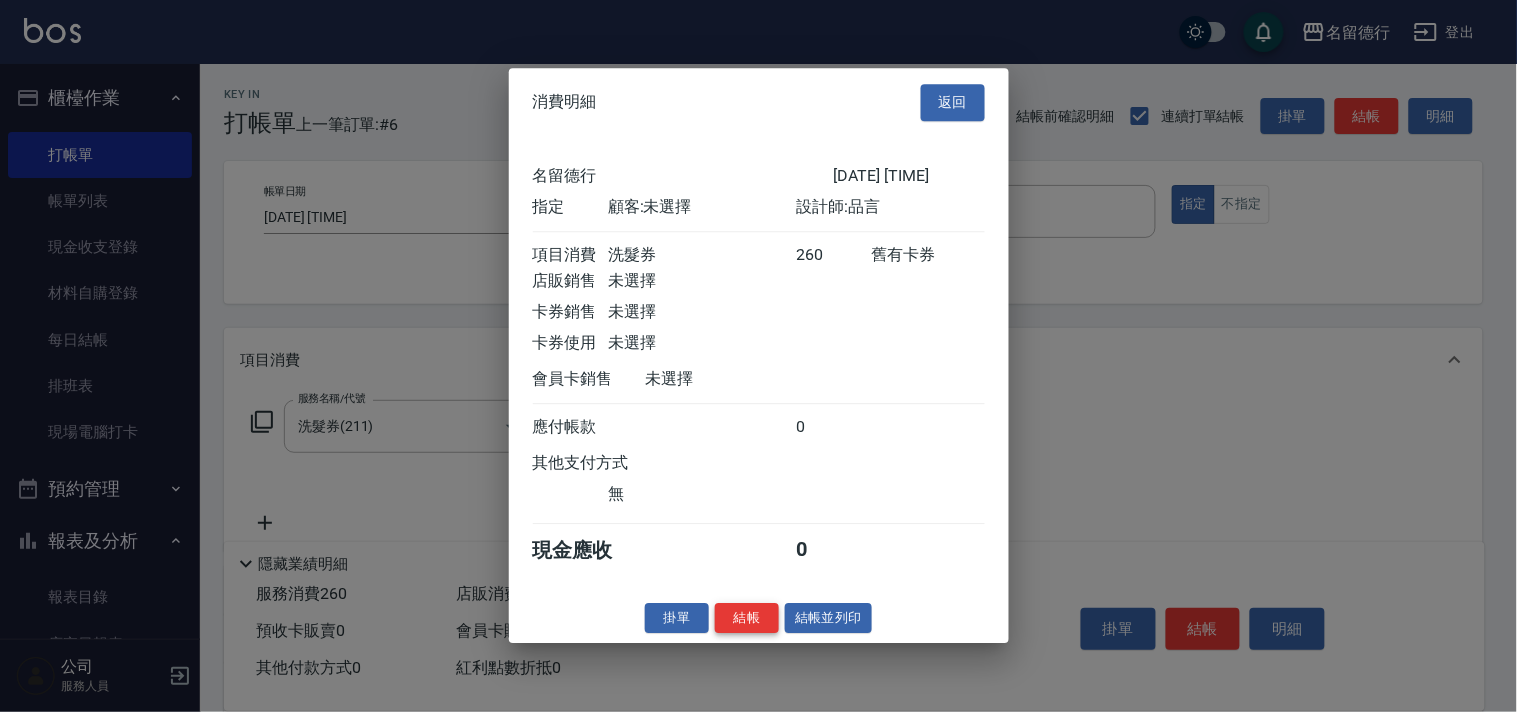 click on "結帳" at bounding box center (747, 618) 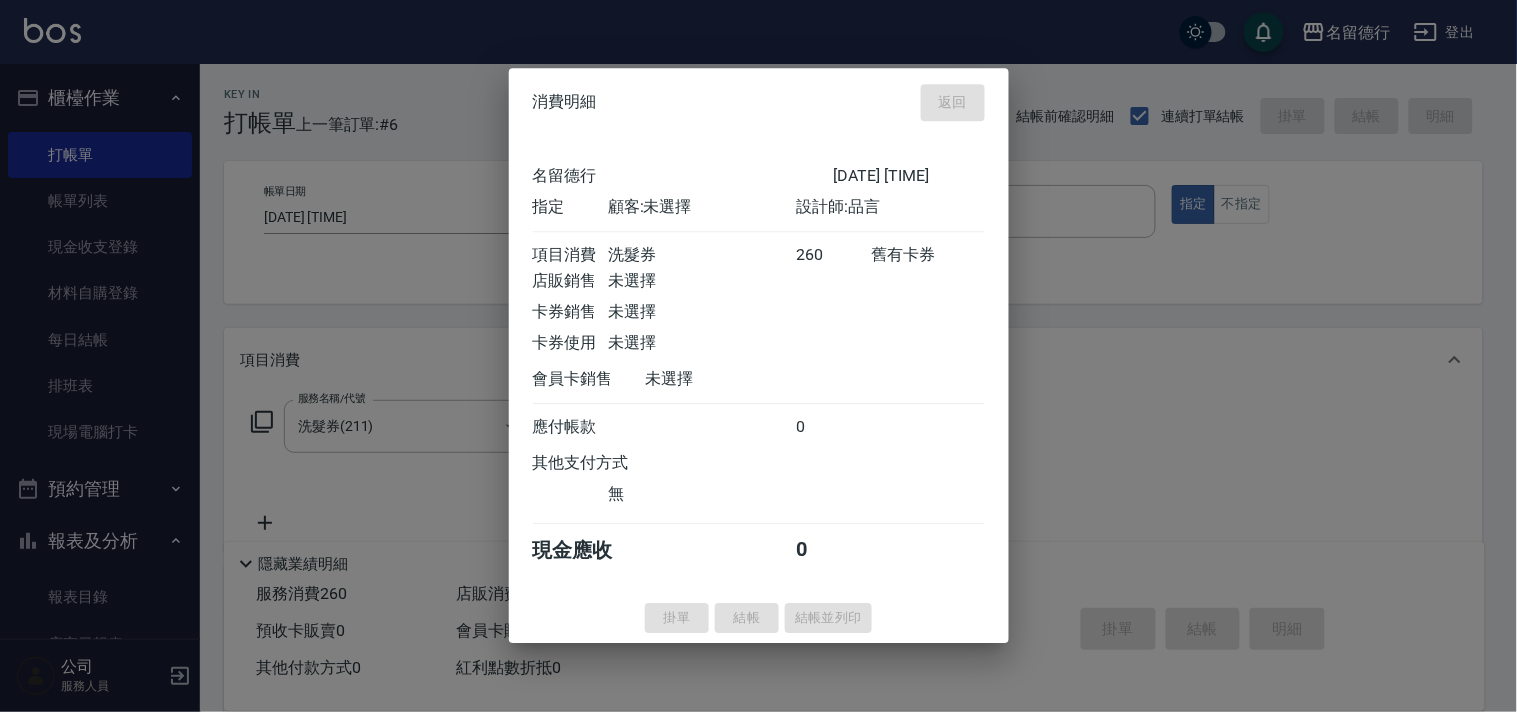 type 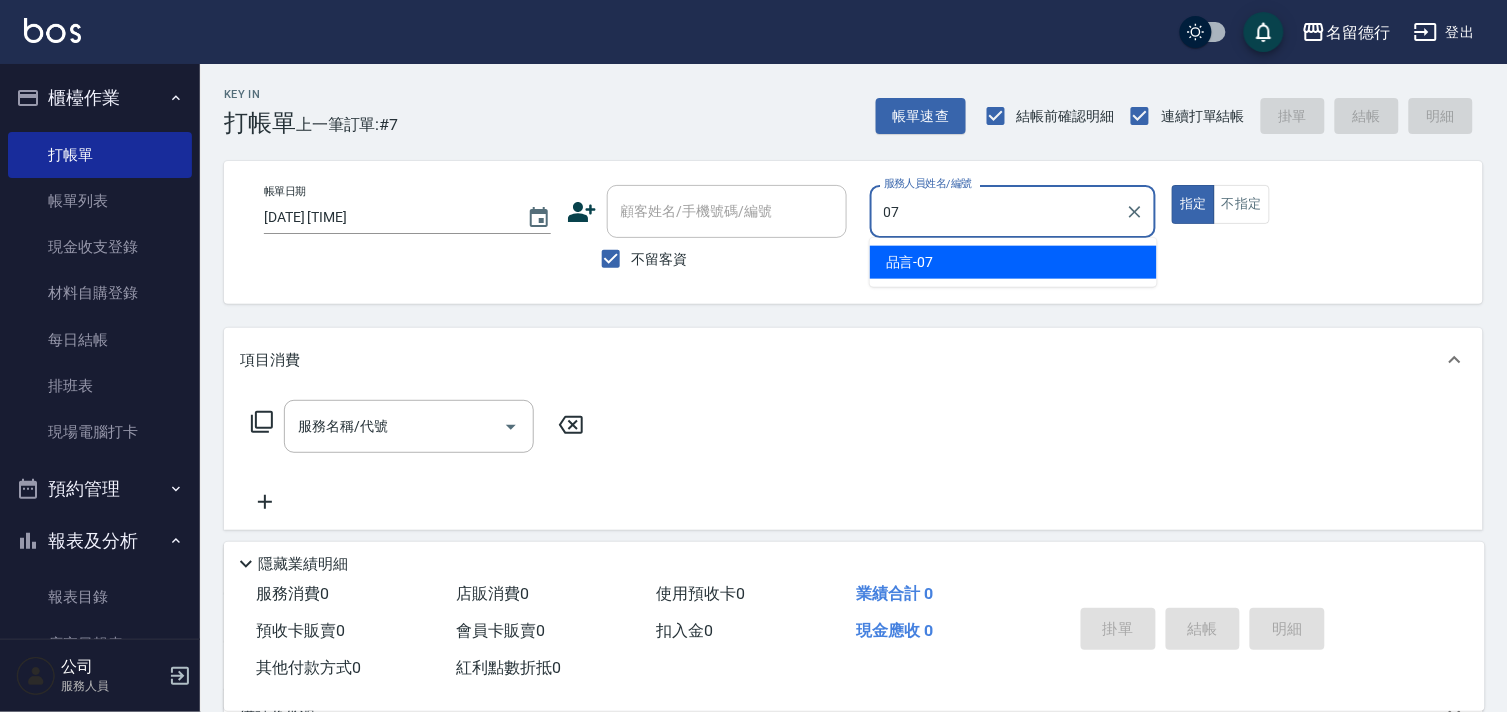 click on "品言 -07" at bounding box center [910, 262] 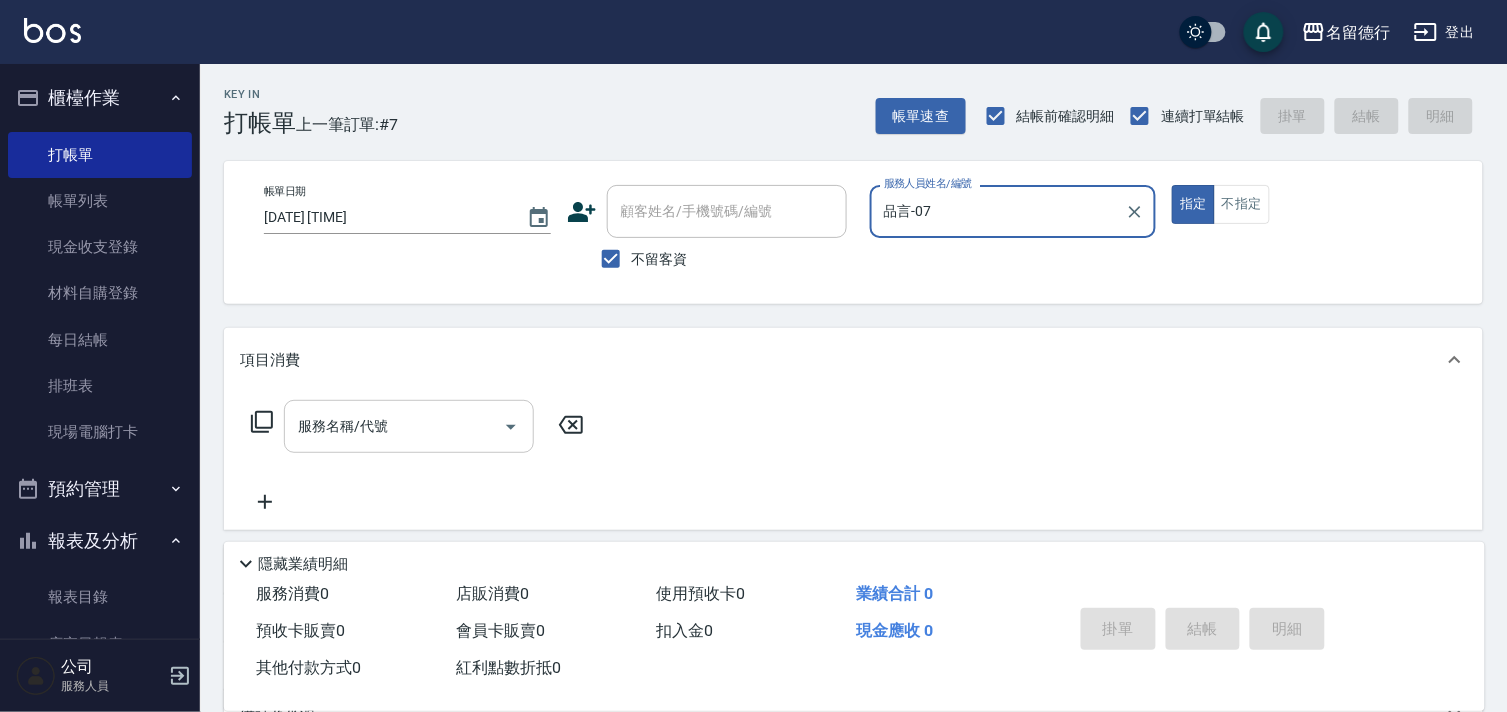 type on "品言-07" 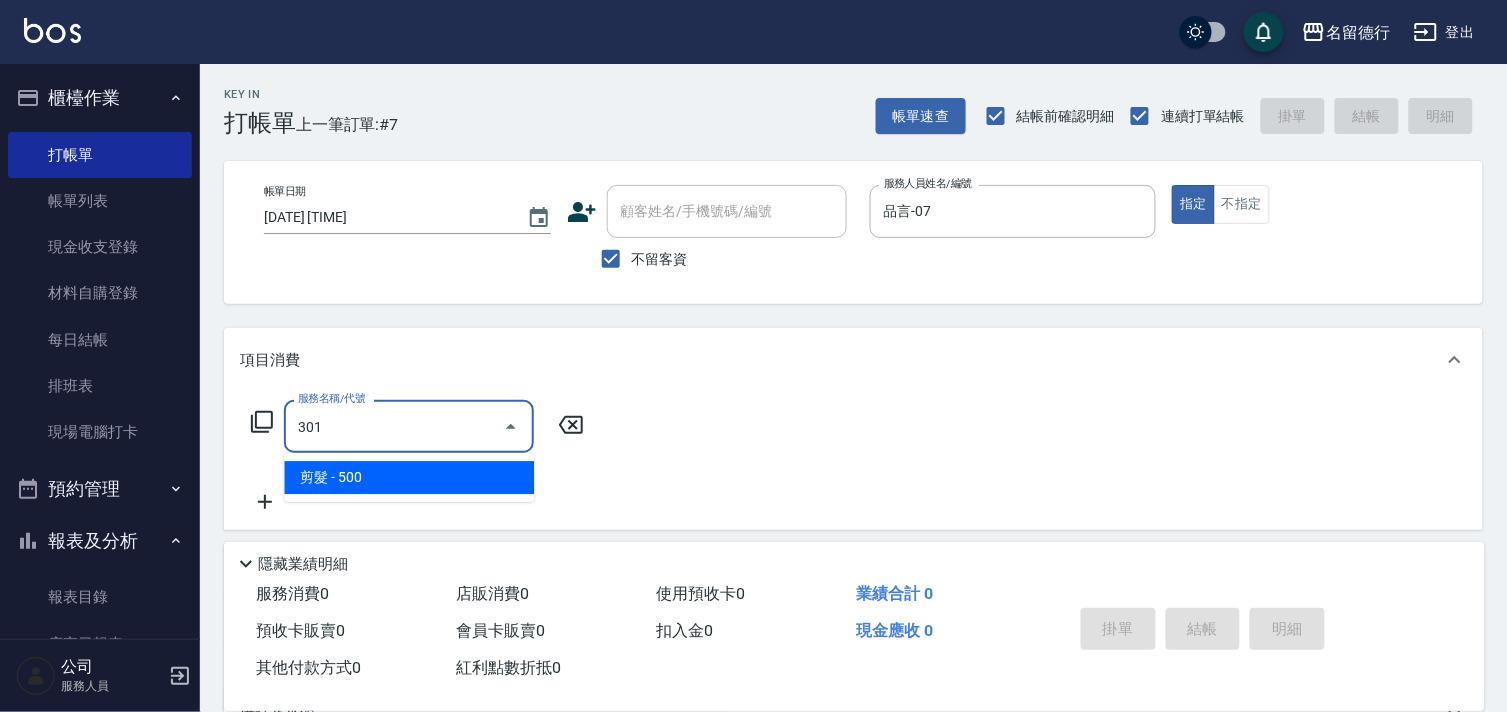 click on "剪髮 - 500" at bounding box center [409, 477] 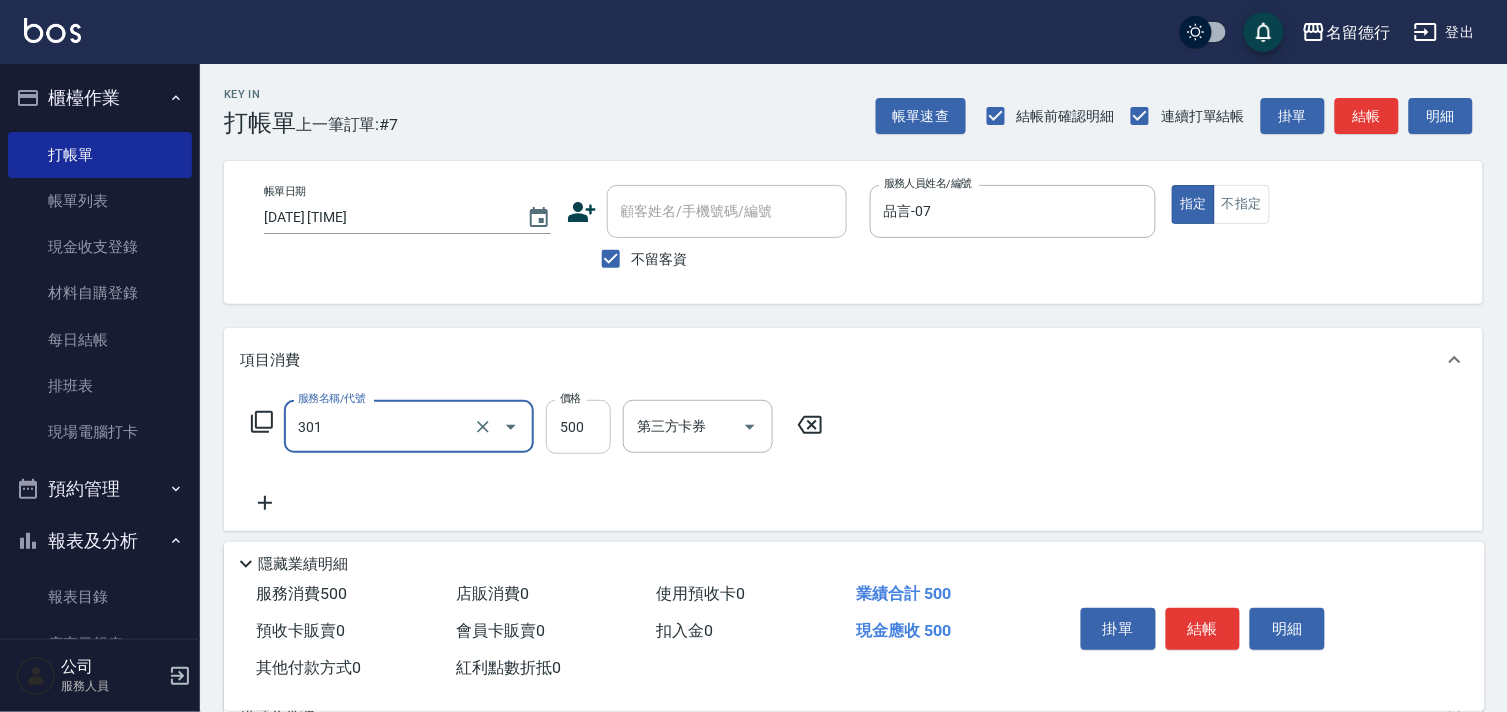 type on "剪髮(301)" 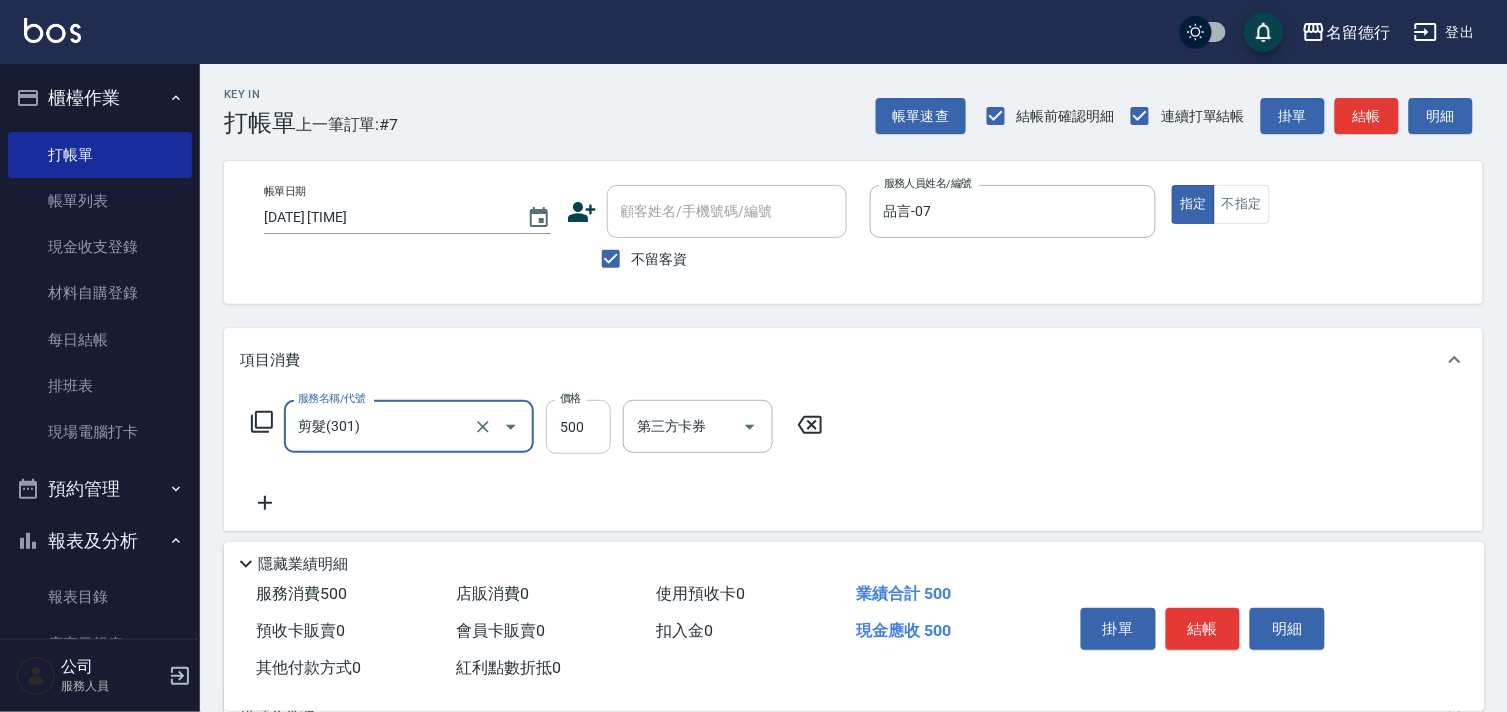 click on "500" at bounding box center [578, 427] 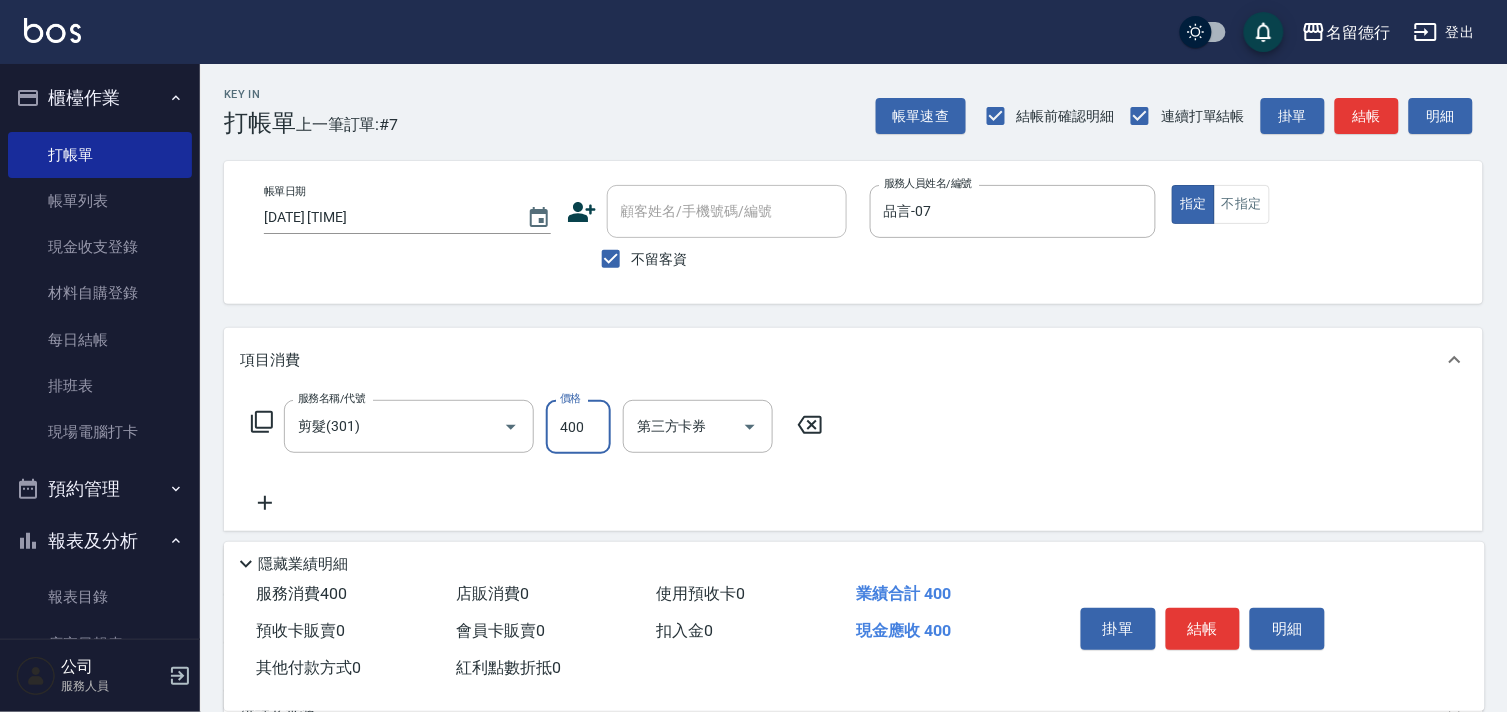 type on "400" 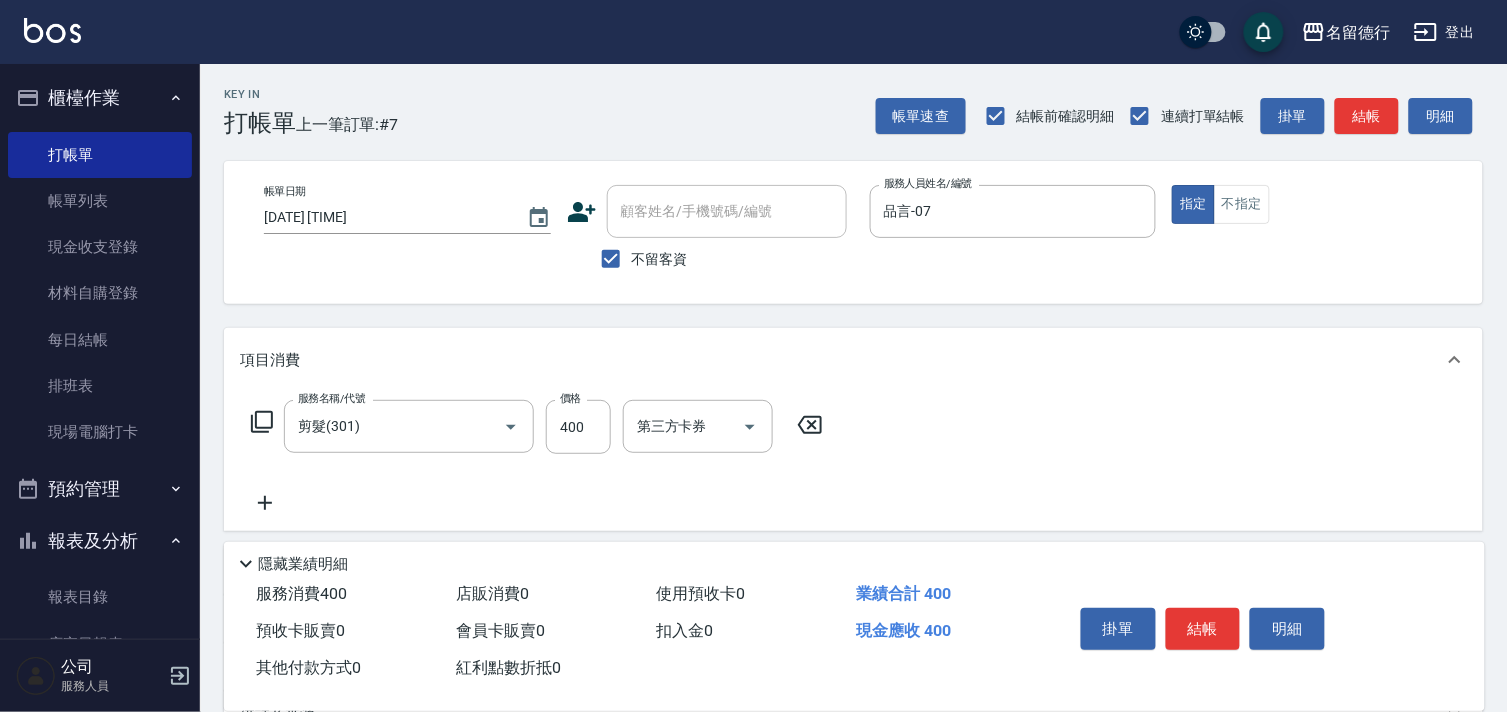 click on "服務名稱/代號 剪髮(301) 服務名稱/代號 價格 400 價格 第三方卡券 第三方卡券" at bounding box center [853, 461] 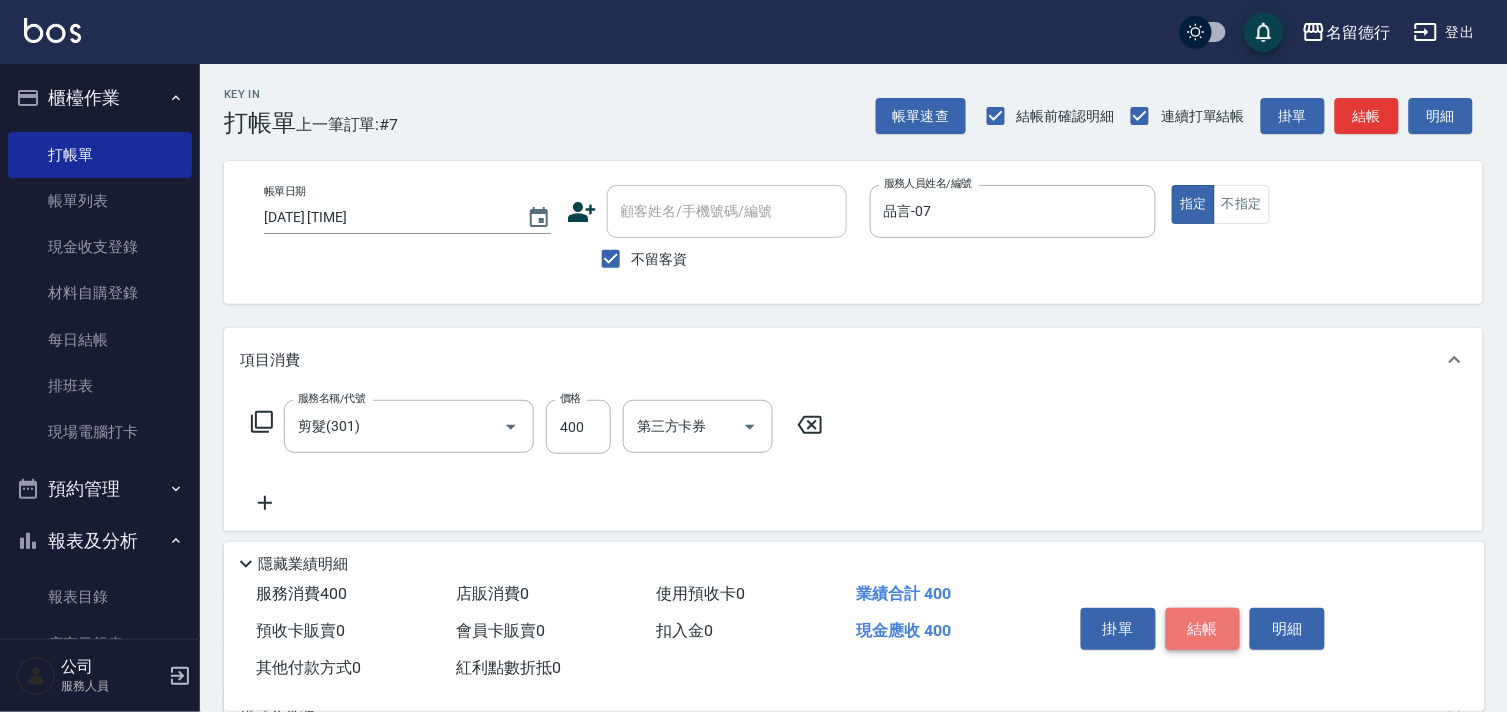 click on "結帳" at bounding box center (1203, 629) 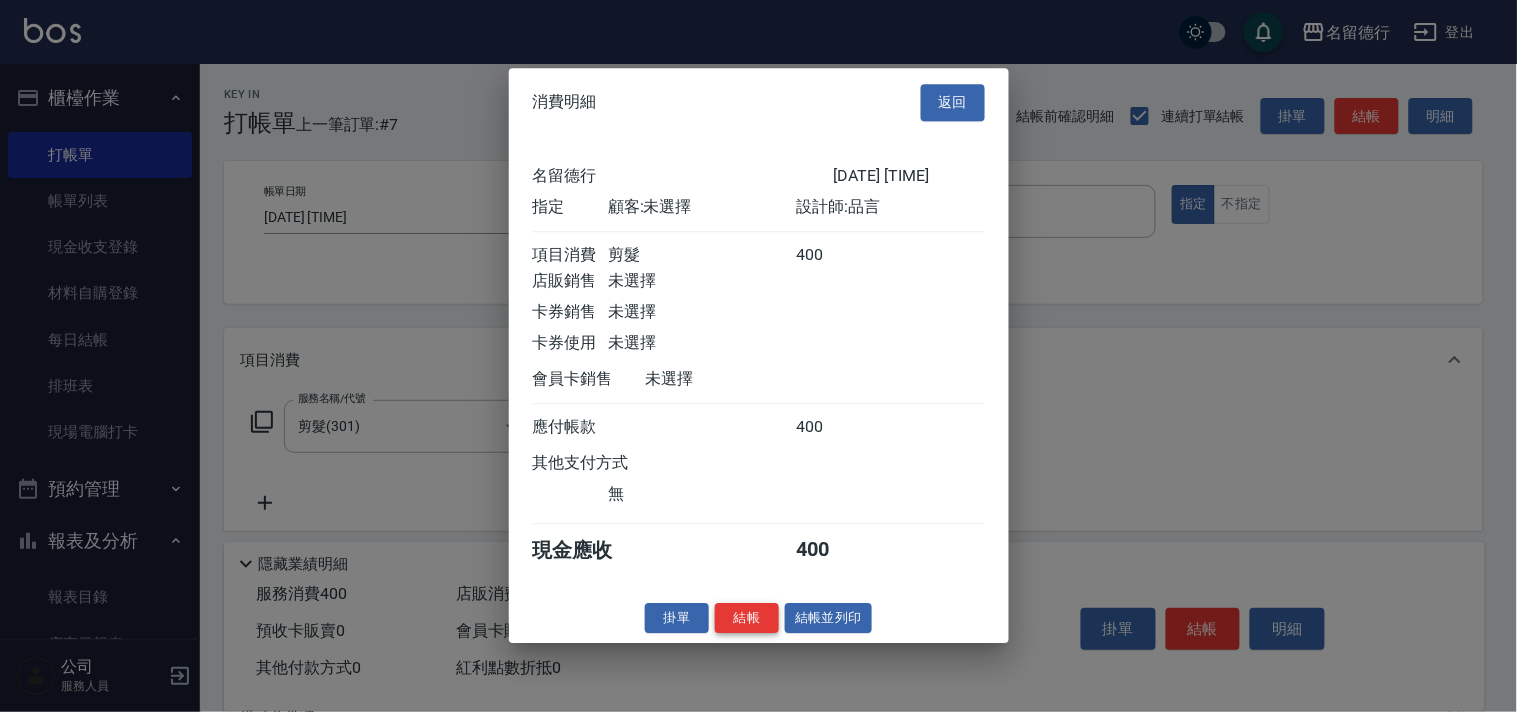 click on "結帳" at bounding box center (747, 618) 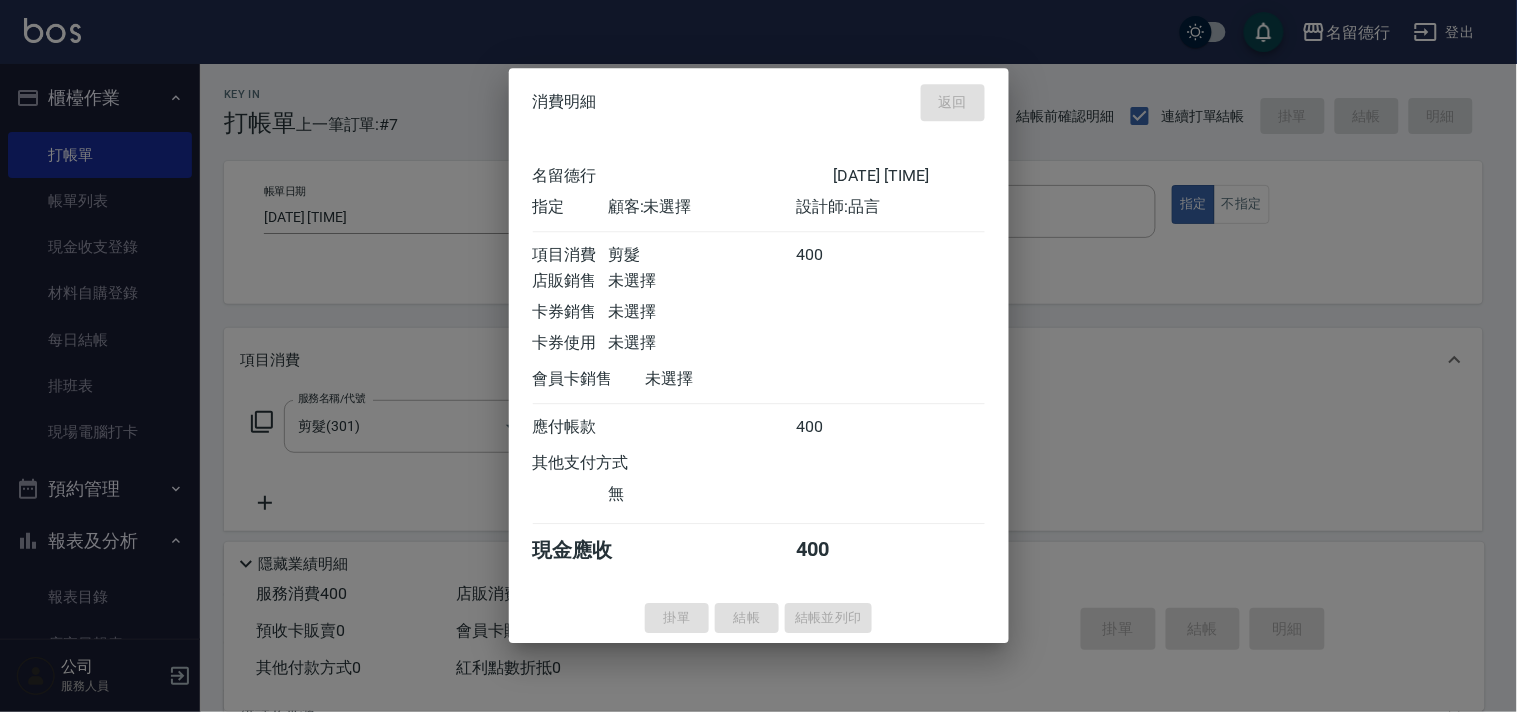 type 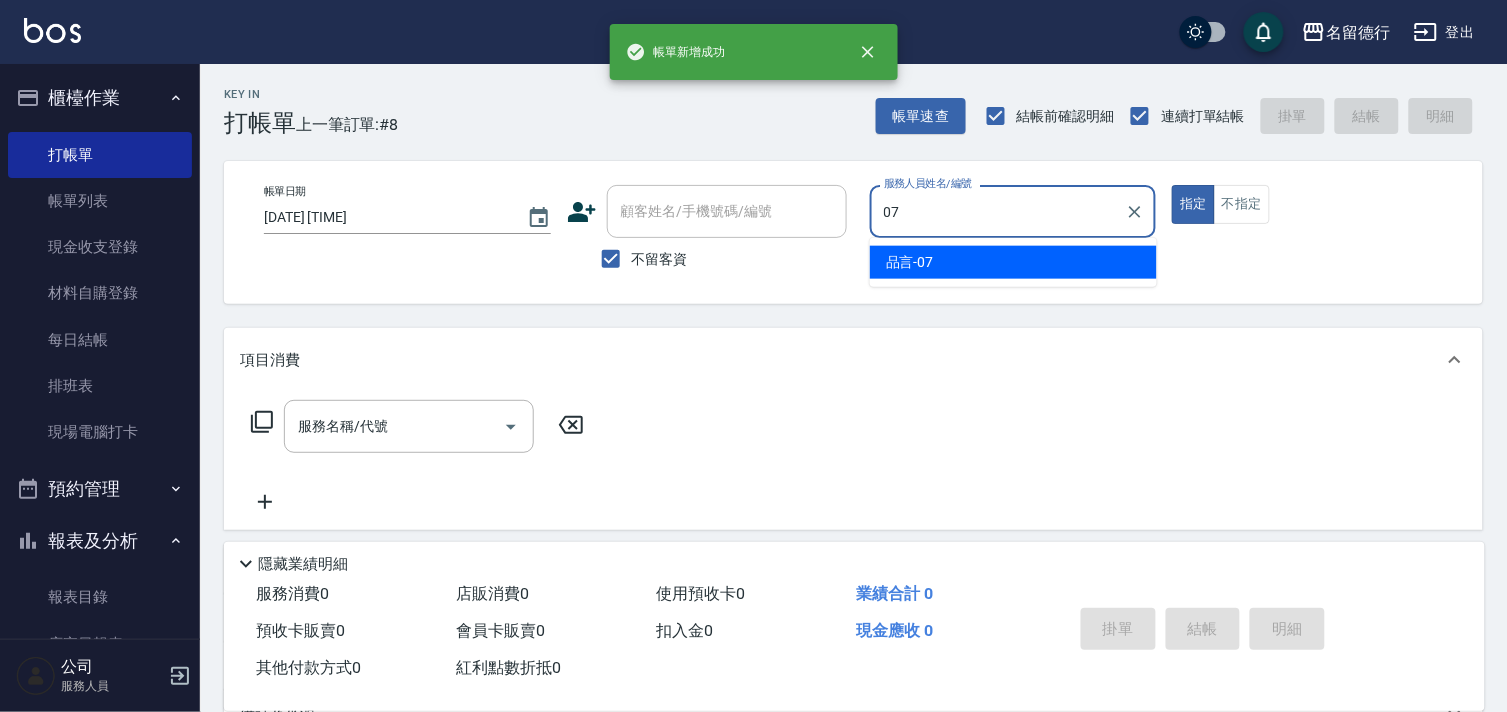 click on "品言 -07" at bounding box center (910, 262) 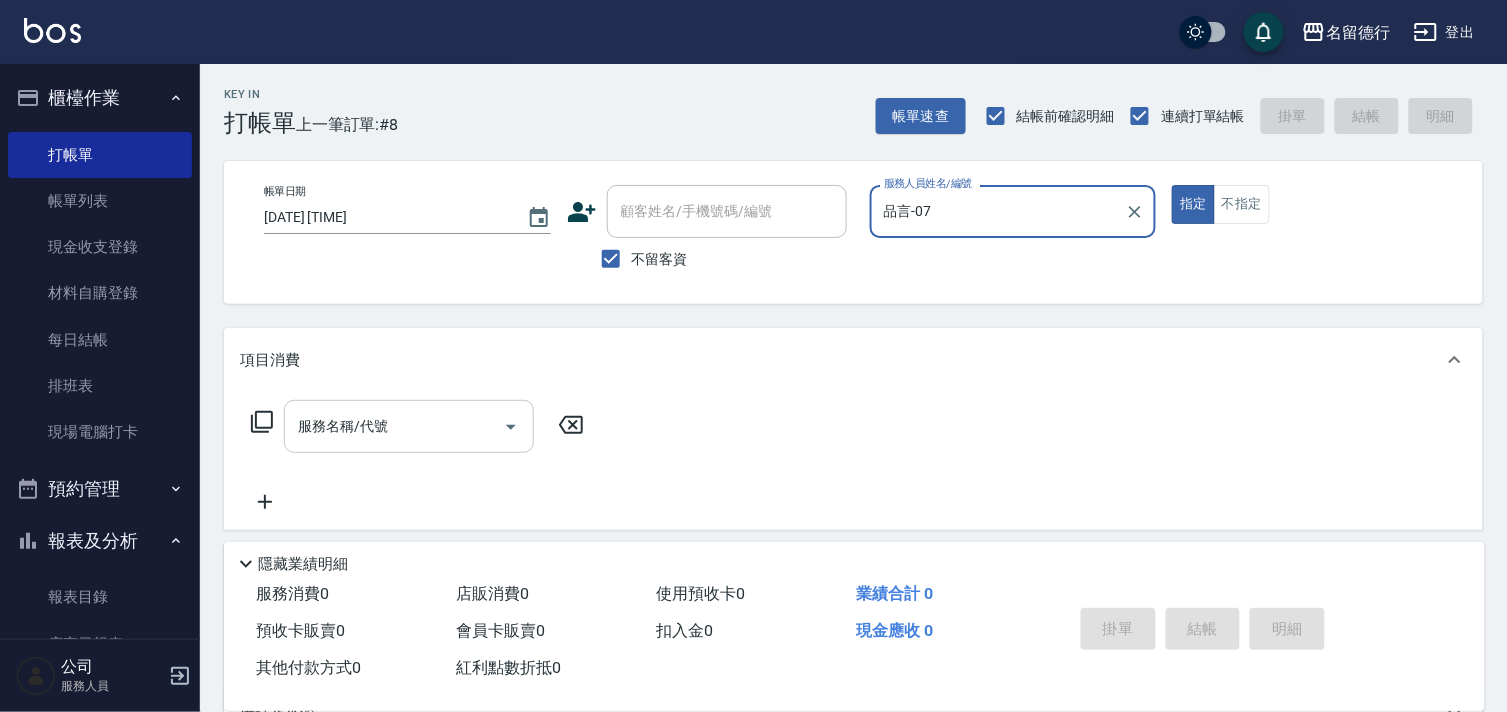 type on "品言-07" 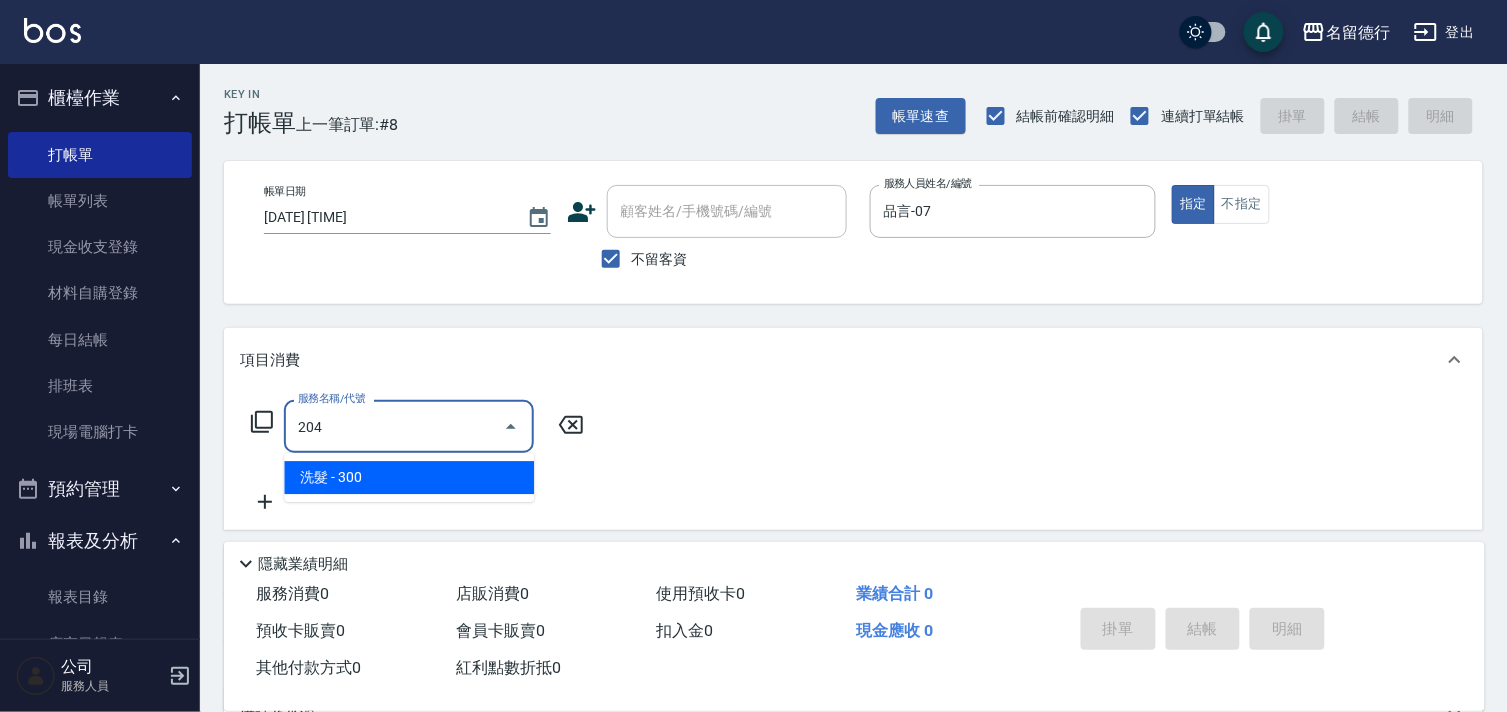 click on "洗髮 - 300" at bounding box center (409, 477) 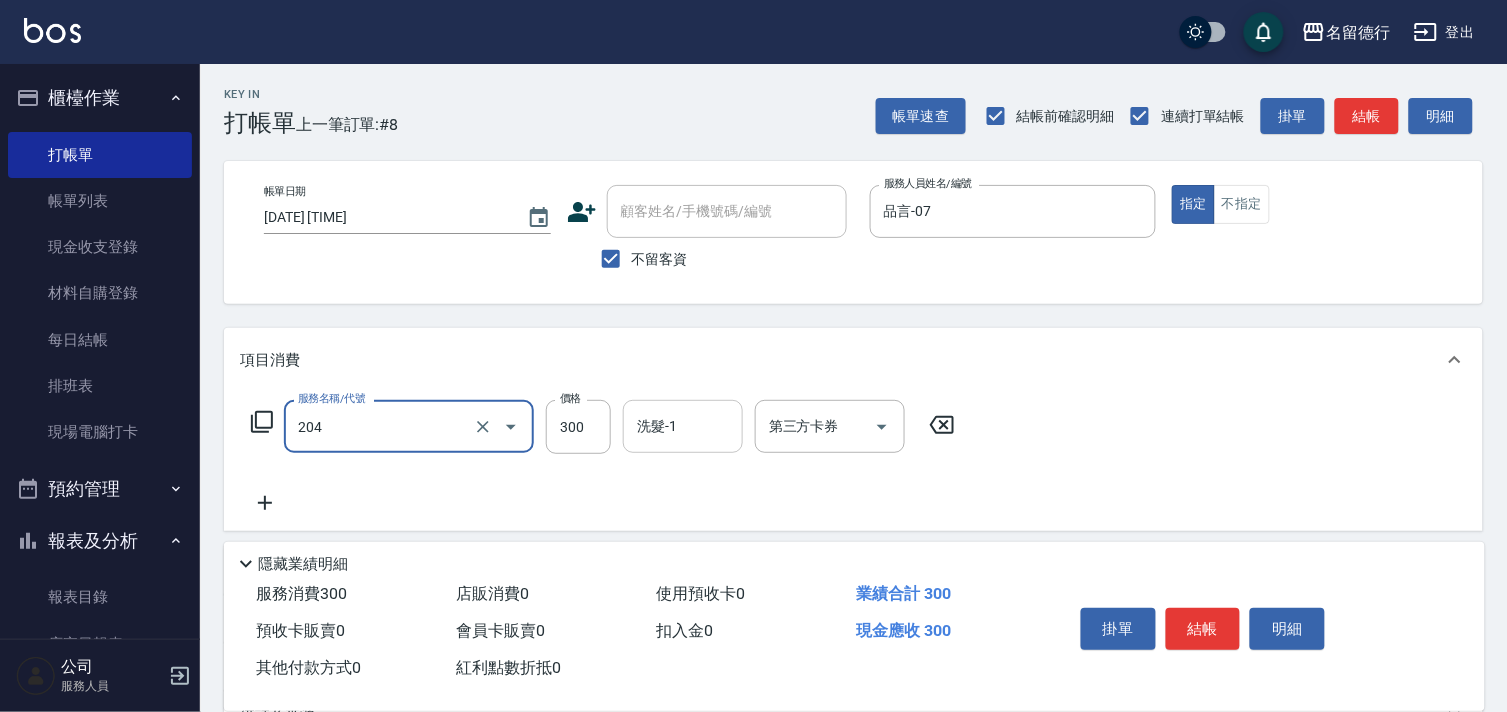 click on "洗髮-1 洗髮-1" at bounding box center (683, 426) 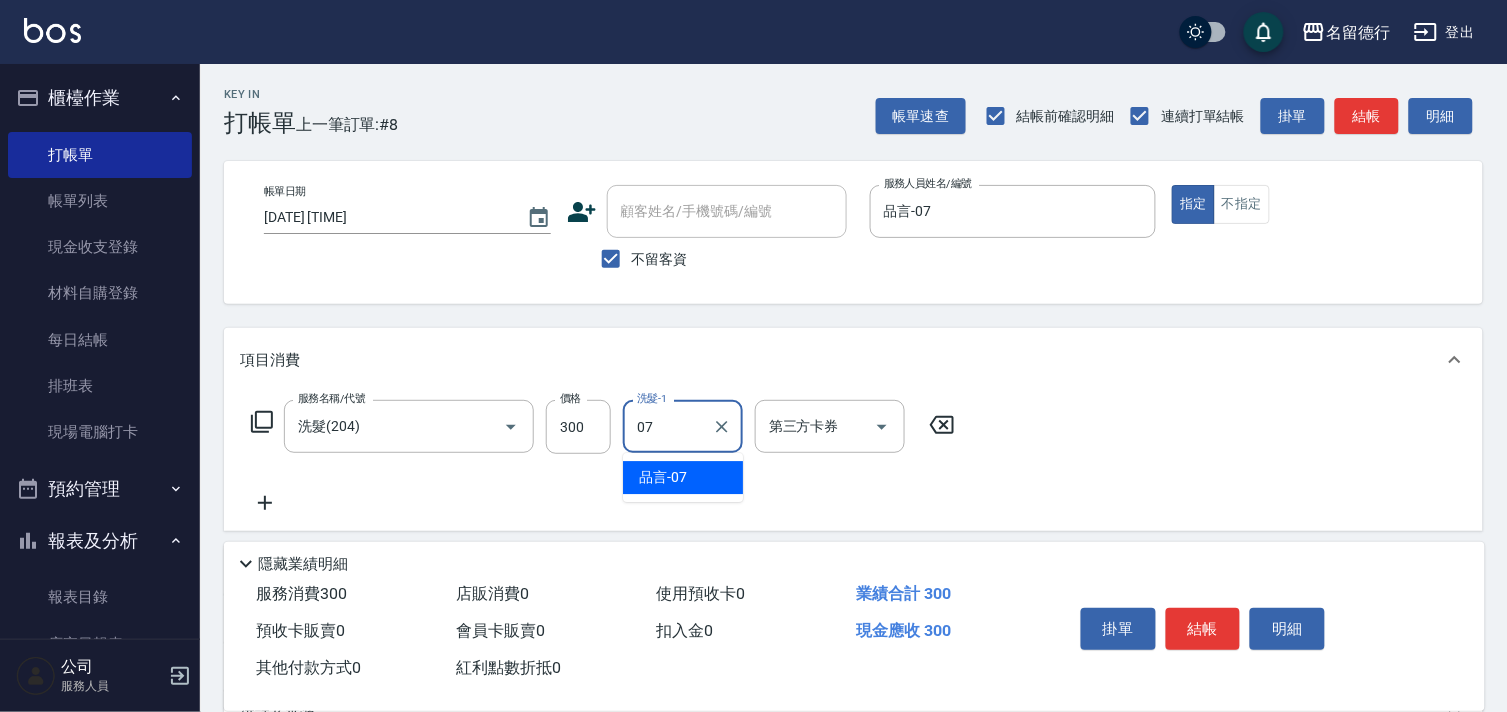 click on "品言 -07" at bounding box center (663, 477) 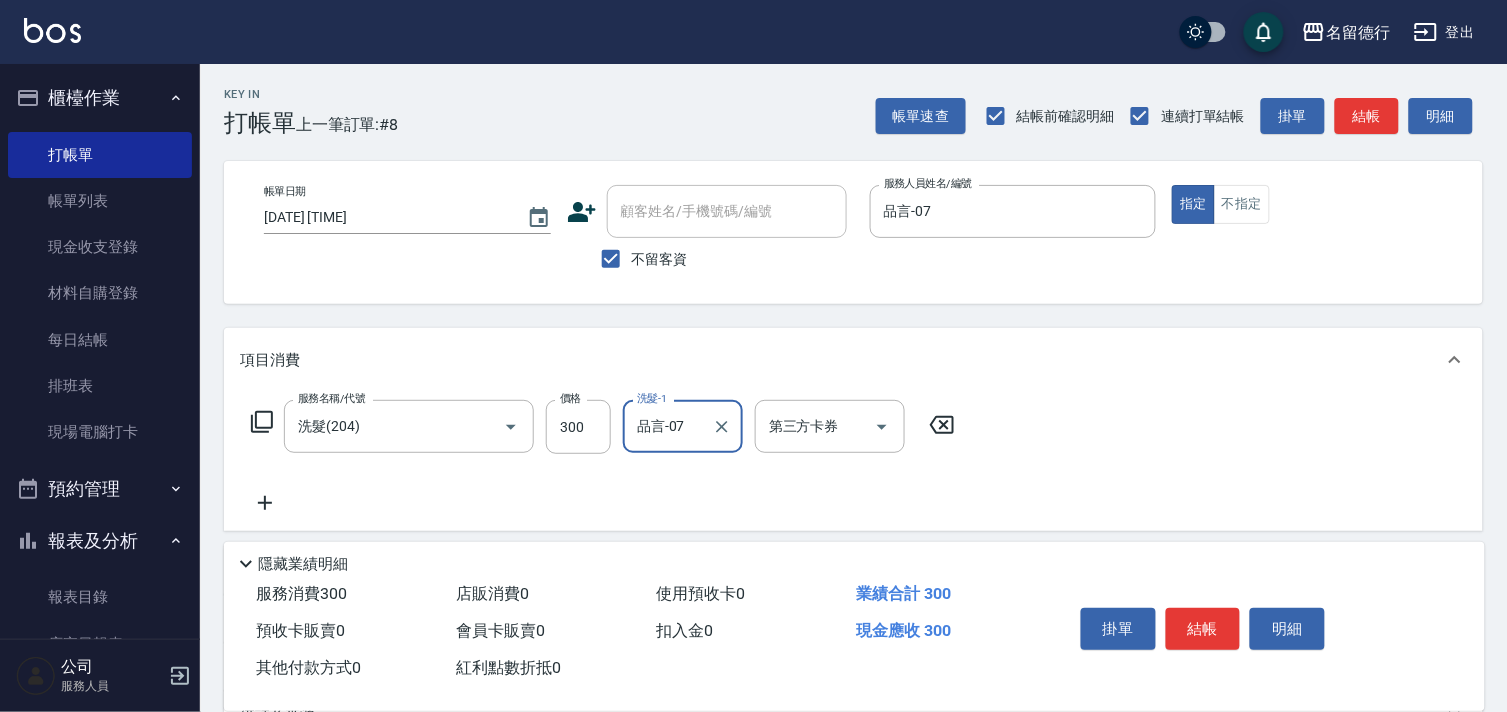 type on "品言-07" 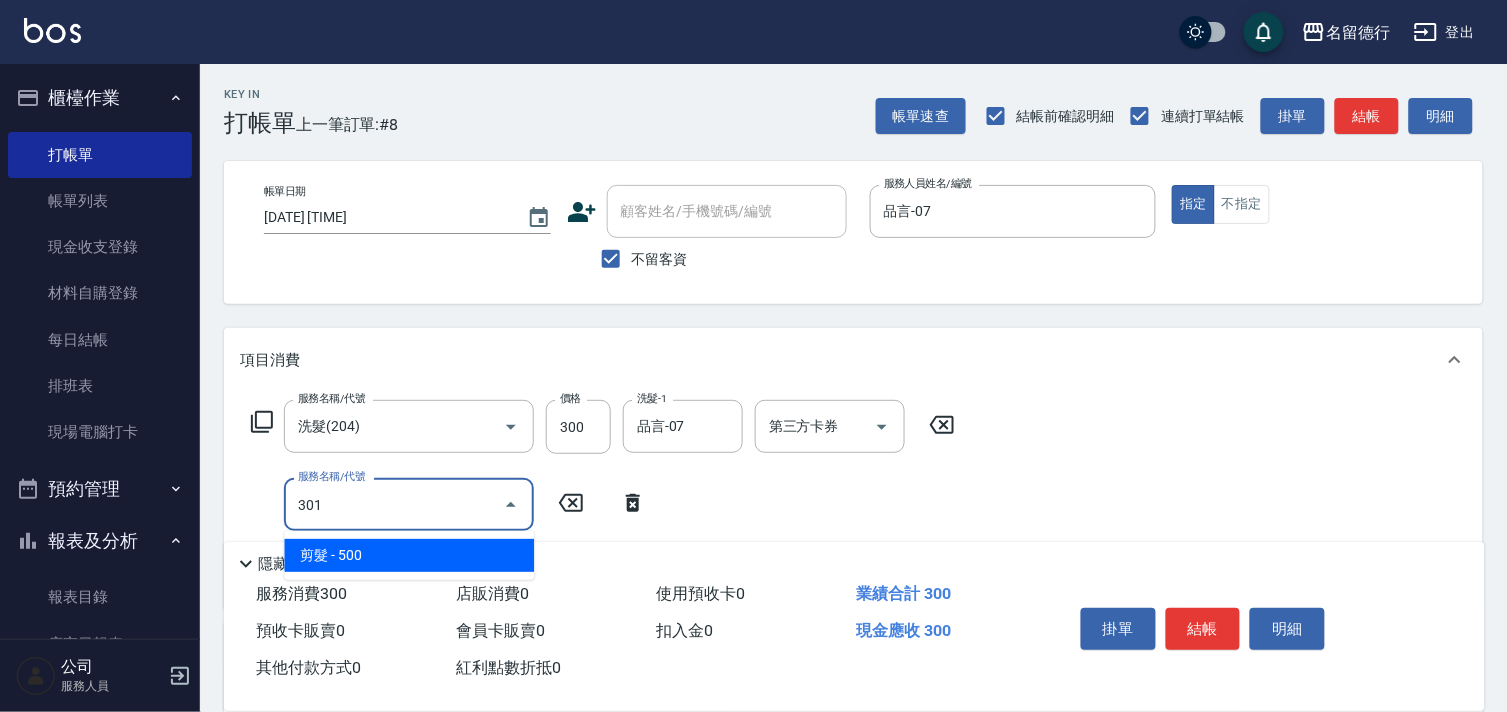 click on "剪髮 - 500" at bounding box center (409, 555) 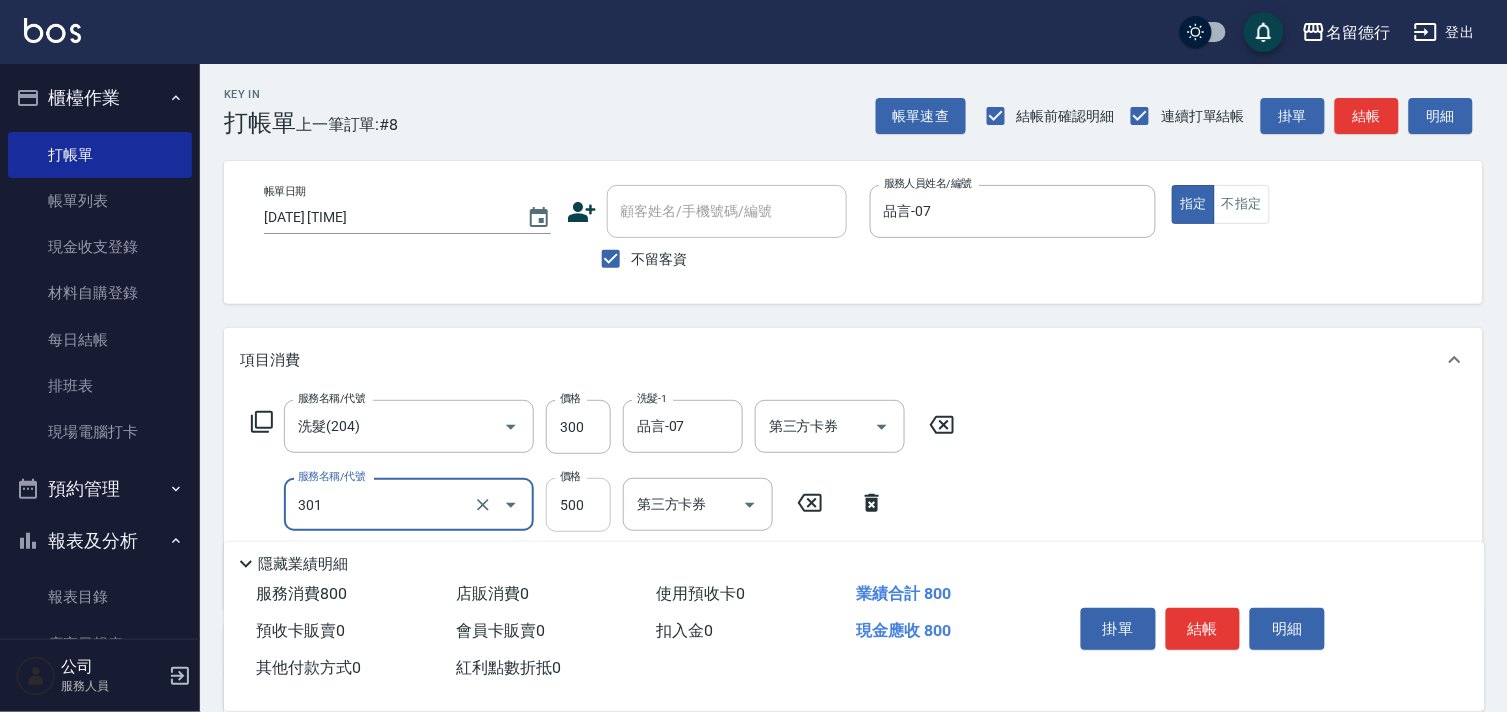 click on "500" at bounding box center [578, 505] 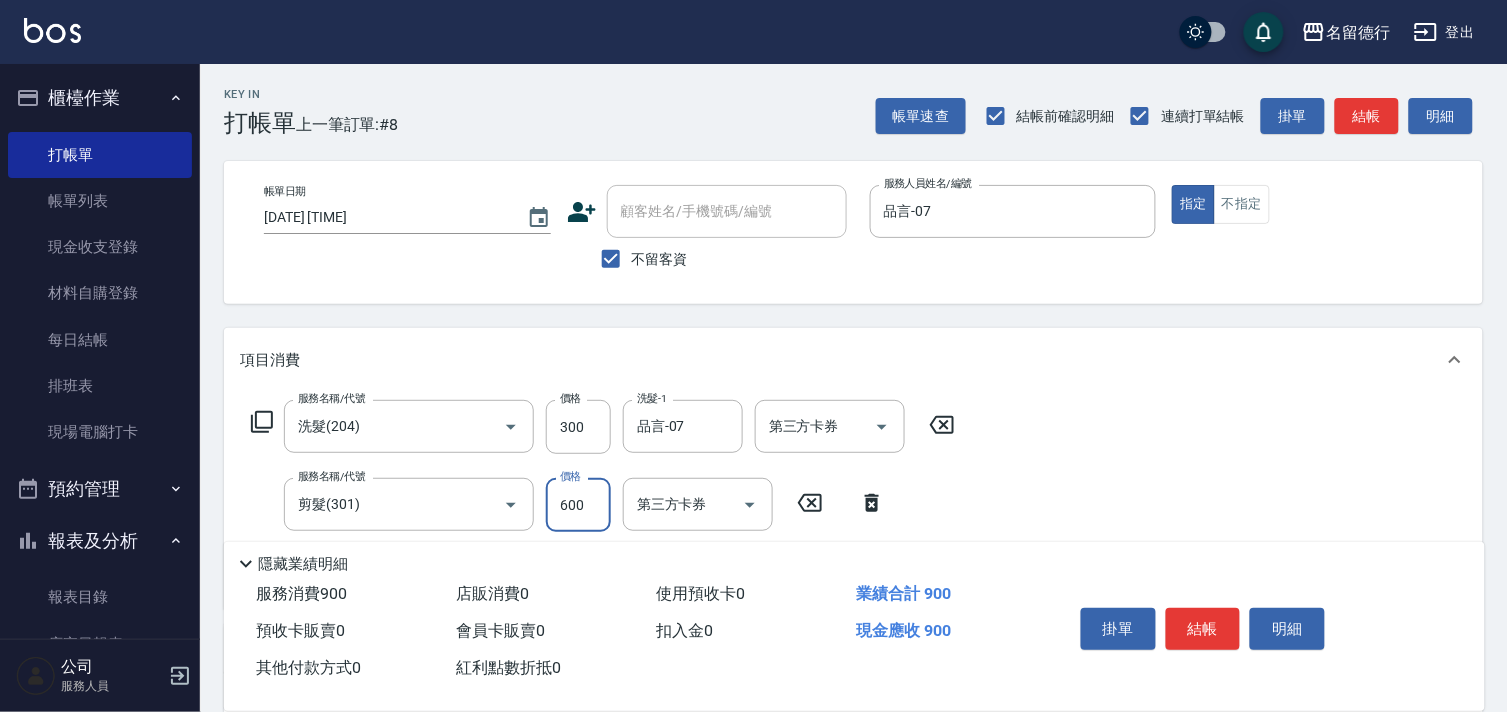 type on "600" 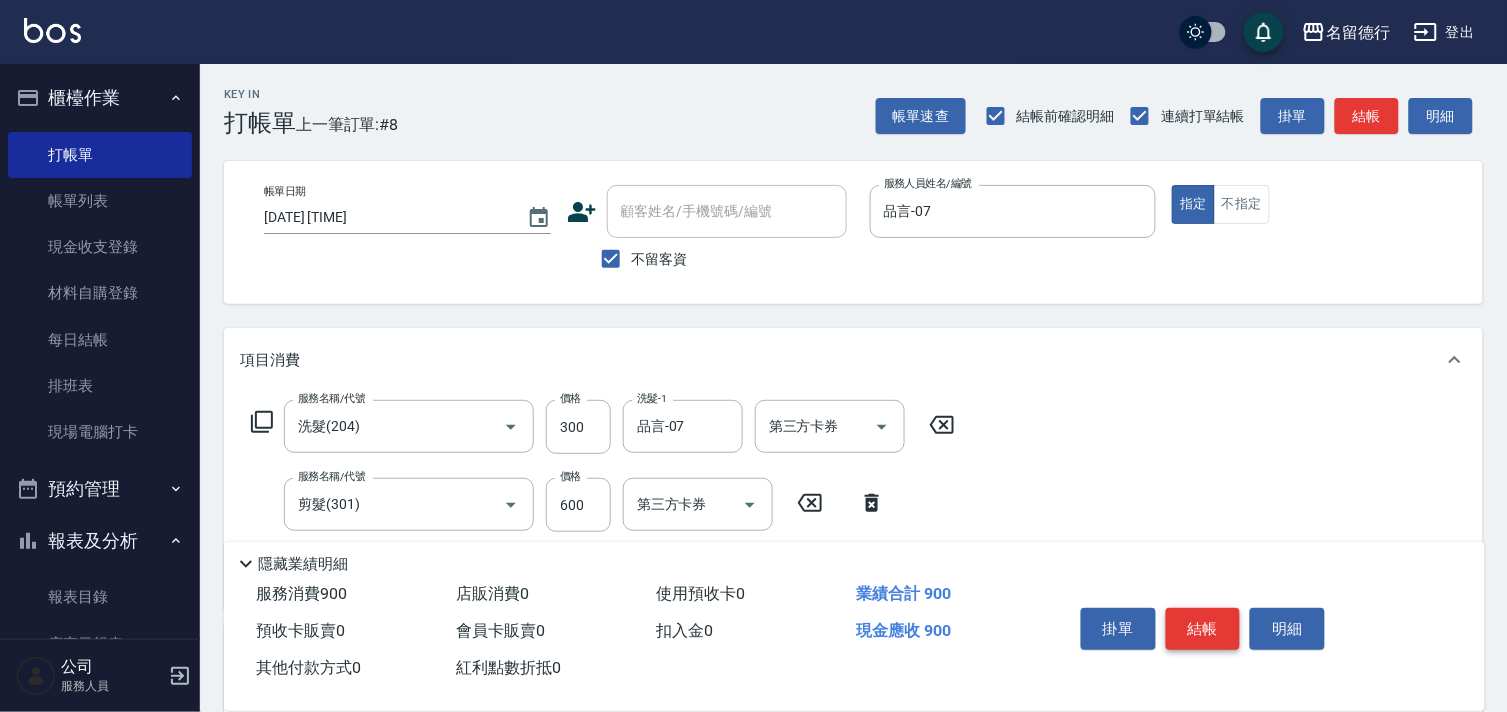 click on "結帳" at bounding box center (1203, 629) 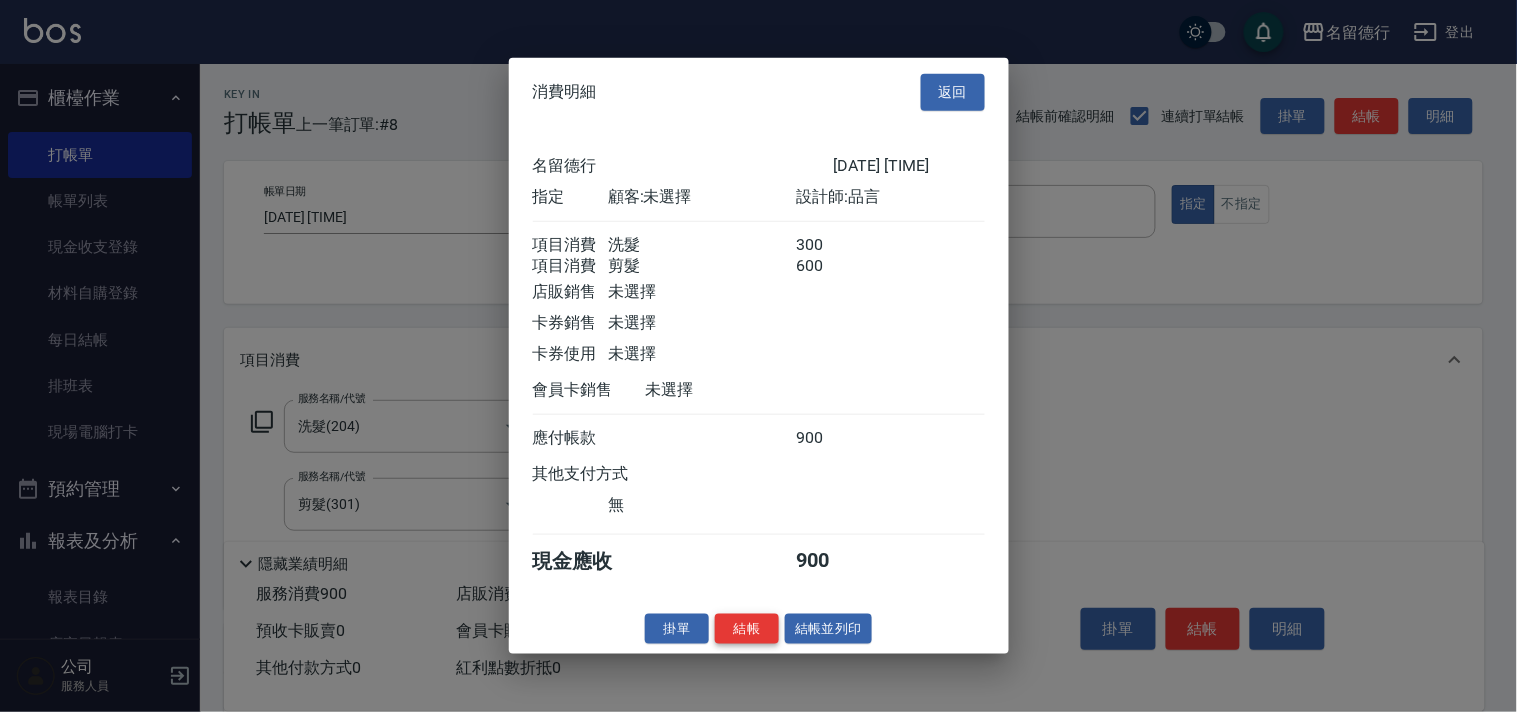 click on "結帳" at bounding box center (747, 628) 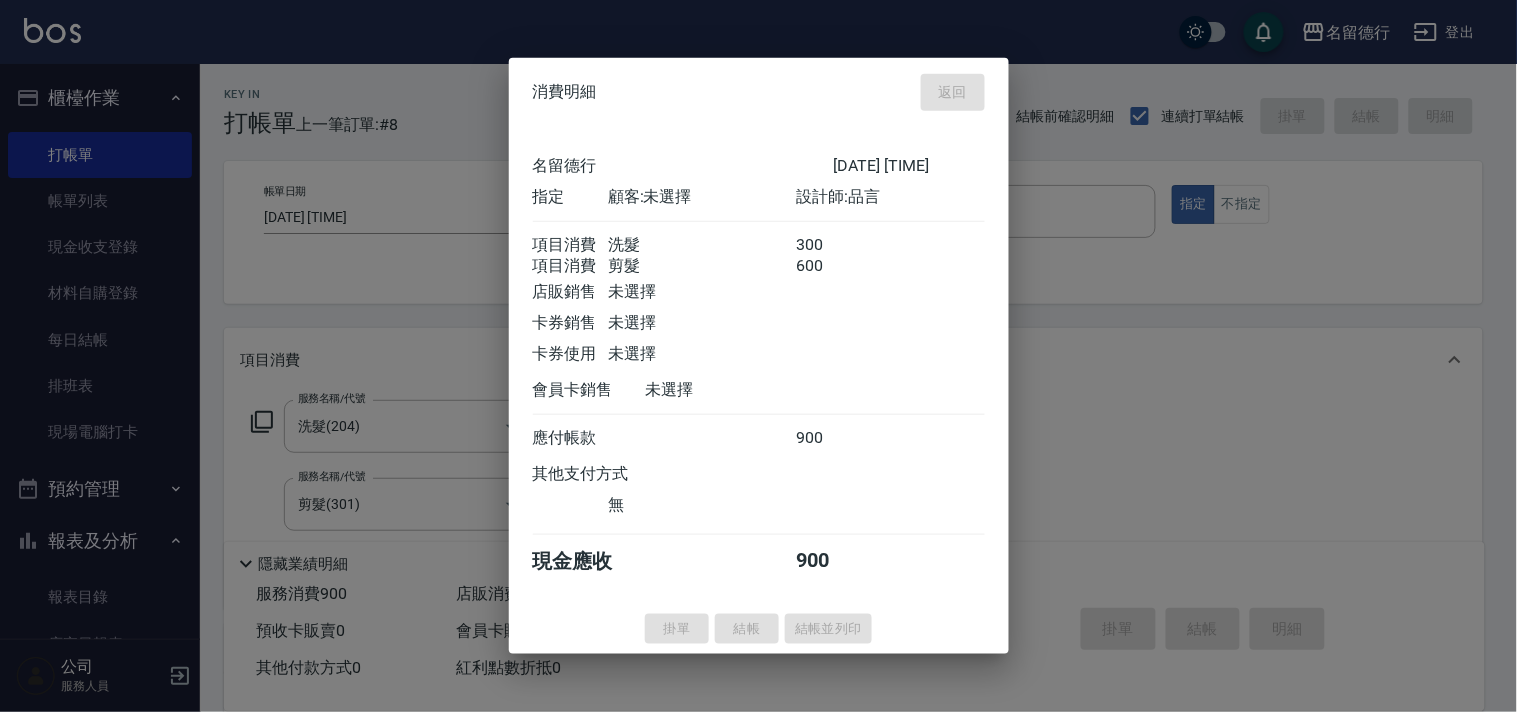 type 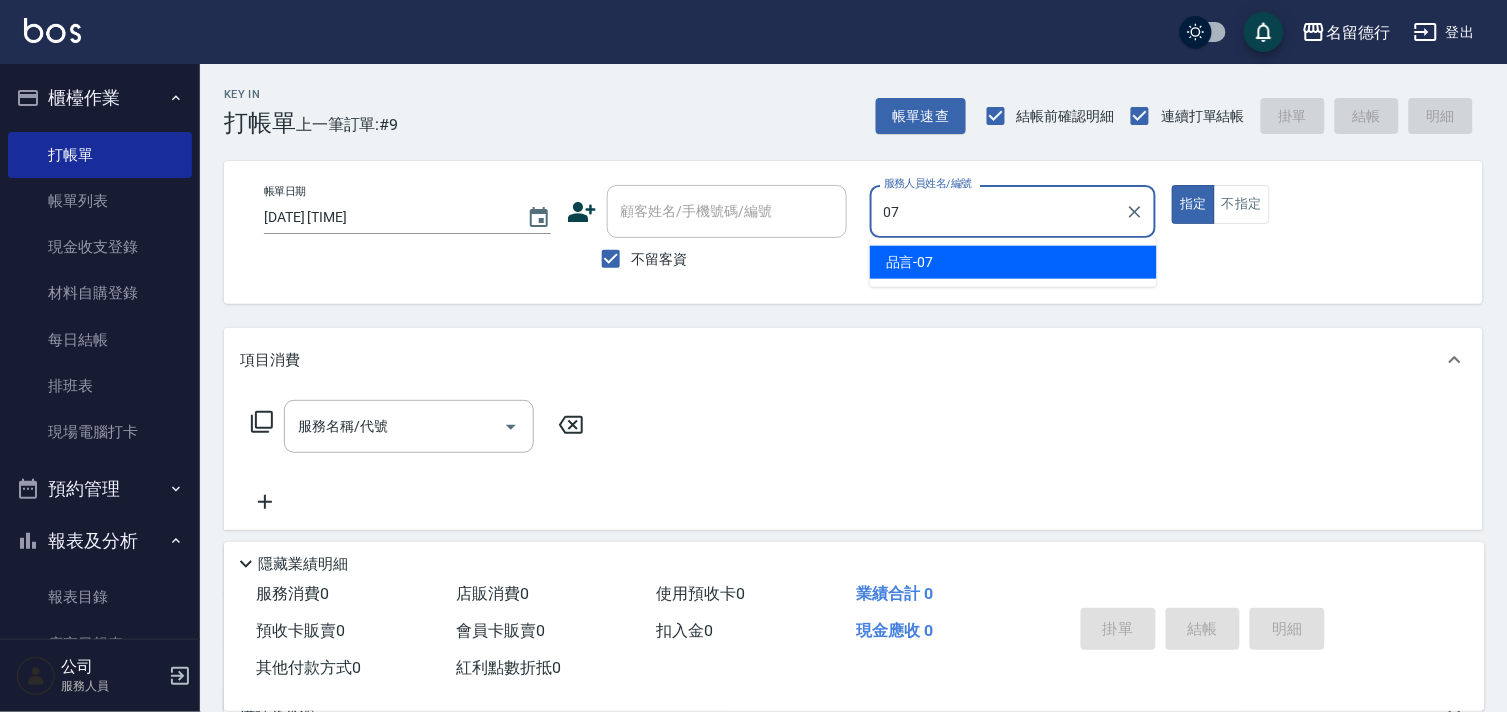 click on "品言 -07" at bounding box center [910, 262] 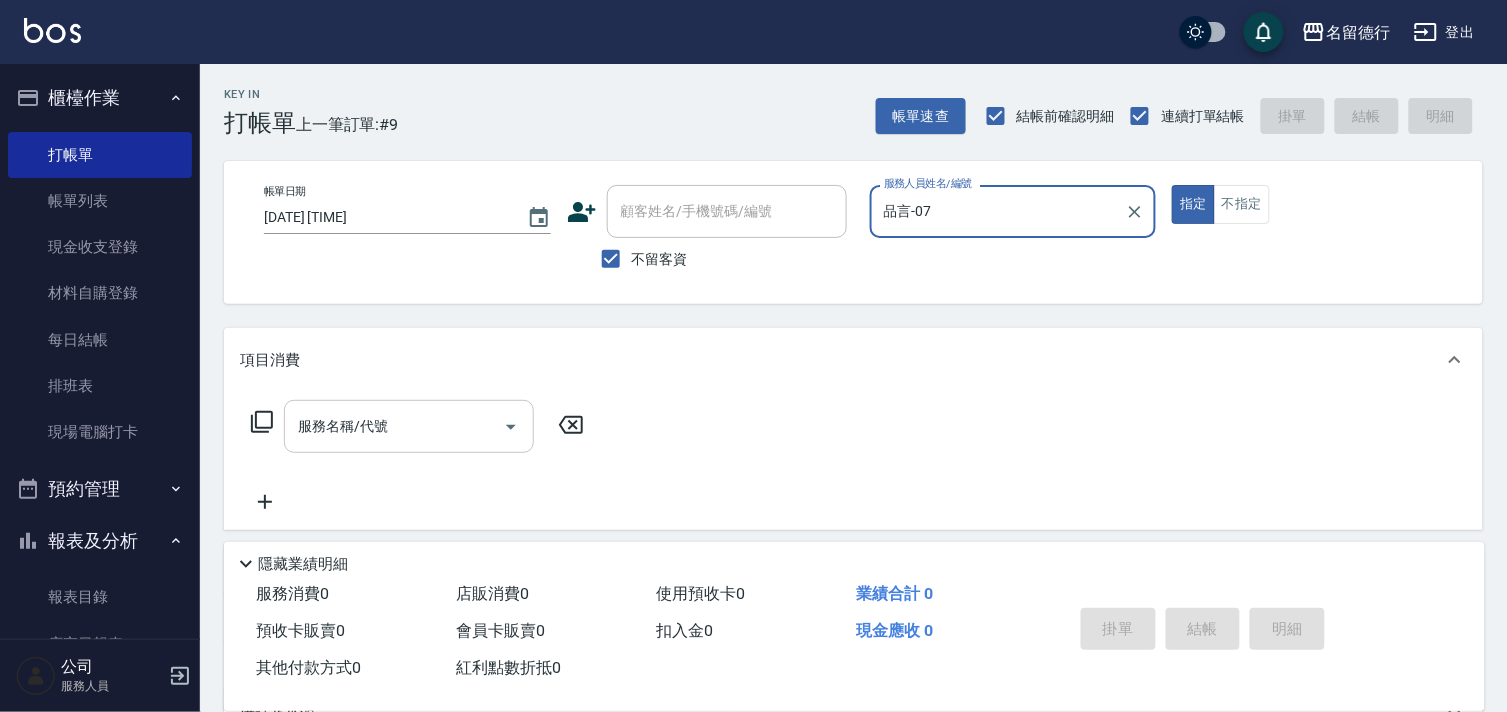 type on "品言-07" 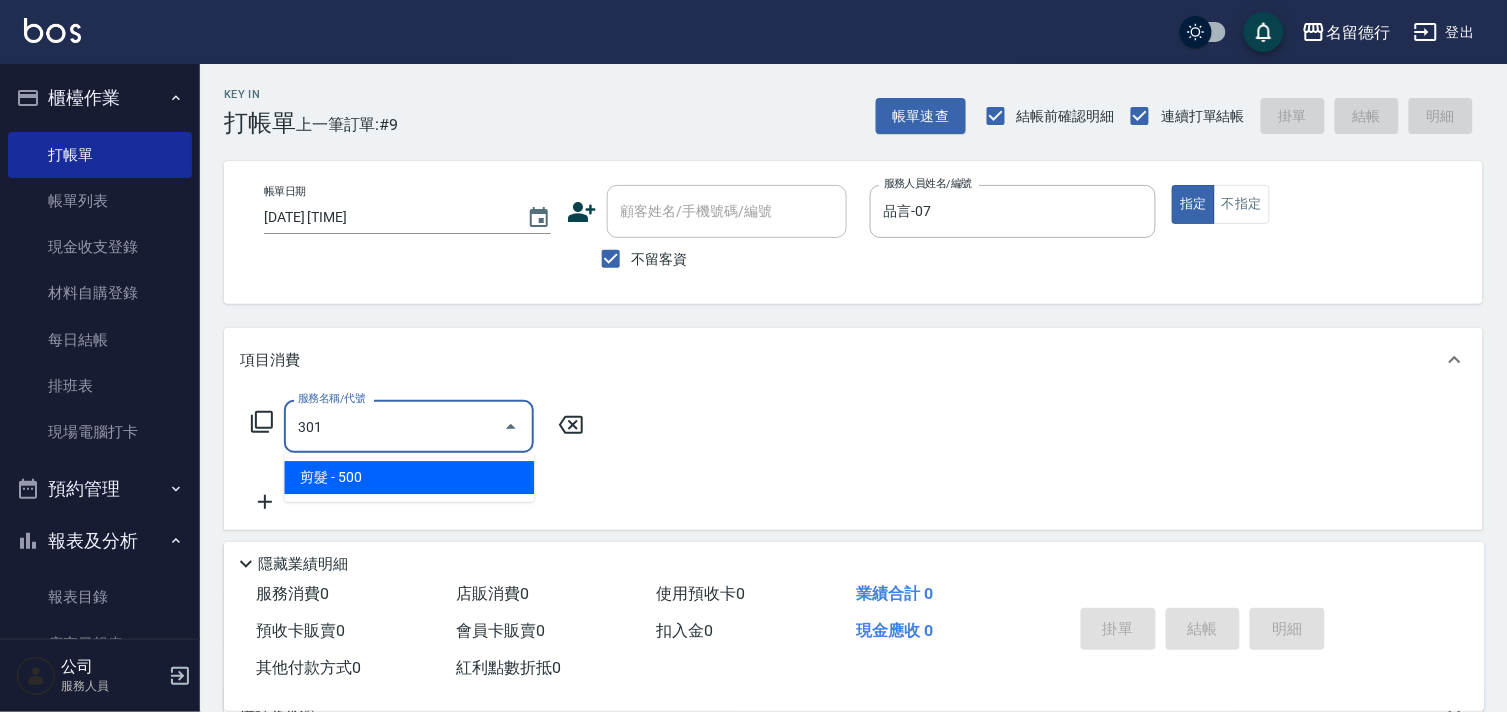 click on "剪髮 - 500" at bounding box center (409, 477) 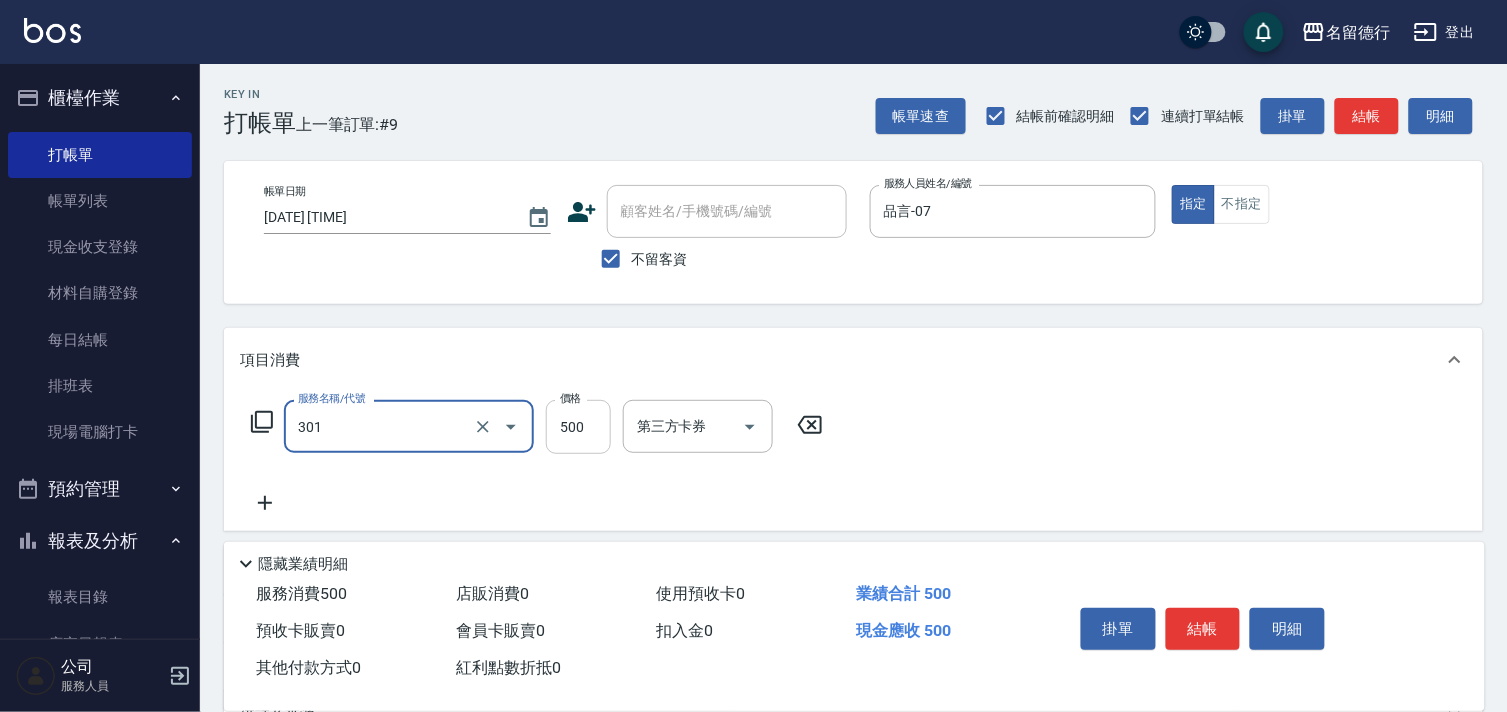 click on "500" at bounding box center (578, 427) 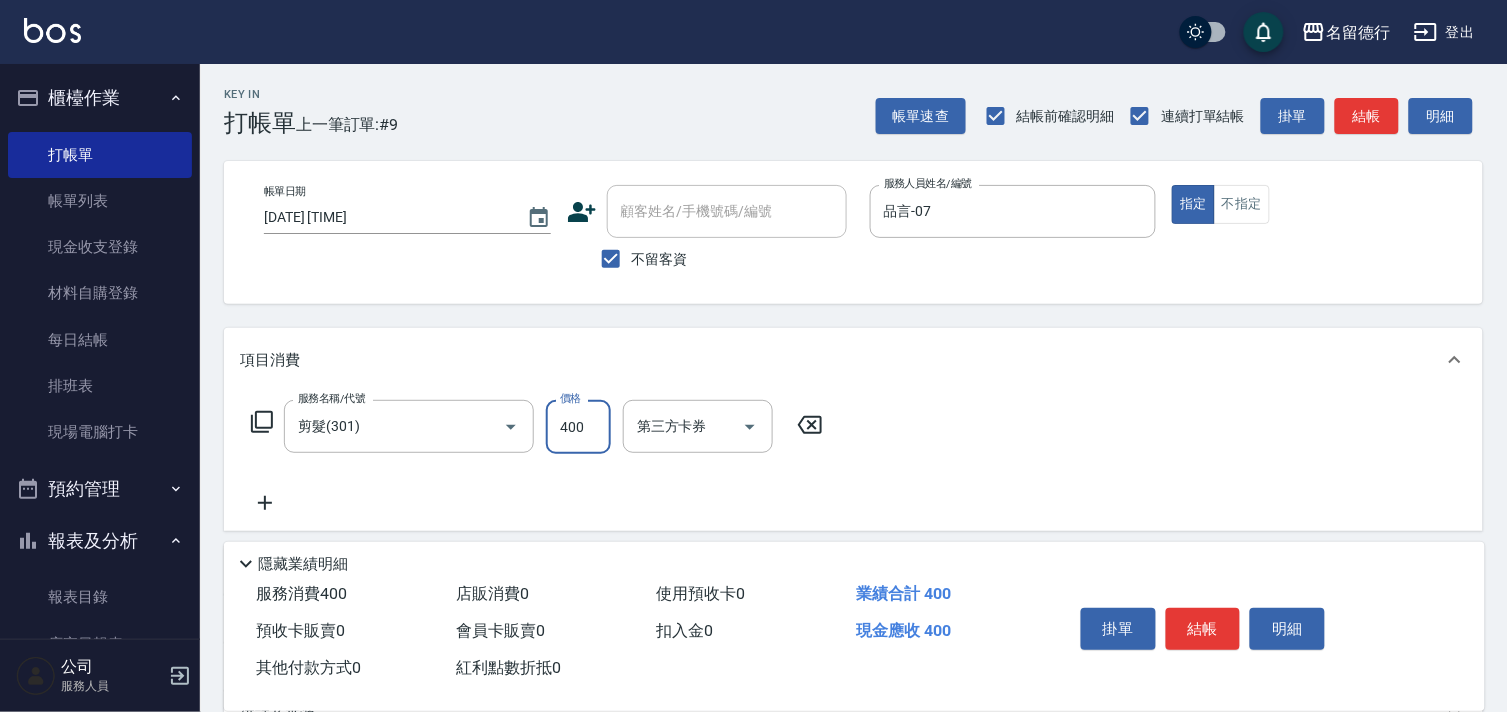 type on "400" 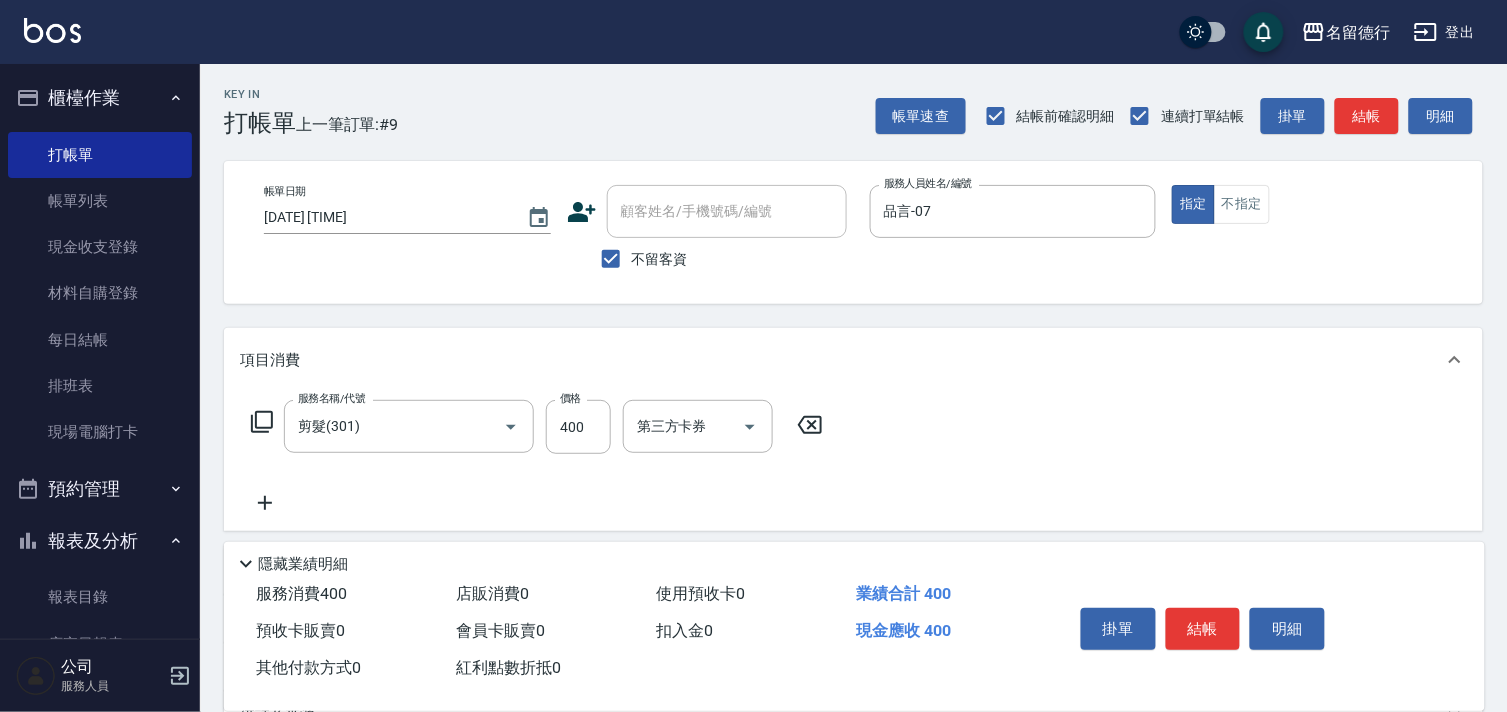 click on "服務名稱/代號 剪髮(301) 服務名稱/代號 價格 400 價格 第三方卡券 第三方卡券" at bounding box center (853, 461) 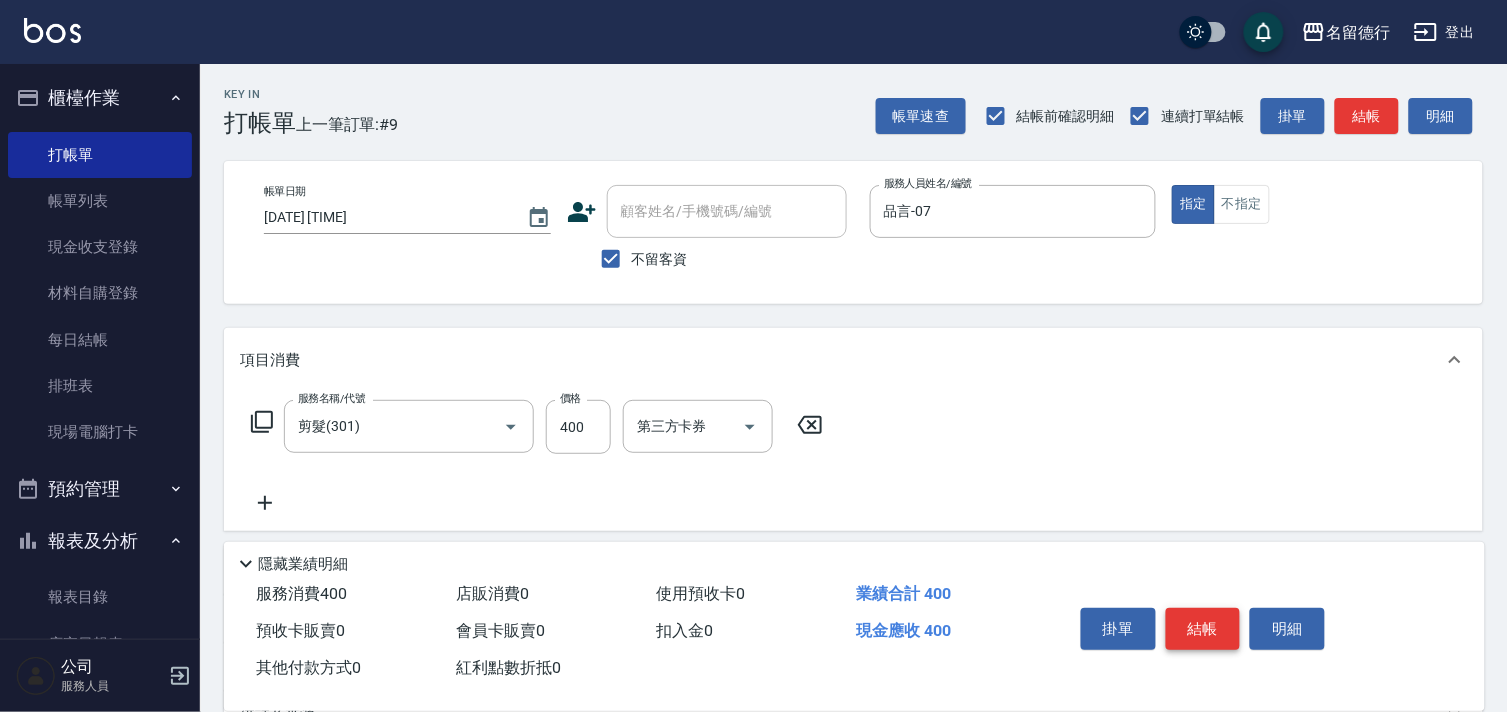 click on "結帳" at bounding box center (1203, 629) 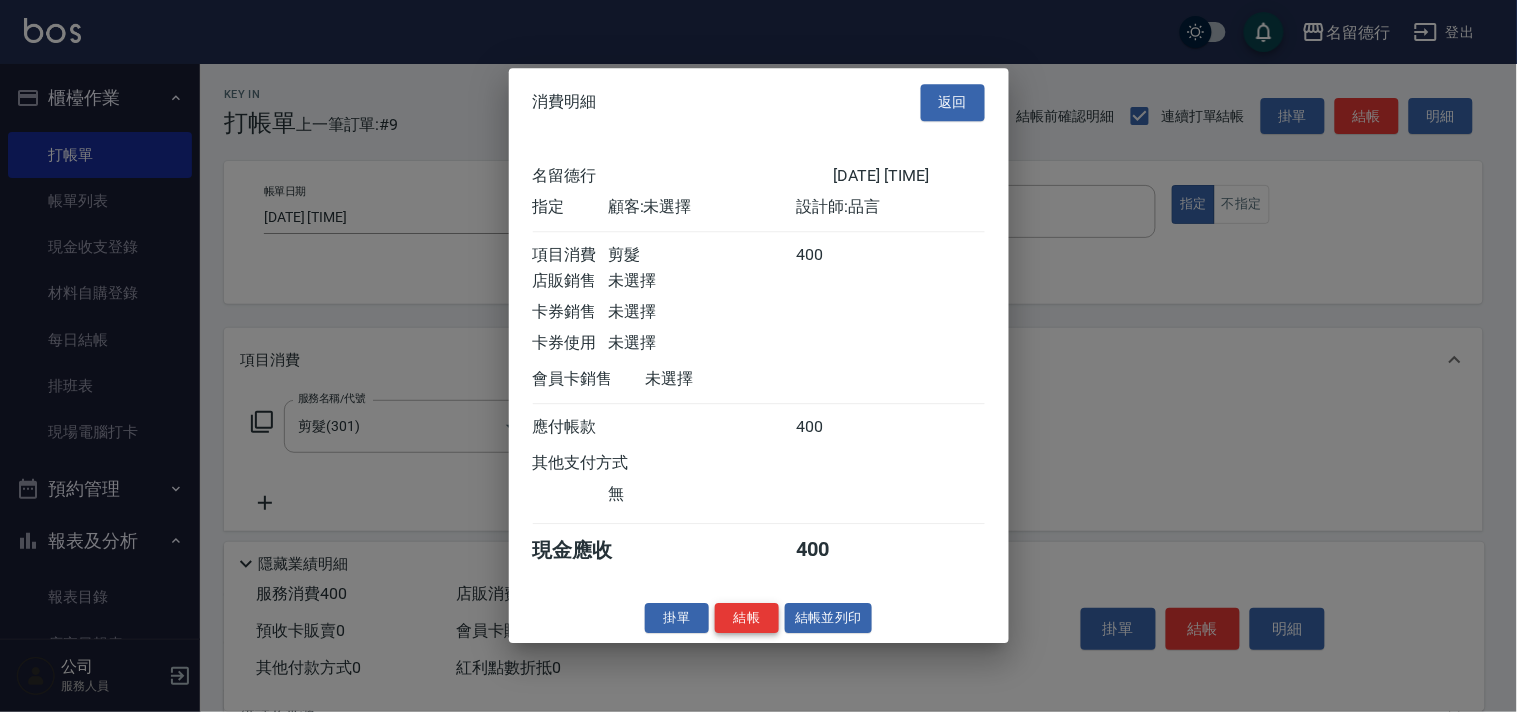 click on "結帳" at bounding box center (747, 618) 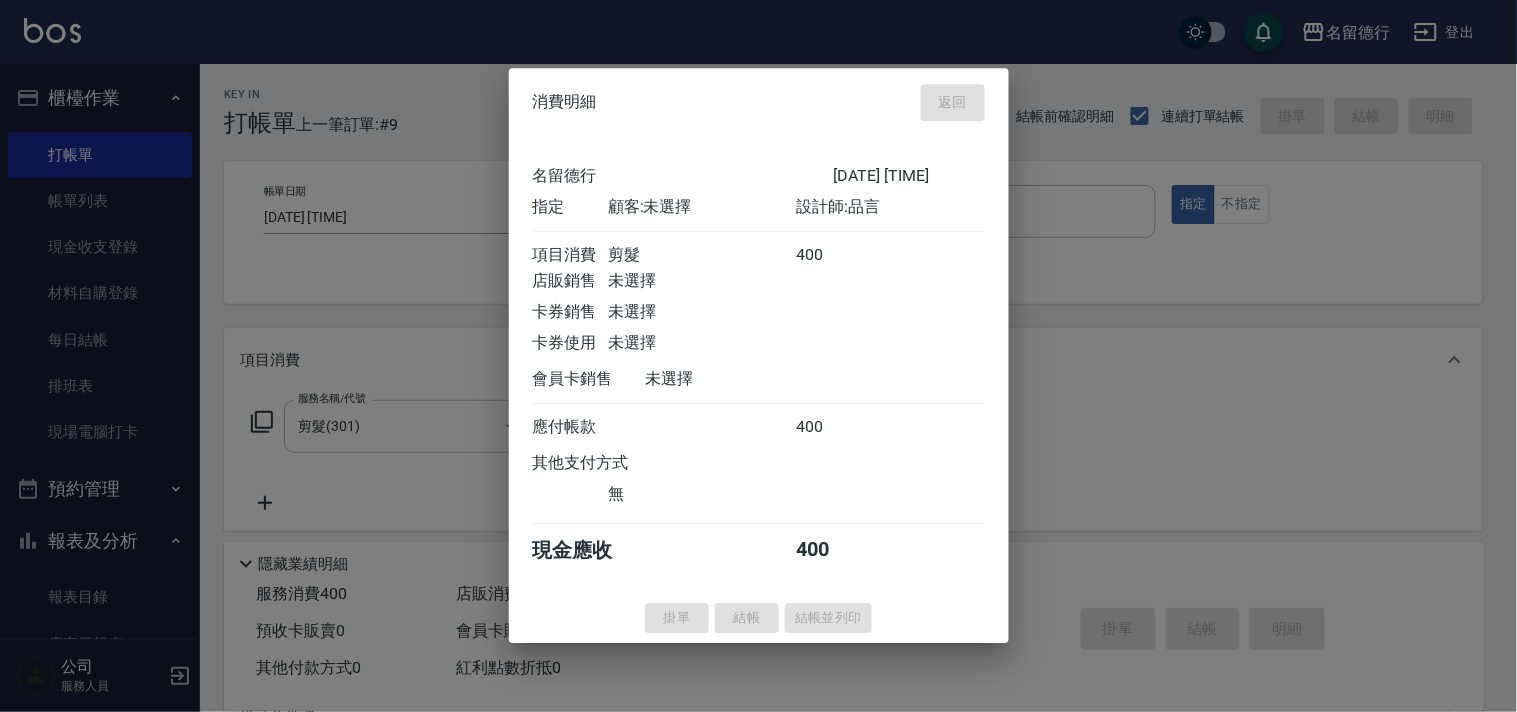 type 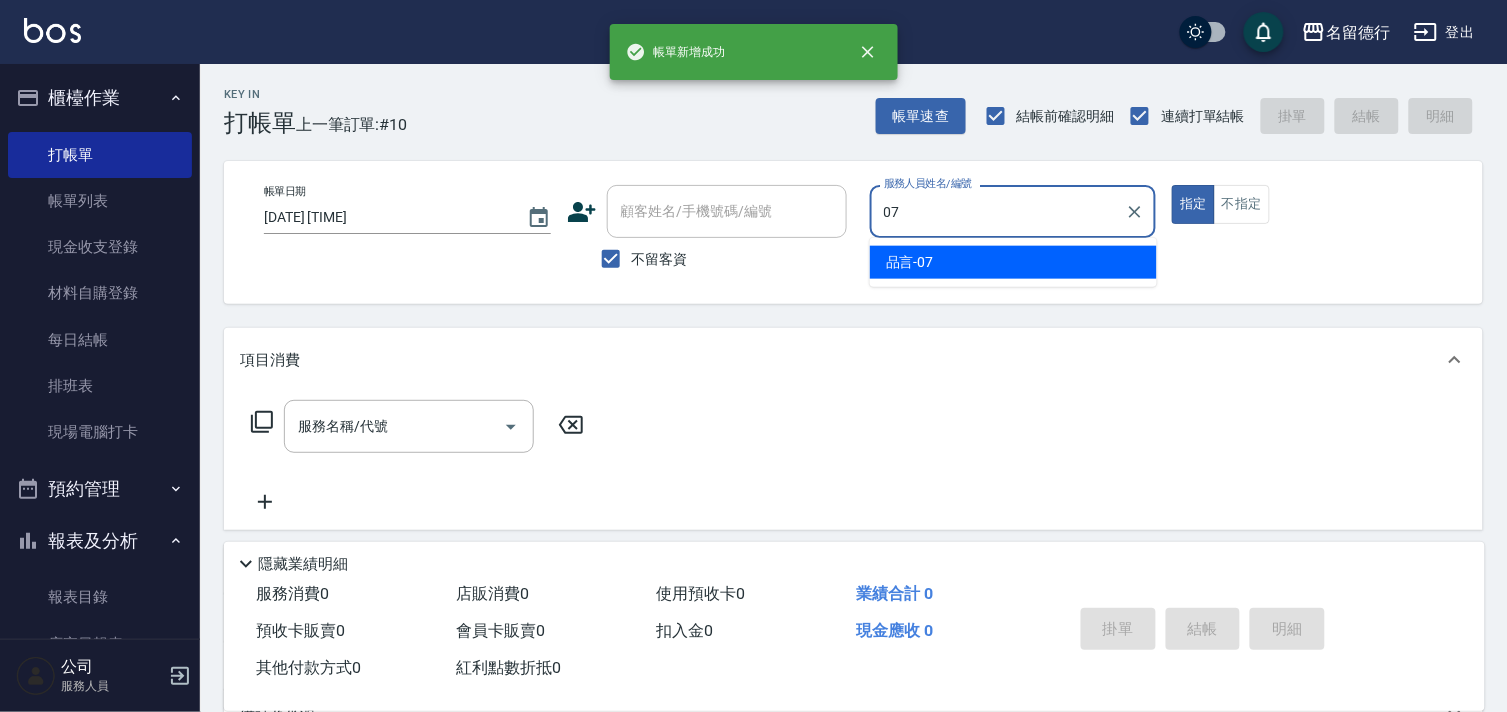 click on "品言 -07" at bounding box center (1013, 262) 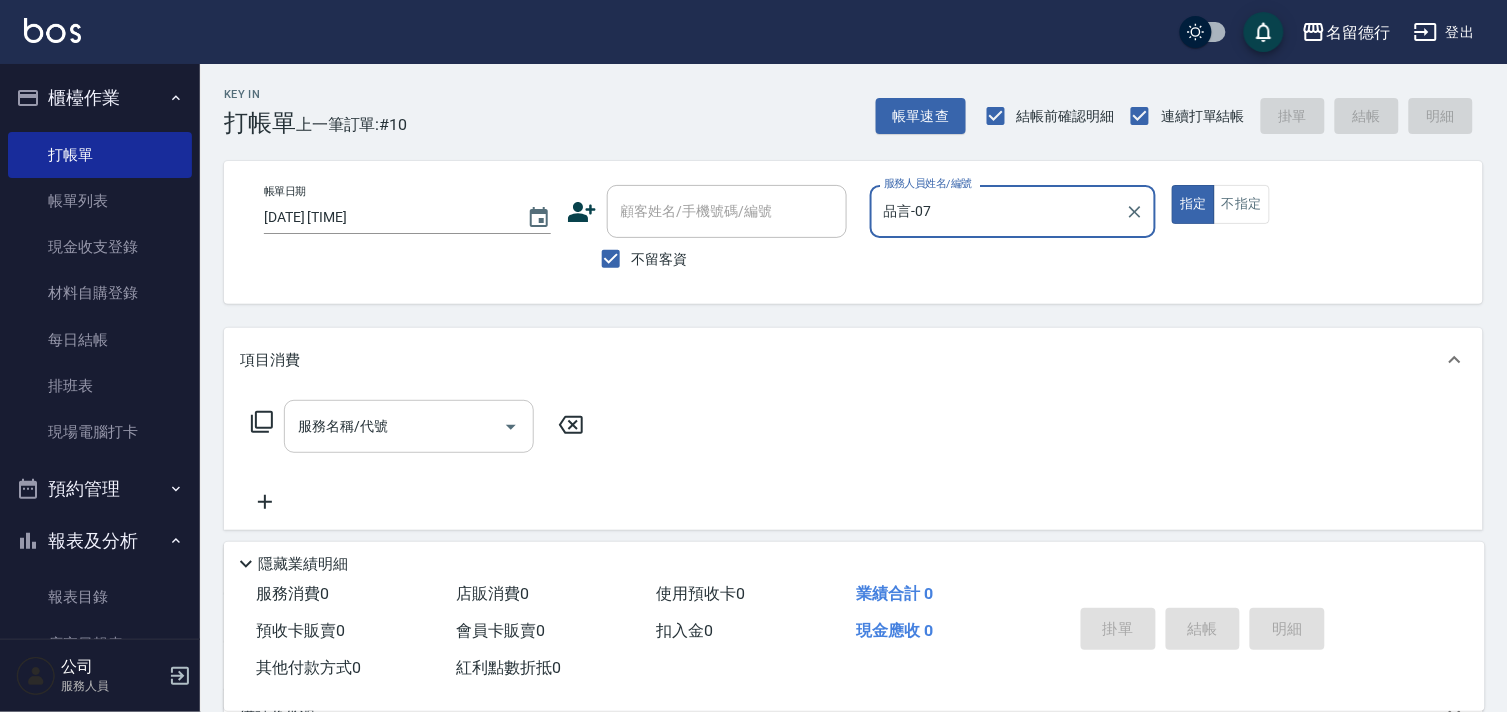 type on "品言-07" 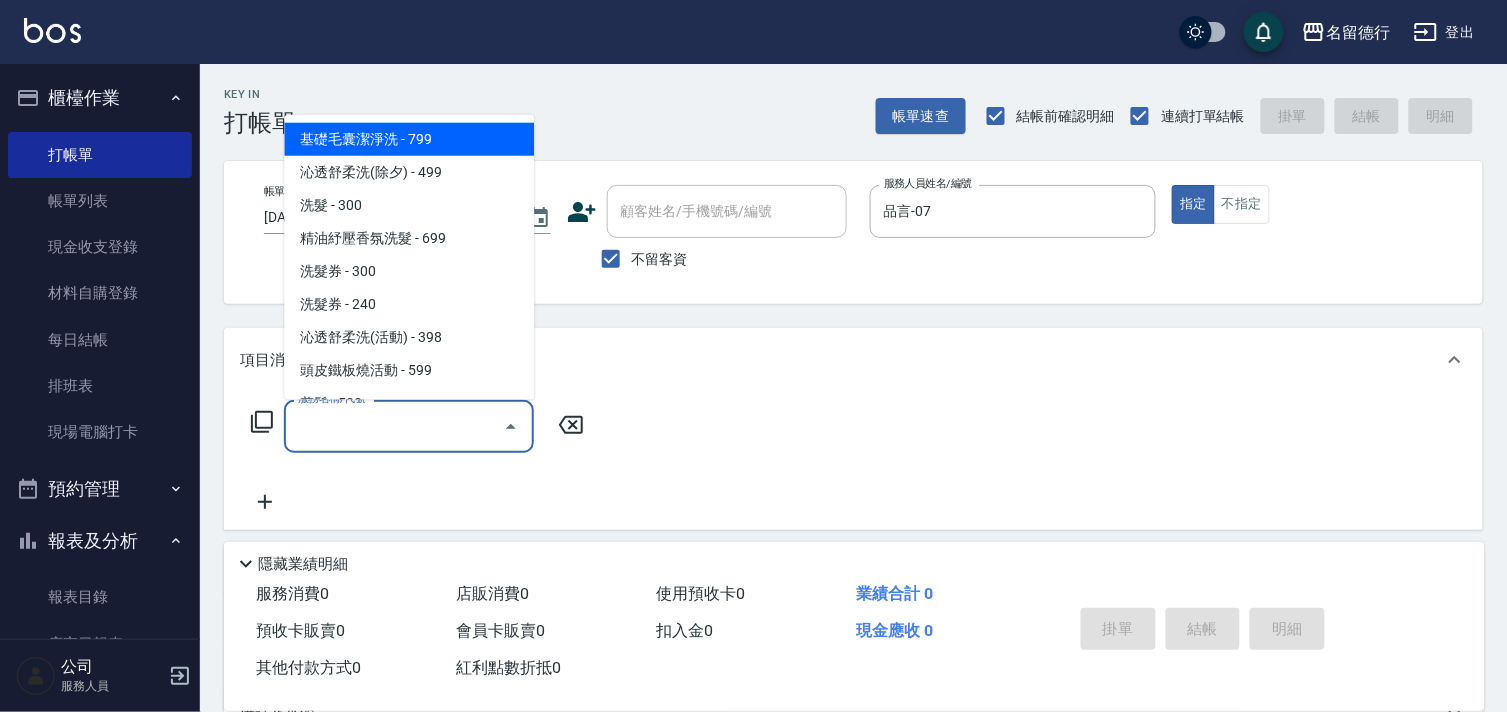 click on "服務名稱/代號 服務名稱/代號" at bounding box center (409, 426) 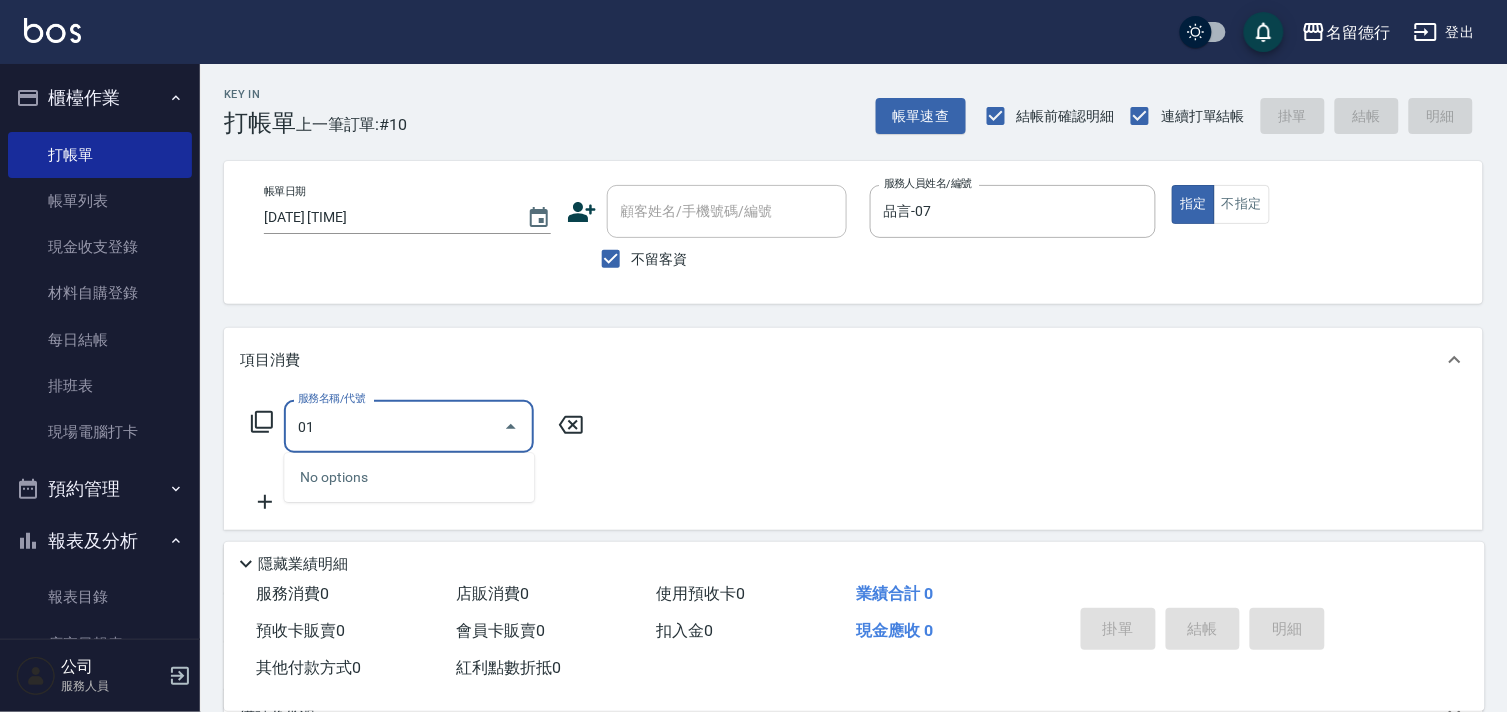 type on "0" 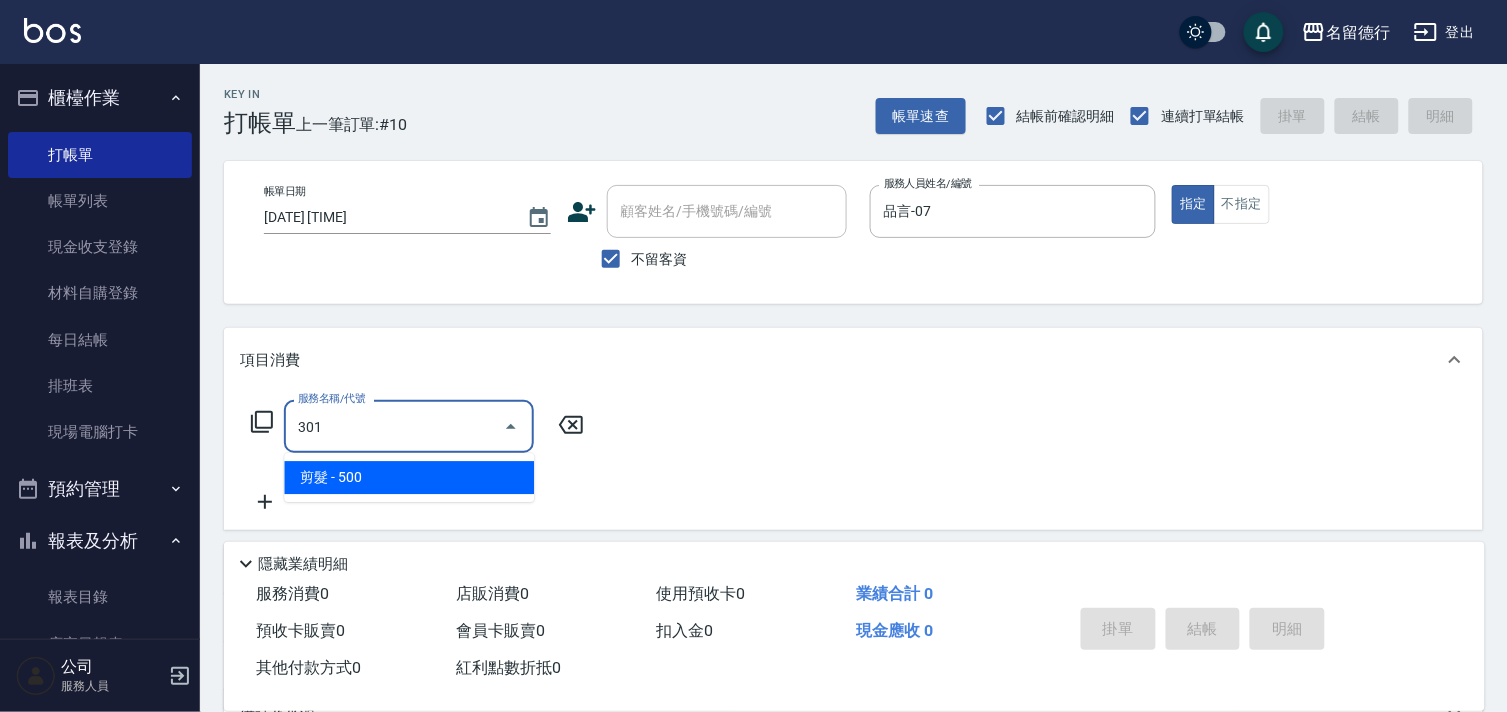 click on "剪髮 - 500" at bounding box center (409, 477) 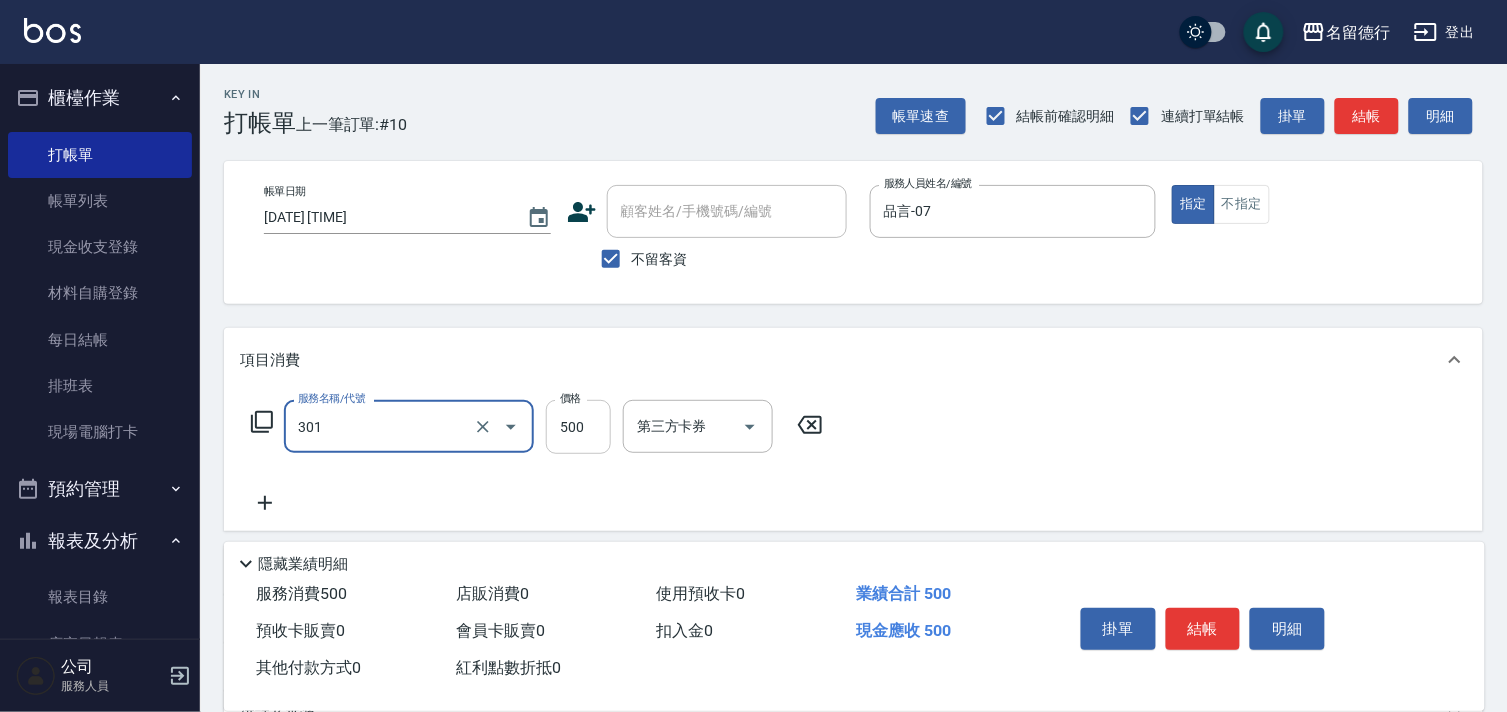 click on "500" at bounding box center (578, 427) 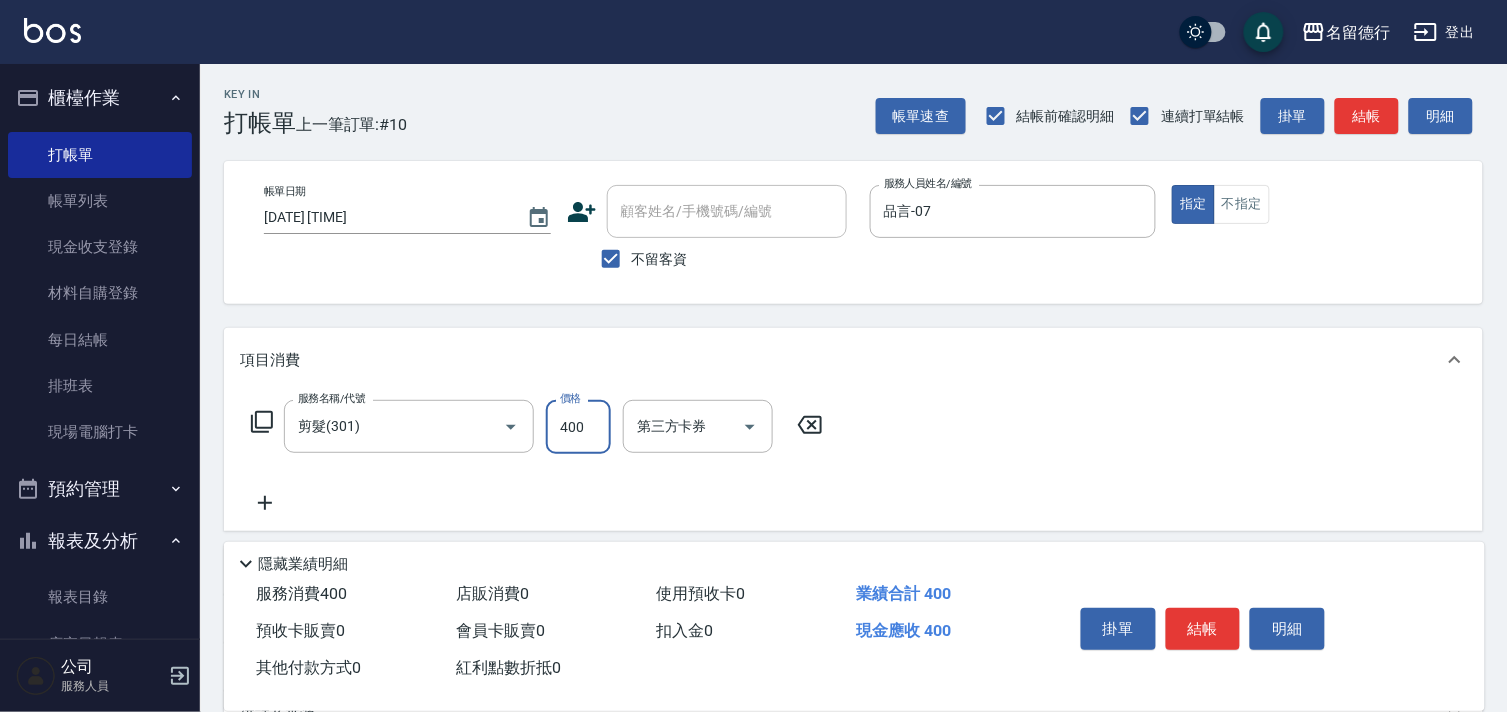 type on "400" 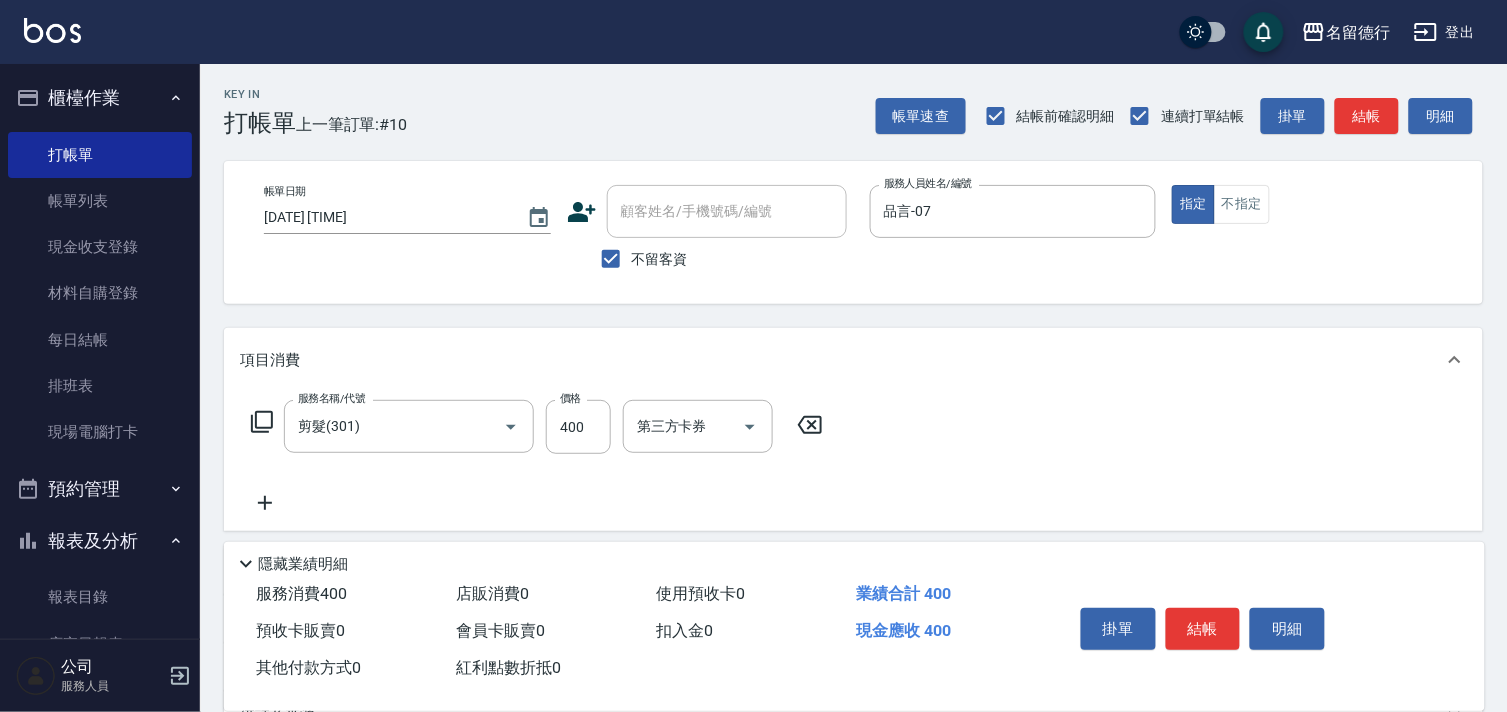 click on "服務名稱/代號 剪髮(301) 服務名稱/代號 價格 400 價格 第三方卡券 第三方卡券" at bounding box center (853, 461) 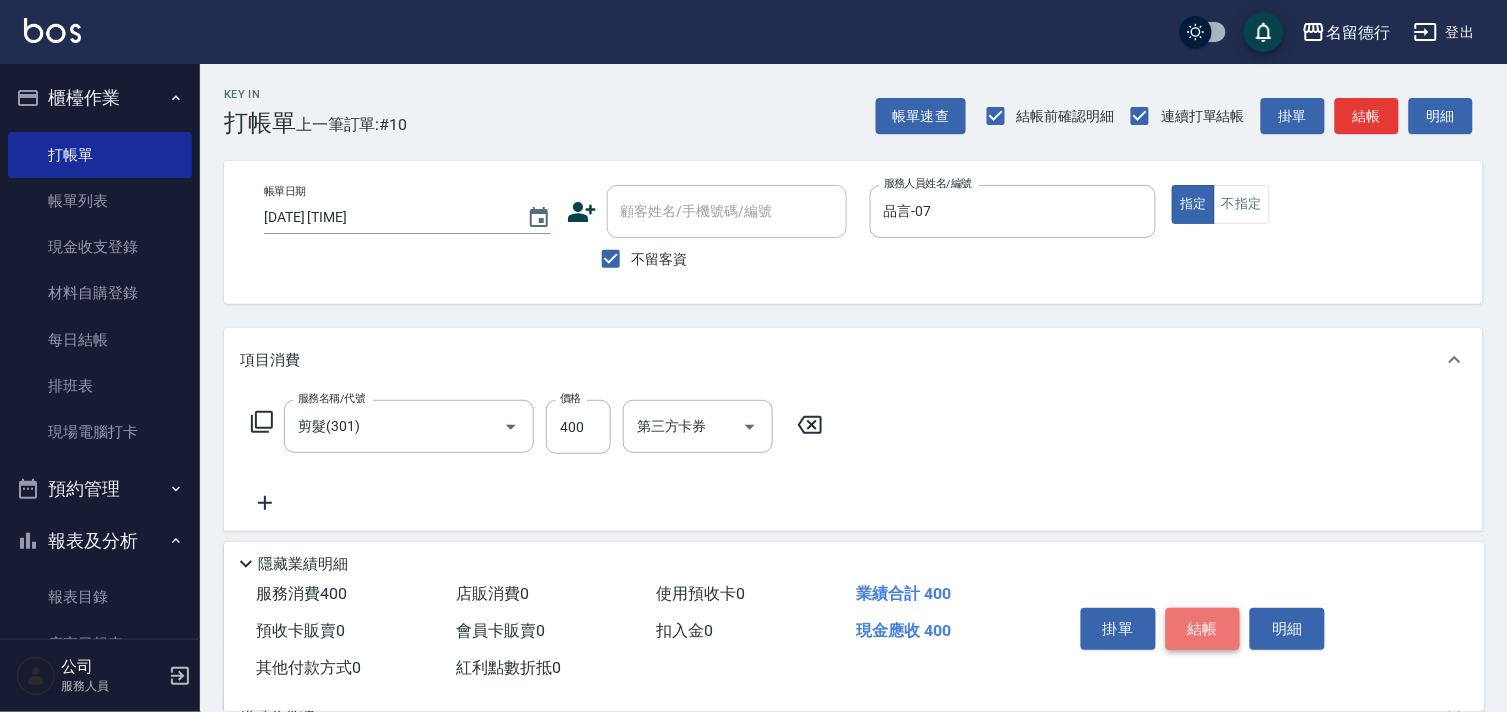 click on "結帳" at bounding box center (1203, 629) 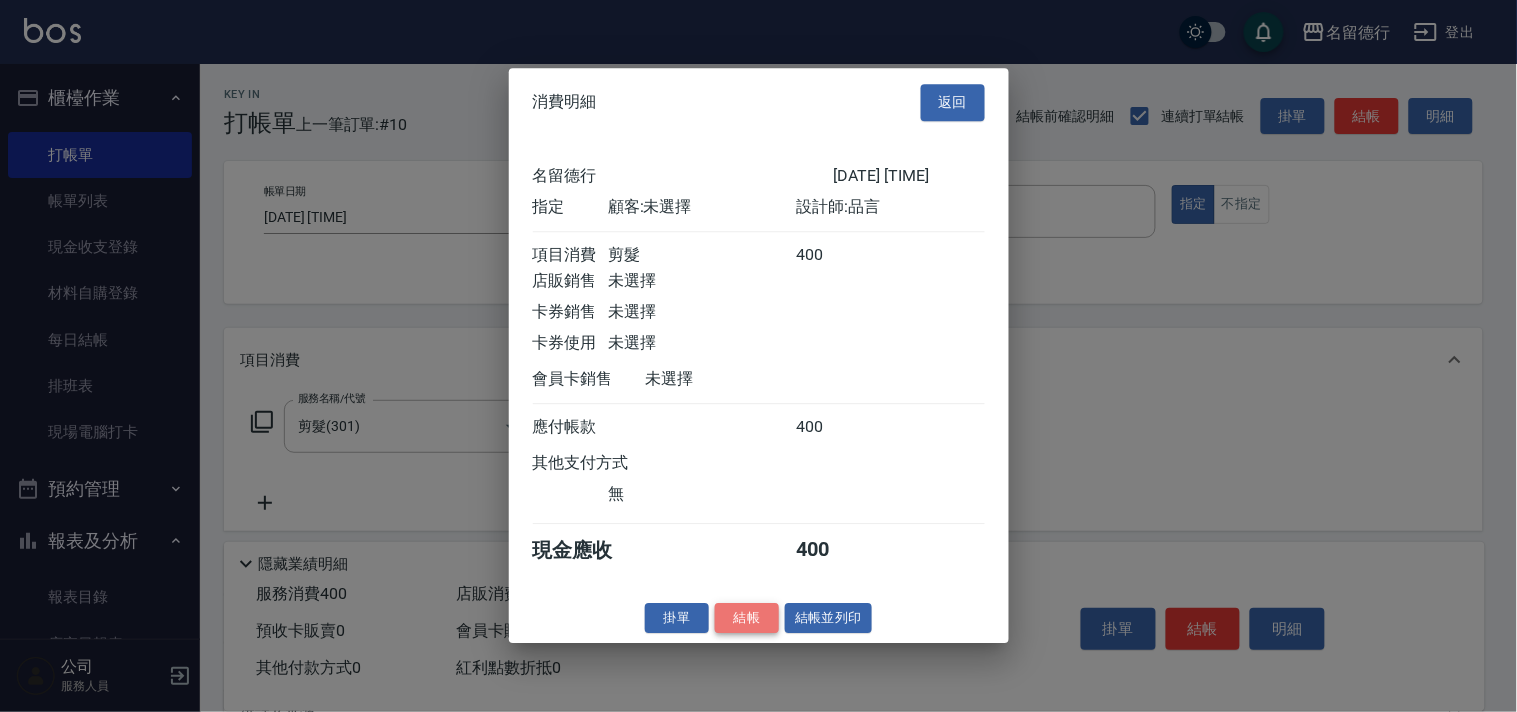 click on "結帳" at bounding box center (747, 618) 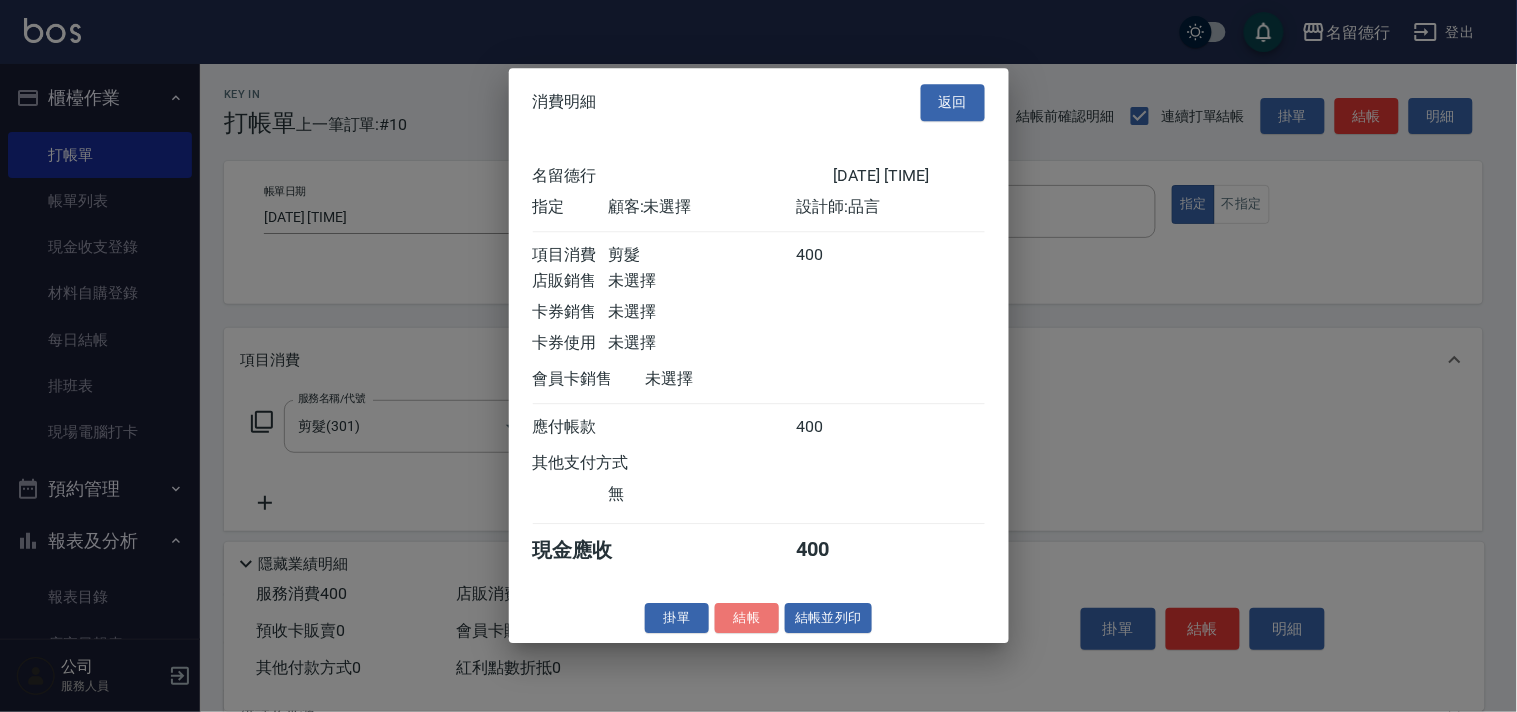 type on "[DATE] [TIME]" 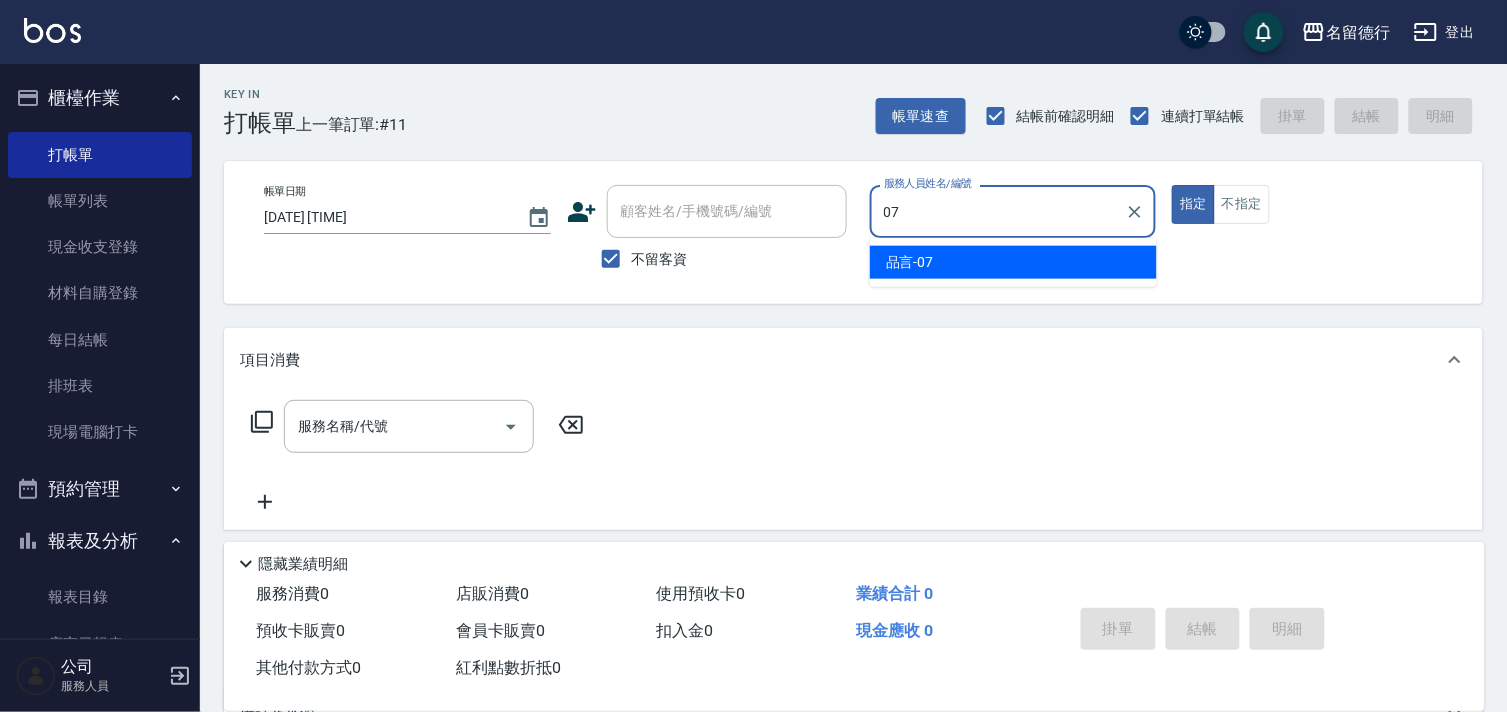 click on "品言 -07" at bounding box center [1013, 262] 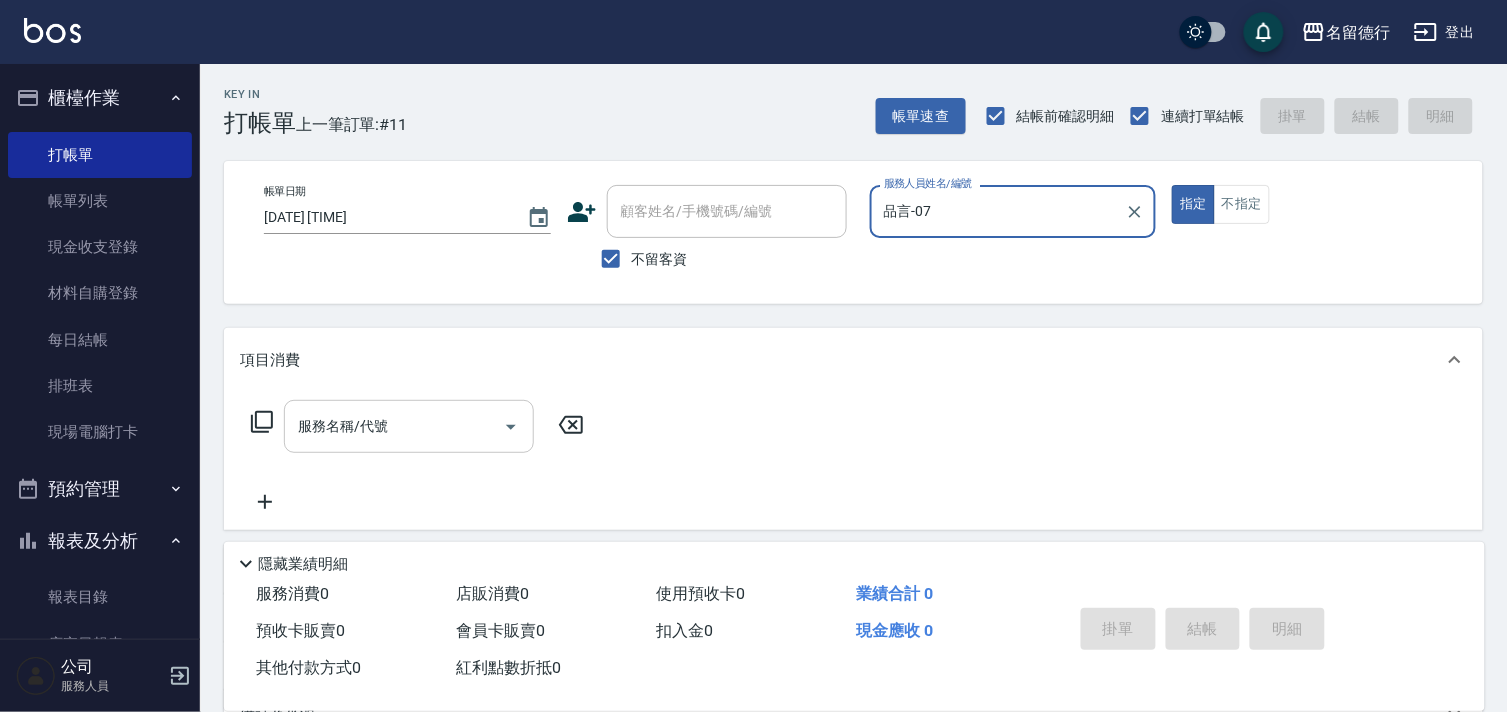 type on "品言-07" 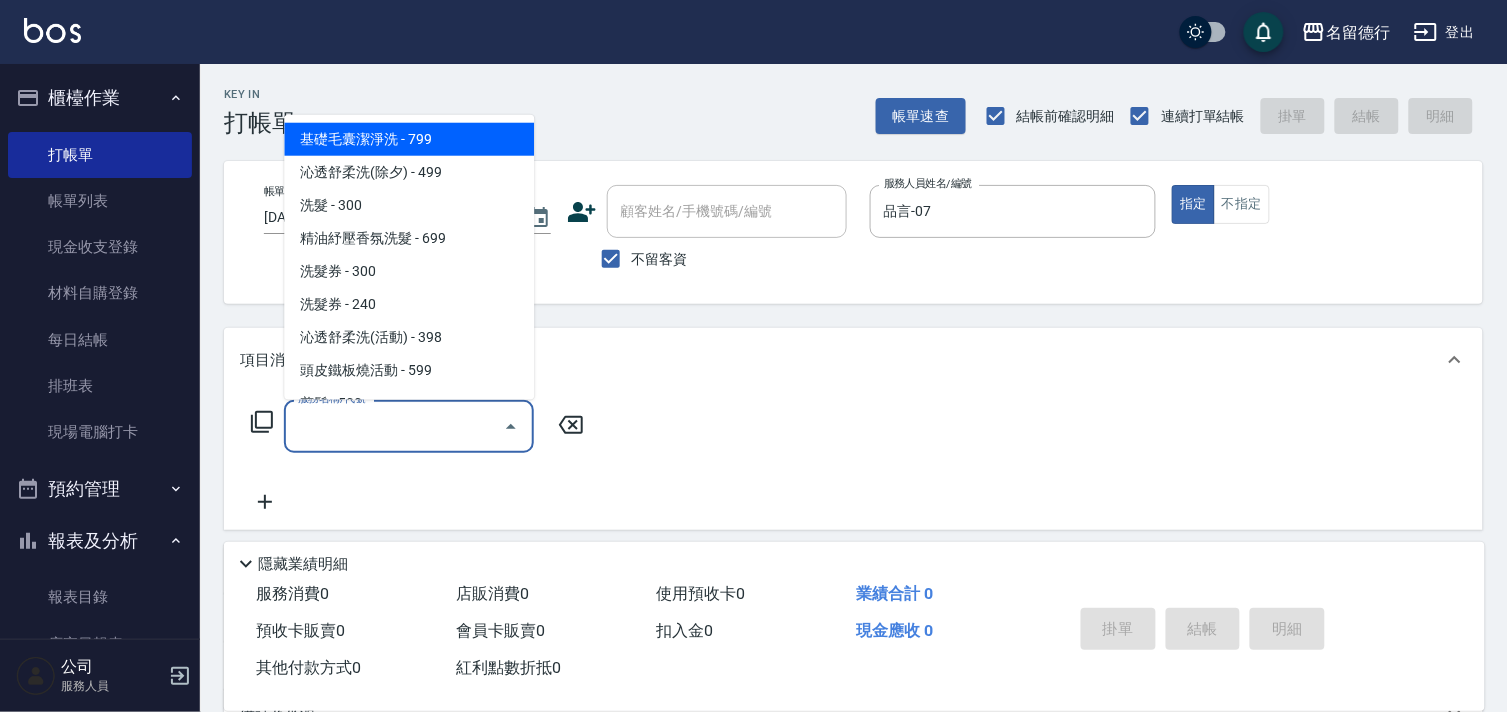 click on "服務名稱/代號 服務名稱/代號" at bounding box center [409, 426] 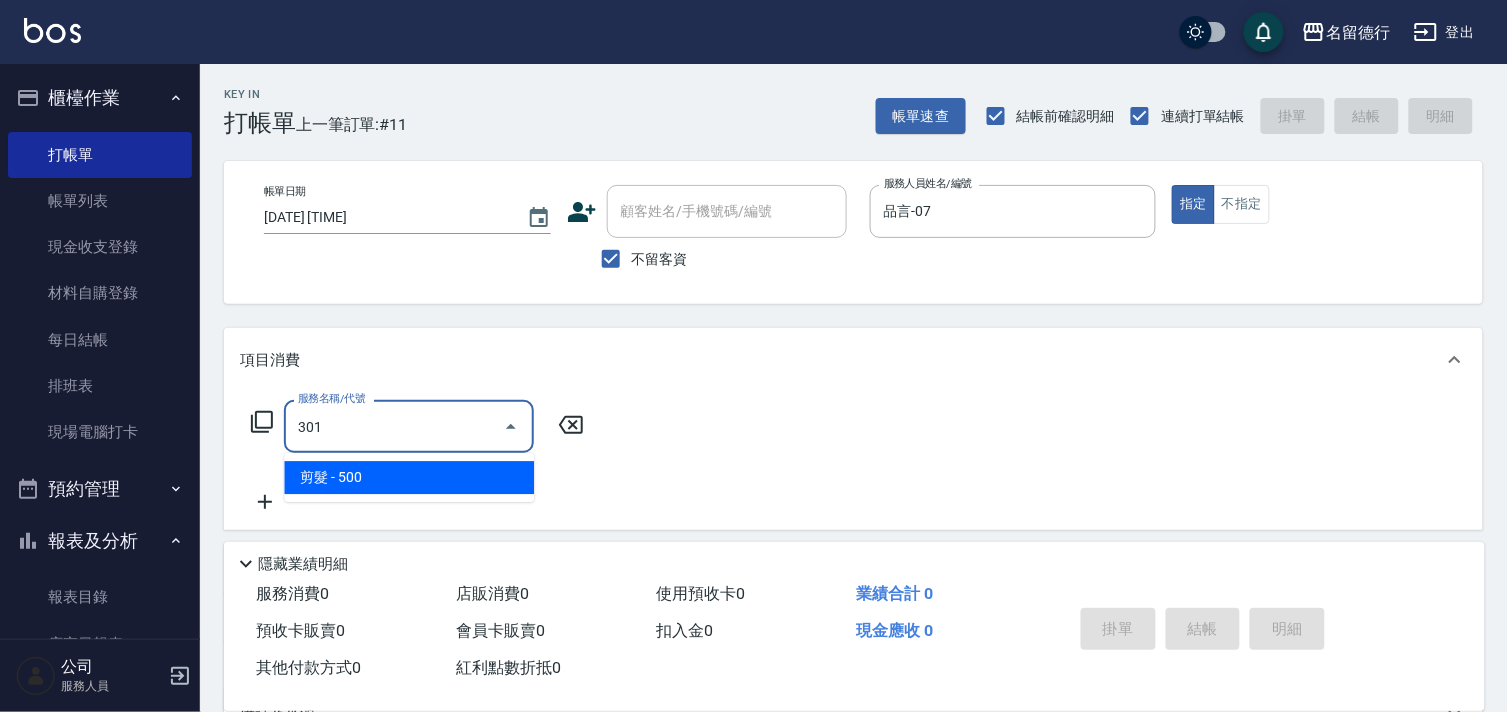 click on "剪髮 - 500" at bounding box center (409, 477) 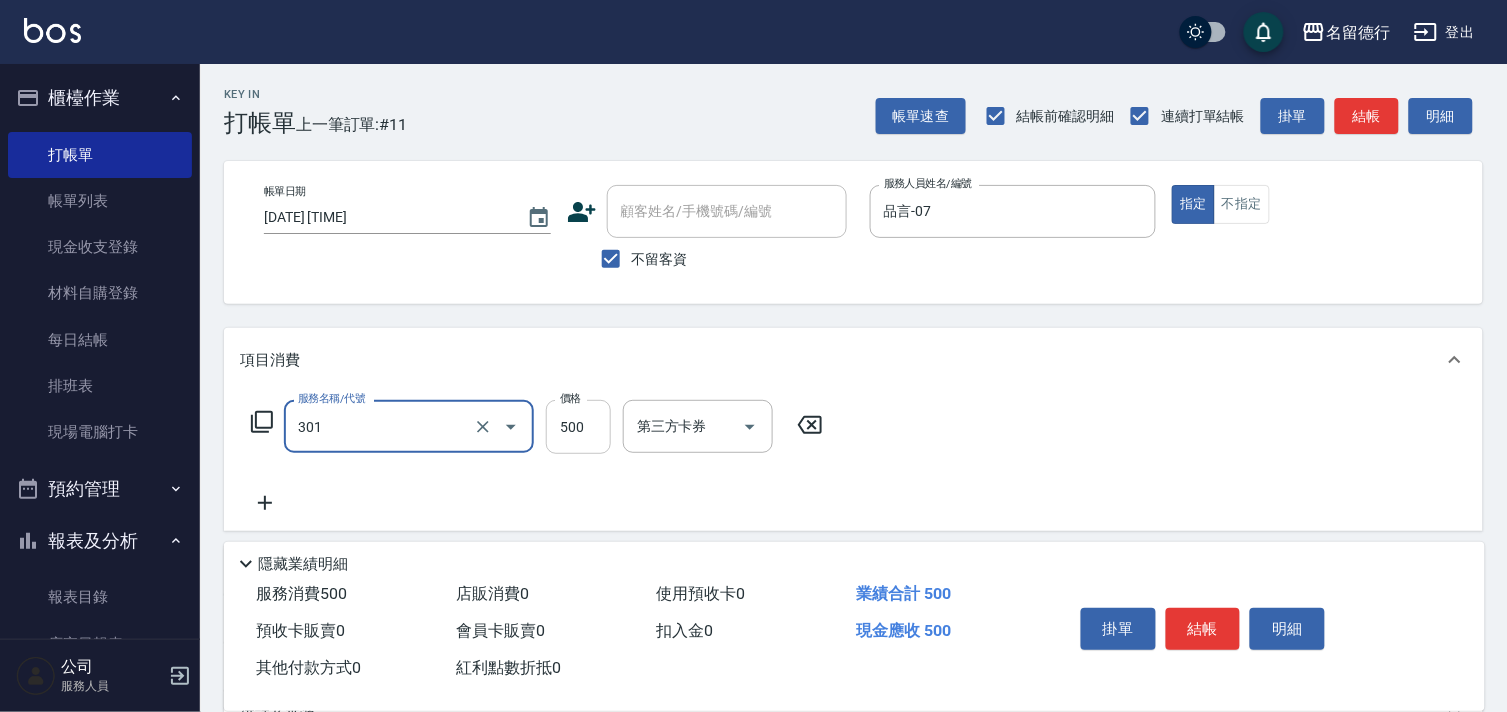 type on "剪髮(301)" 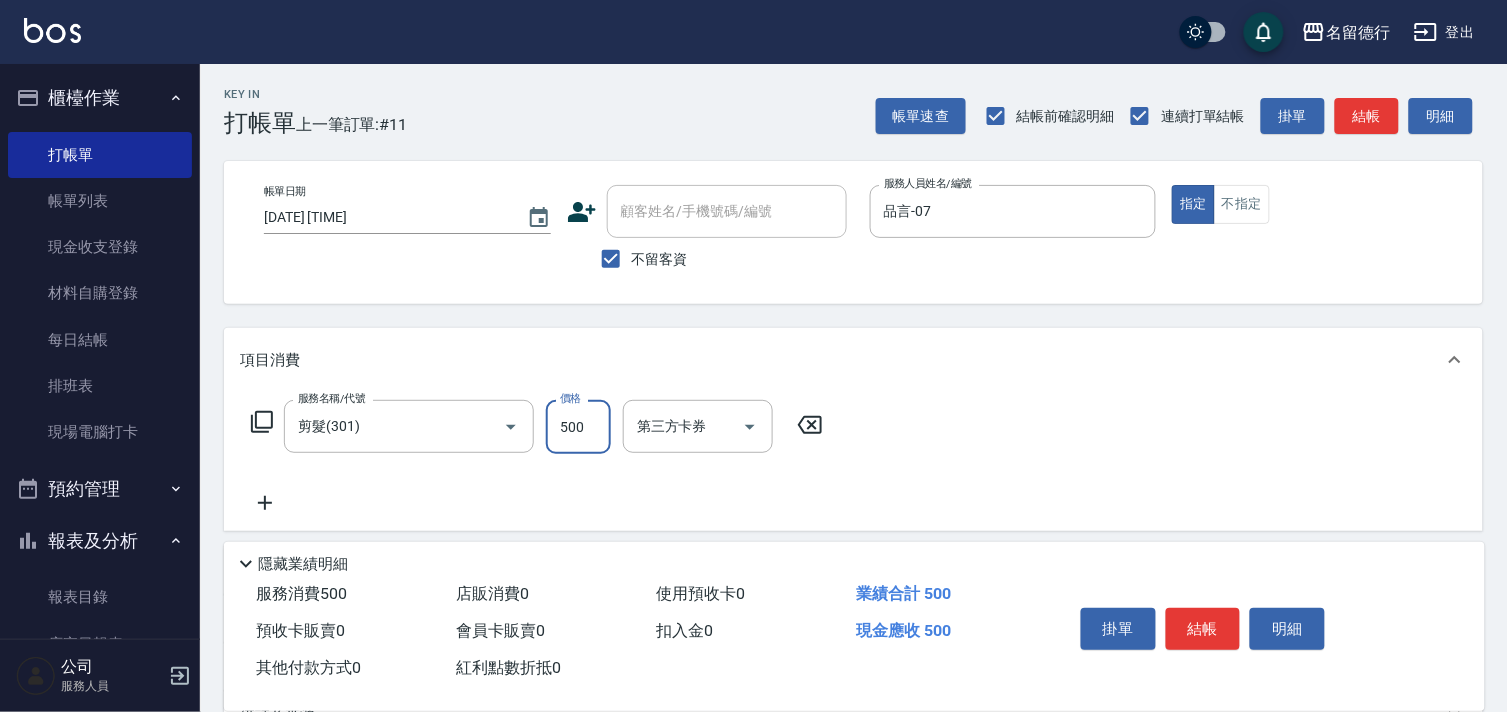 click on "500" at bounding box center (578, 427) 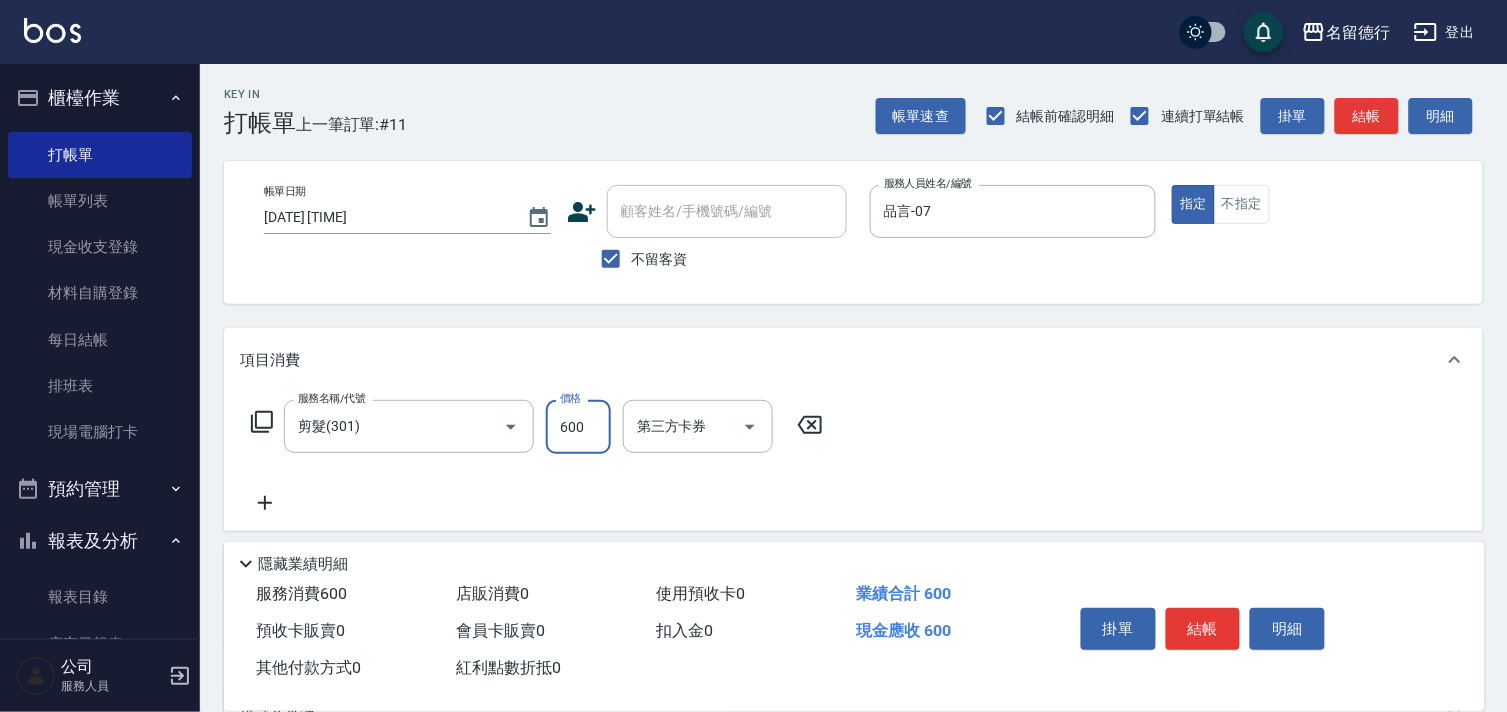 type on "600" 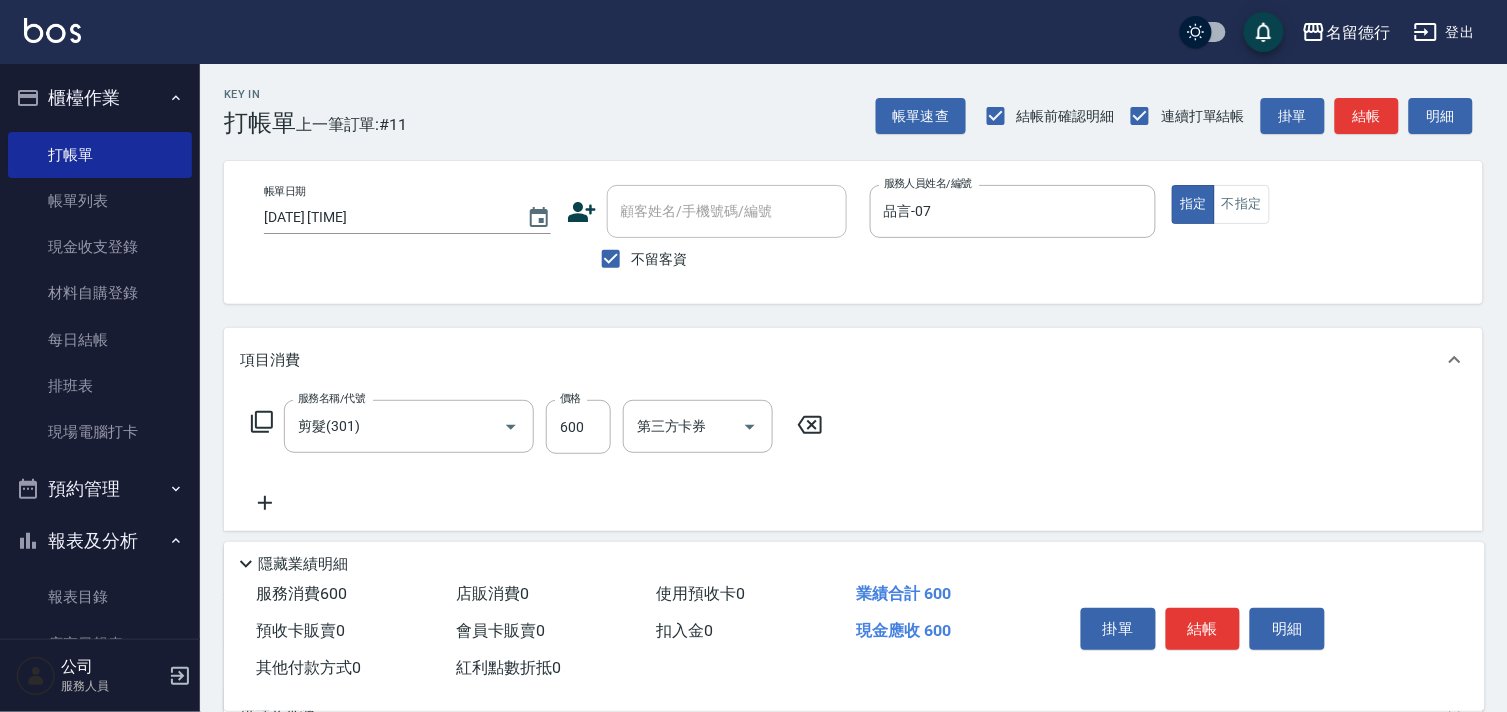 click on "服務名稱/代號 剪髮(301) 服務名稱/代號 價格 600 價格 第三方卡券 第三方卡券" at bounding box center (853, 461) 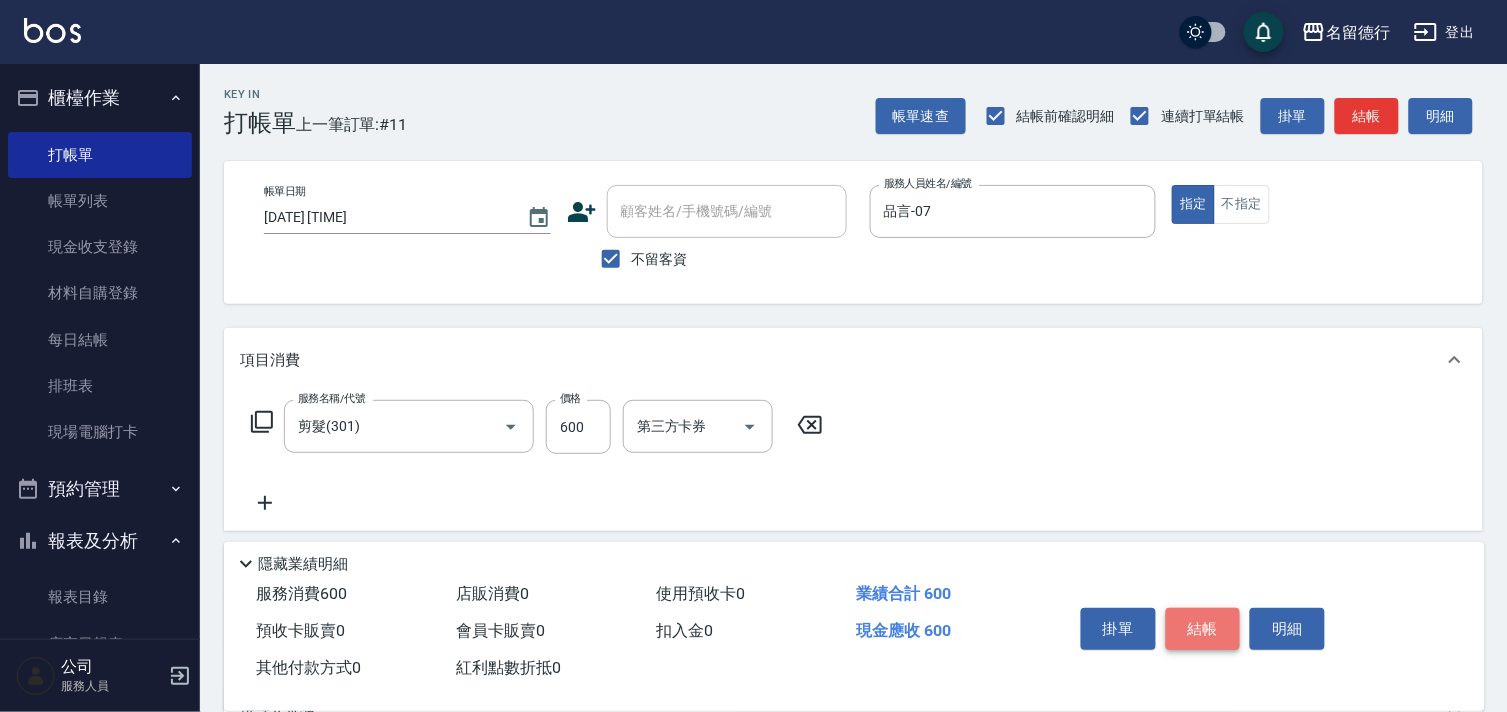 click on "結帳" at bounding box center [1203, 629] 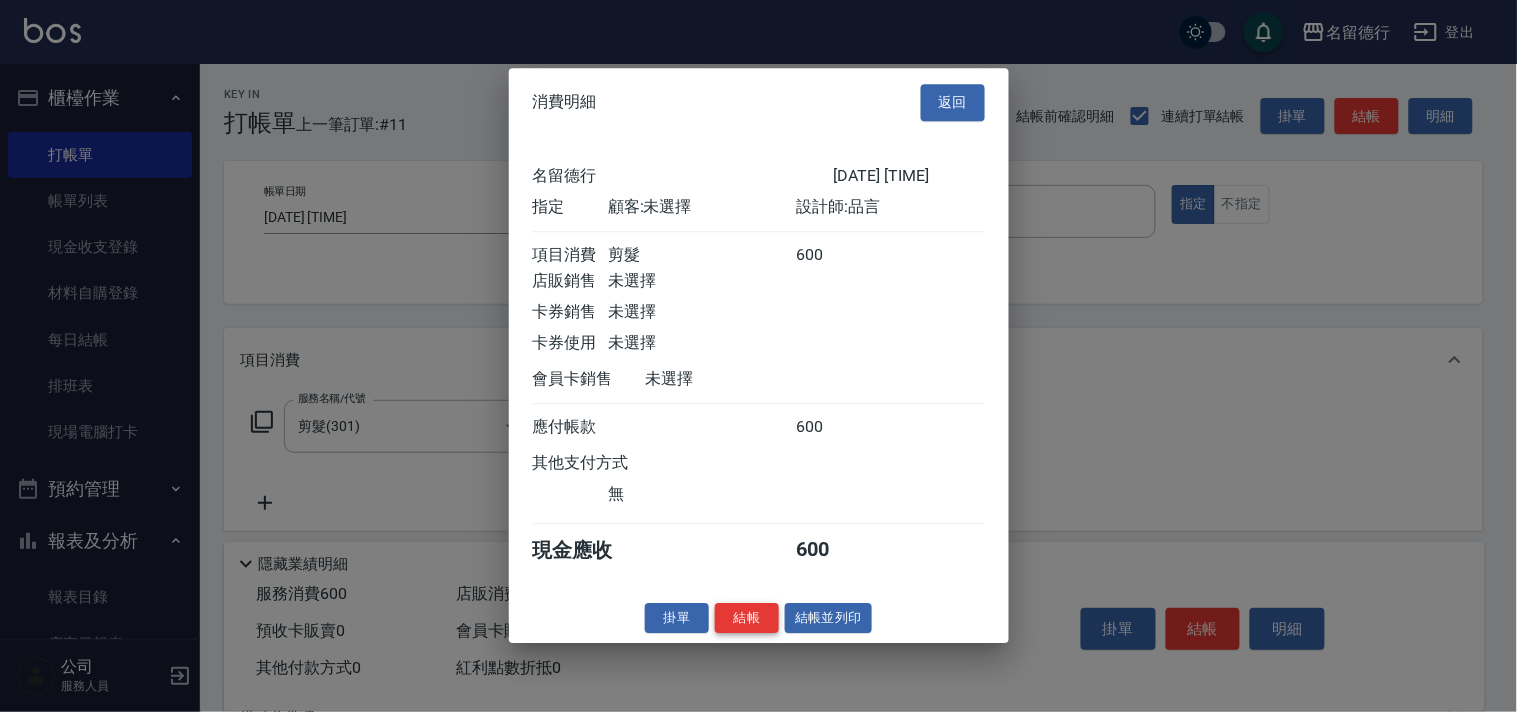 click on "結帳" at bounding box center (747, 618) 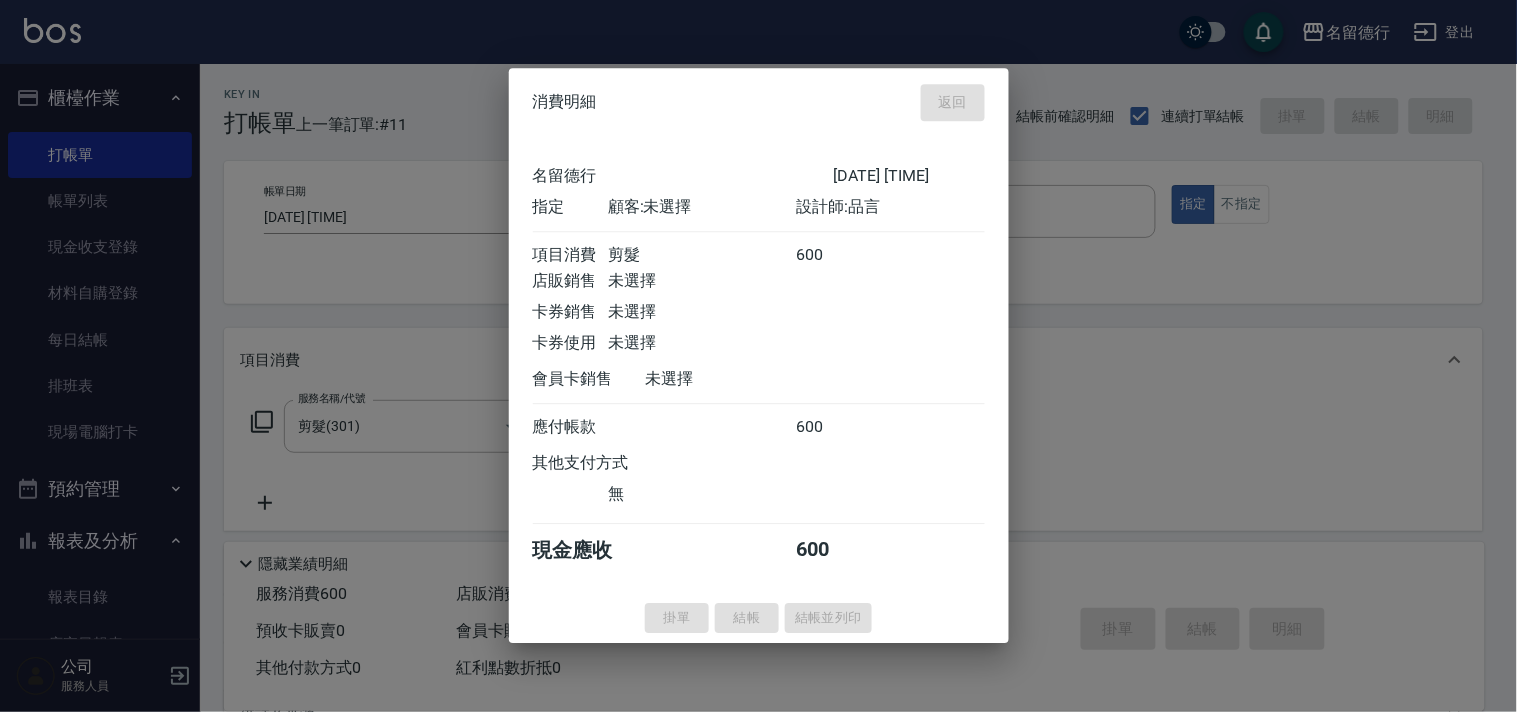 type 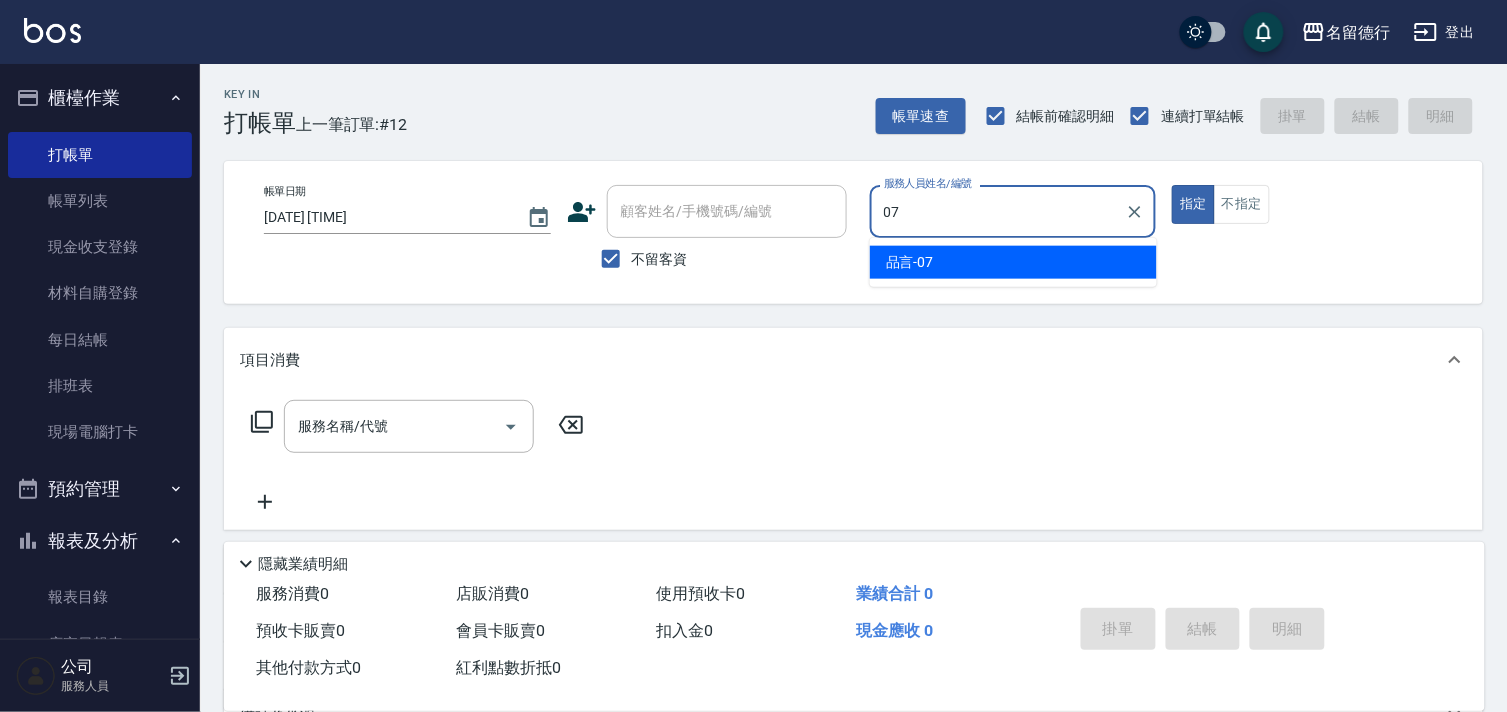 click on "品言 -07" at bounding box center [1013, 262] 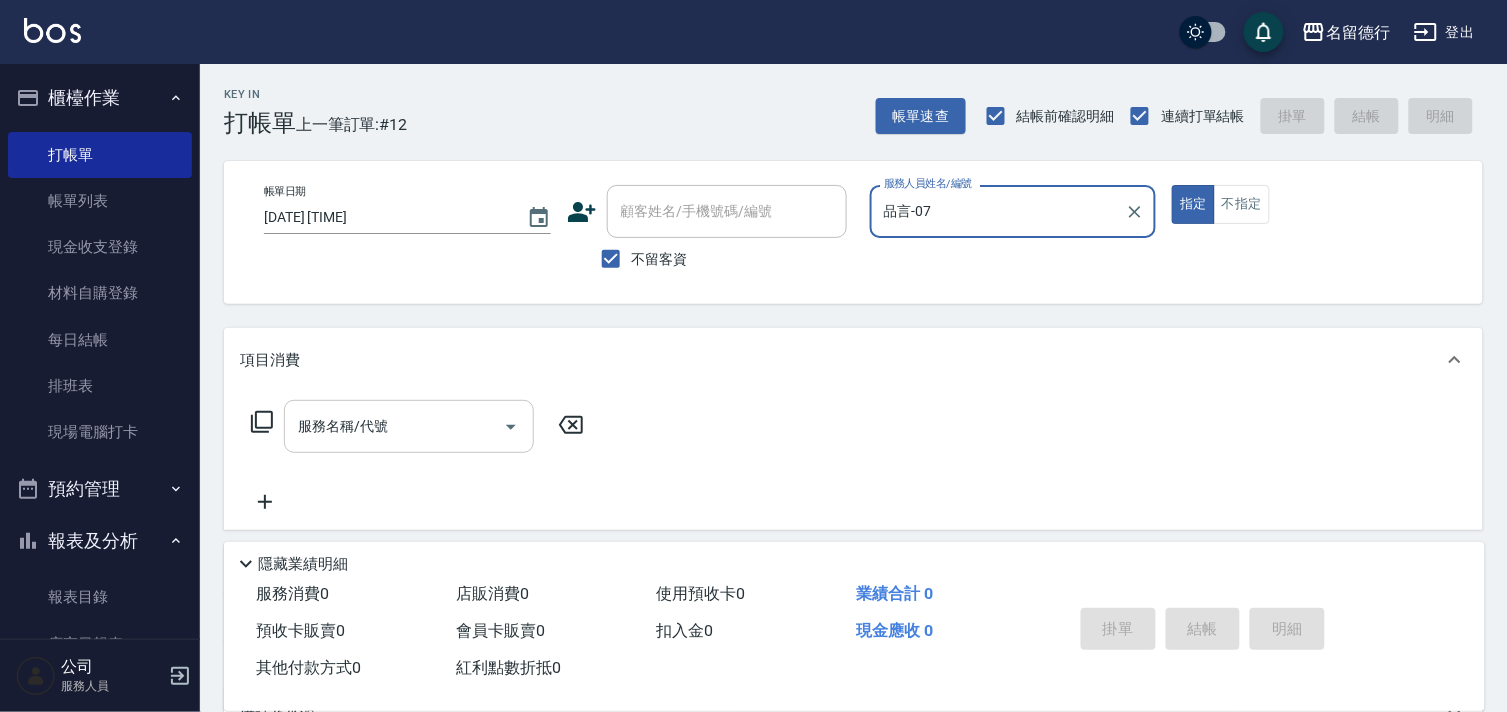 type on "品言-07" 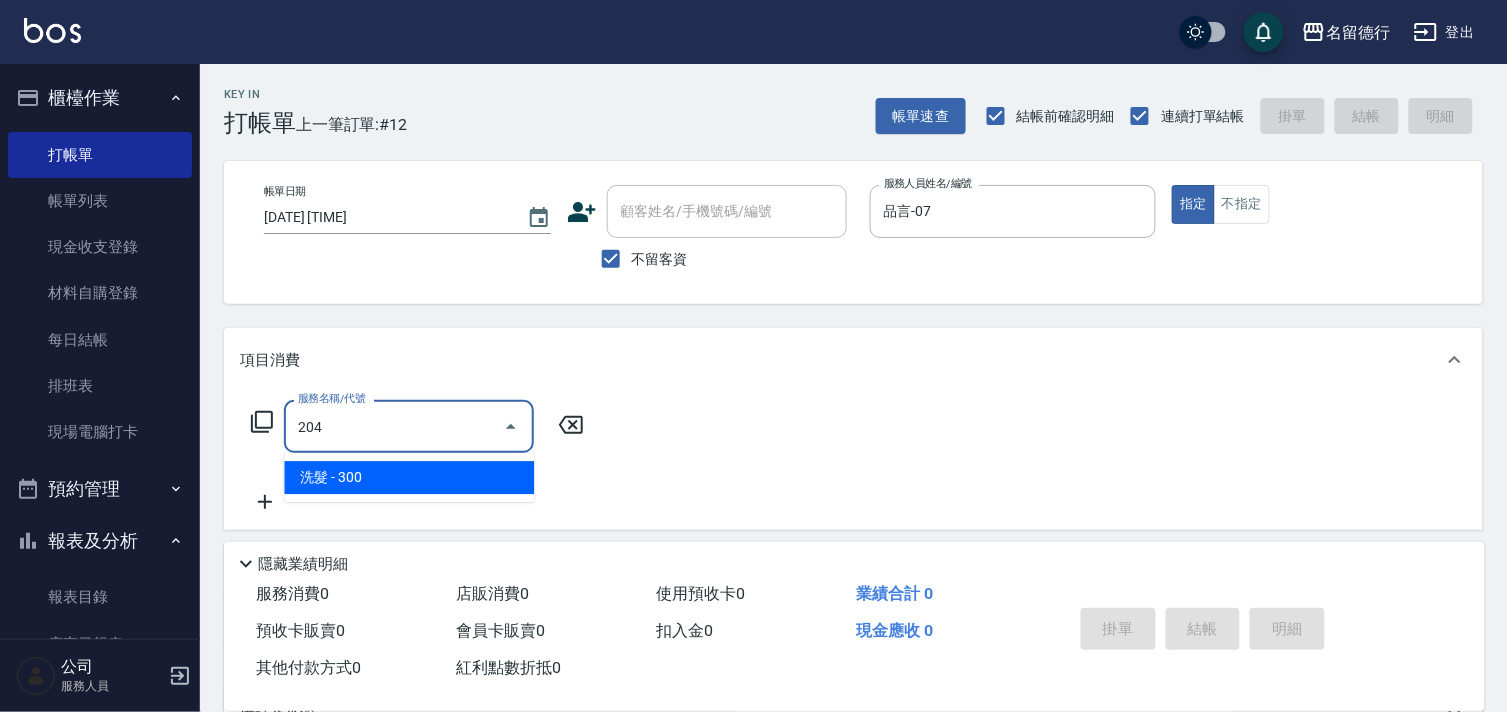 drag, startPoint x: 361, startPoint y: 475, endPoint x: 521, endPoint y: 464, distance: 160.37769 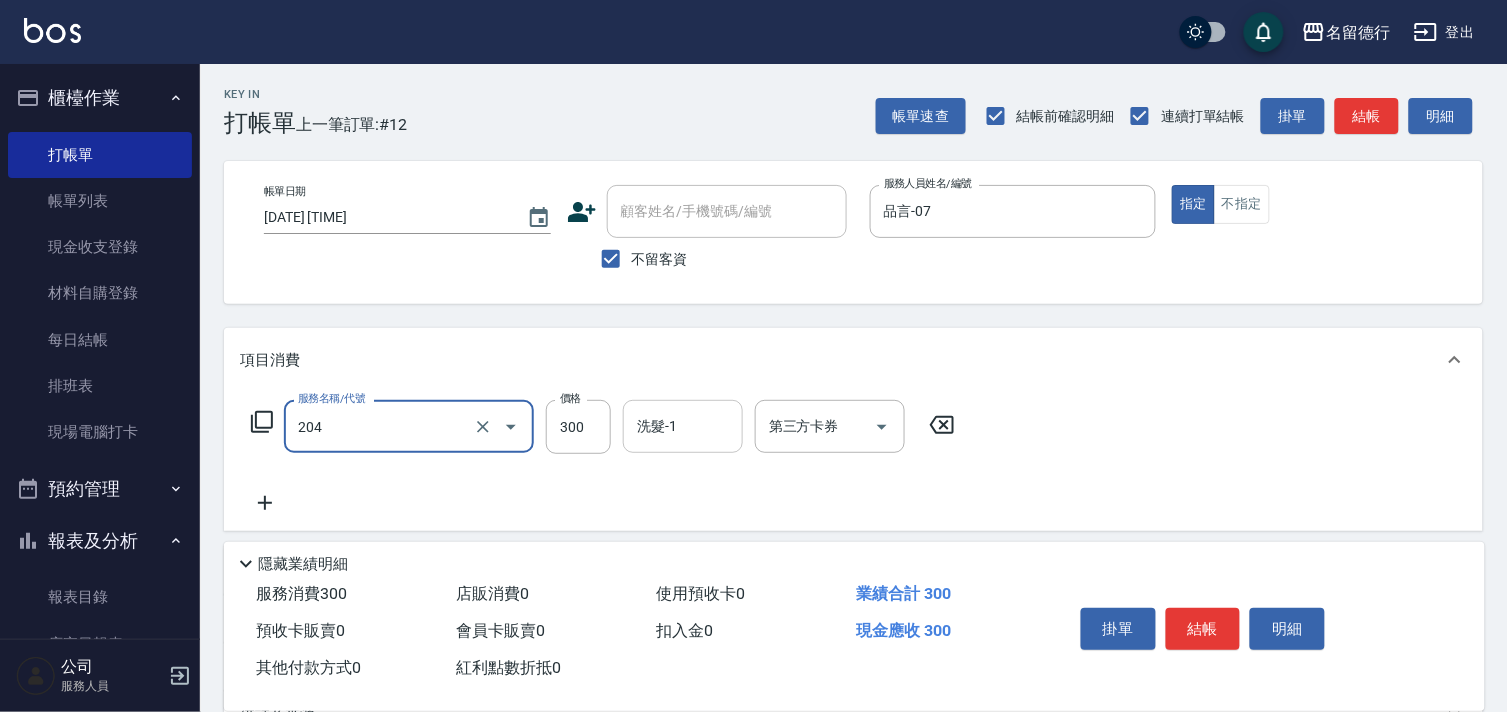 click on "洗髮-1" at bounding box center (683, 426) 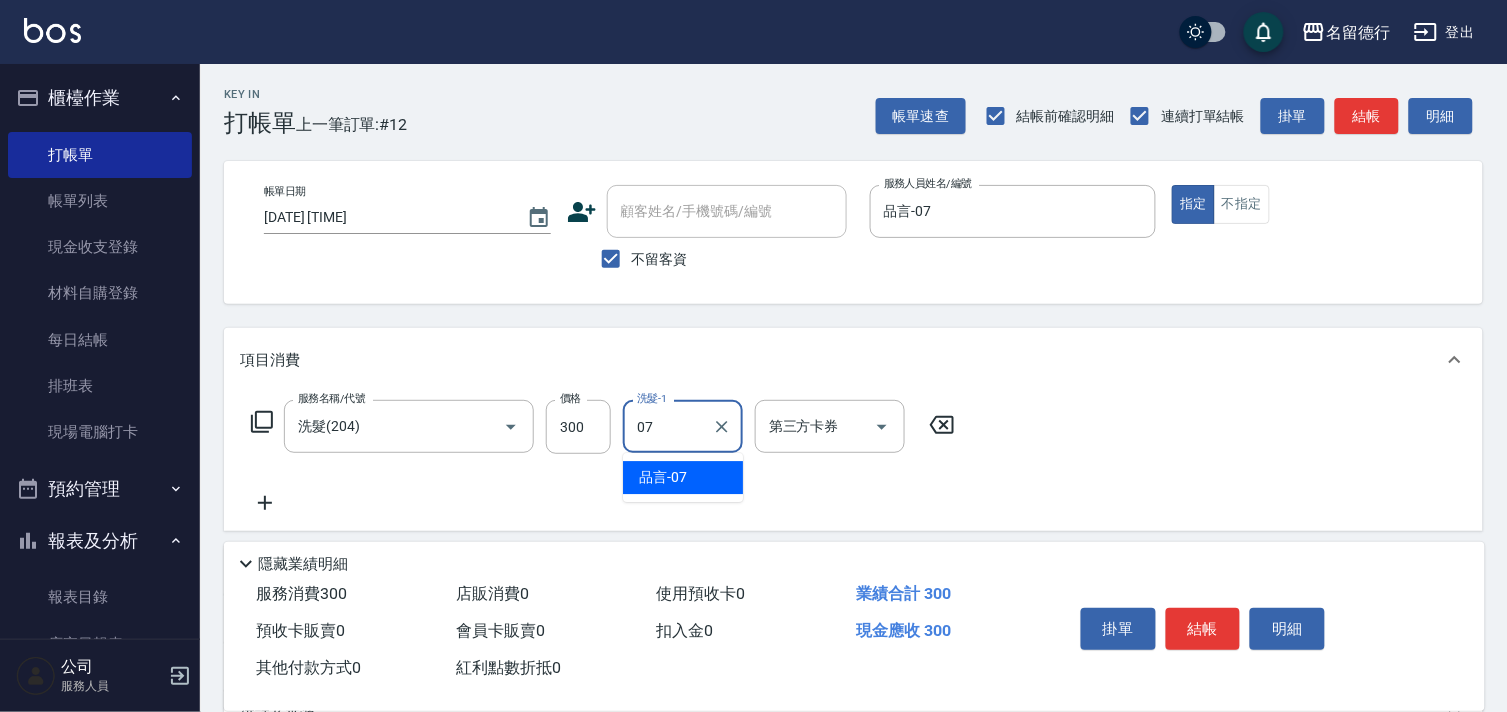drag, startPoint x: 700, startPoint y: 466, endPoint x: 1058, endPoint y: 448, distance: 358.45224 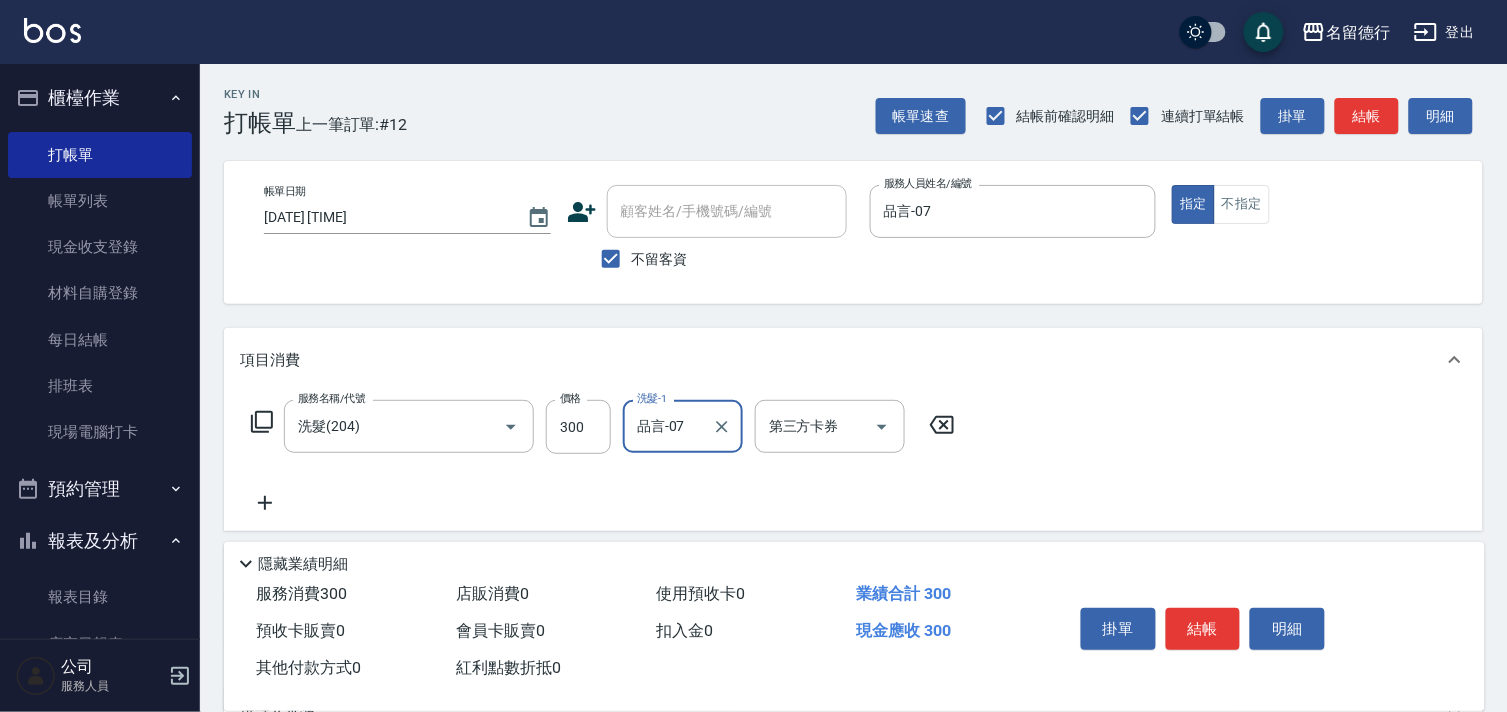 type on "品言-07" 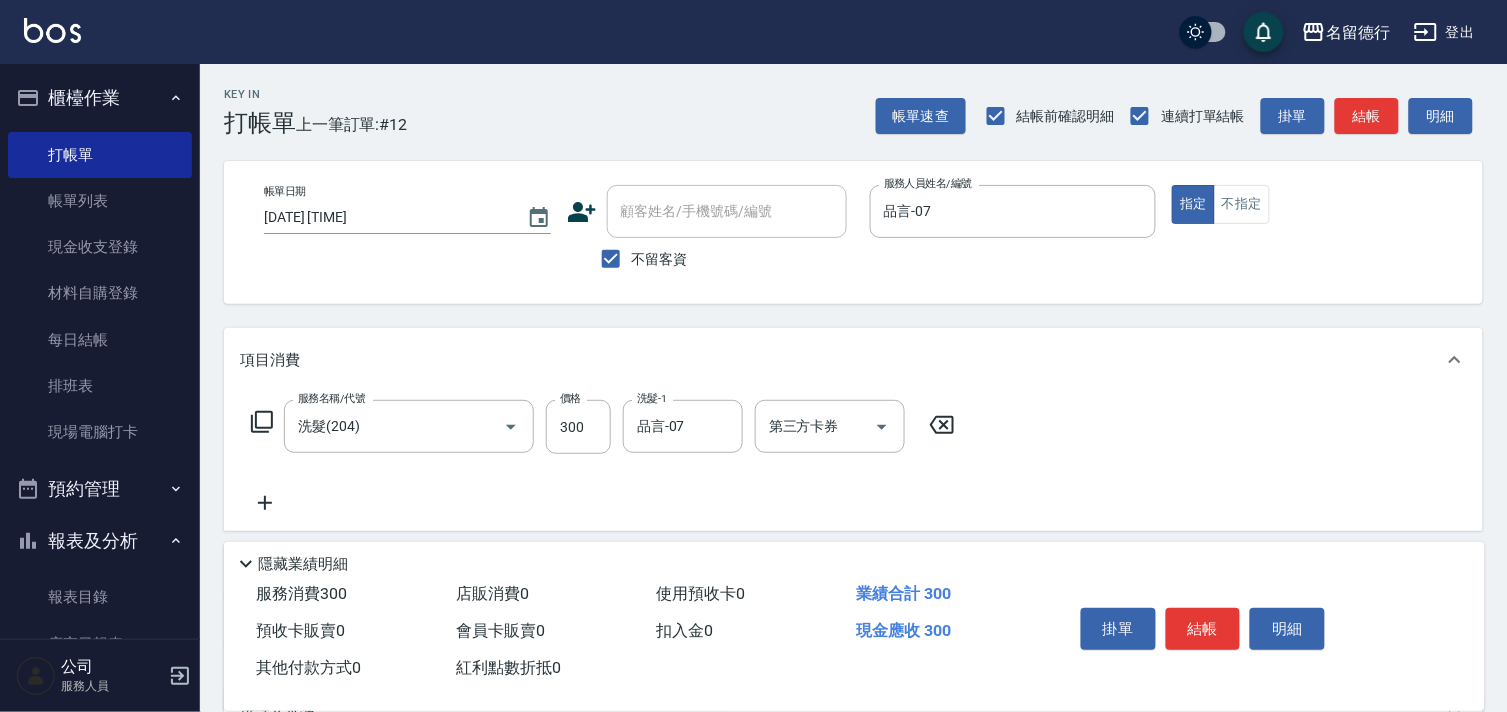 click on "服務名稱/代號 洗髮(204) 服務名稱/代號 價格 300 價格 洗髮-1 品言-07 洗髮-1 第三方卡券 第三方卡券" at bounding box center (853, 461) 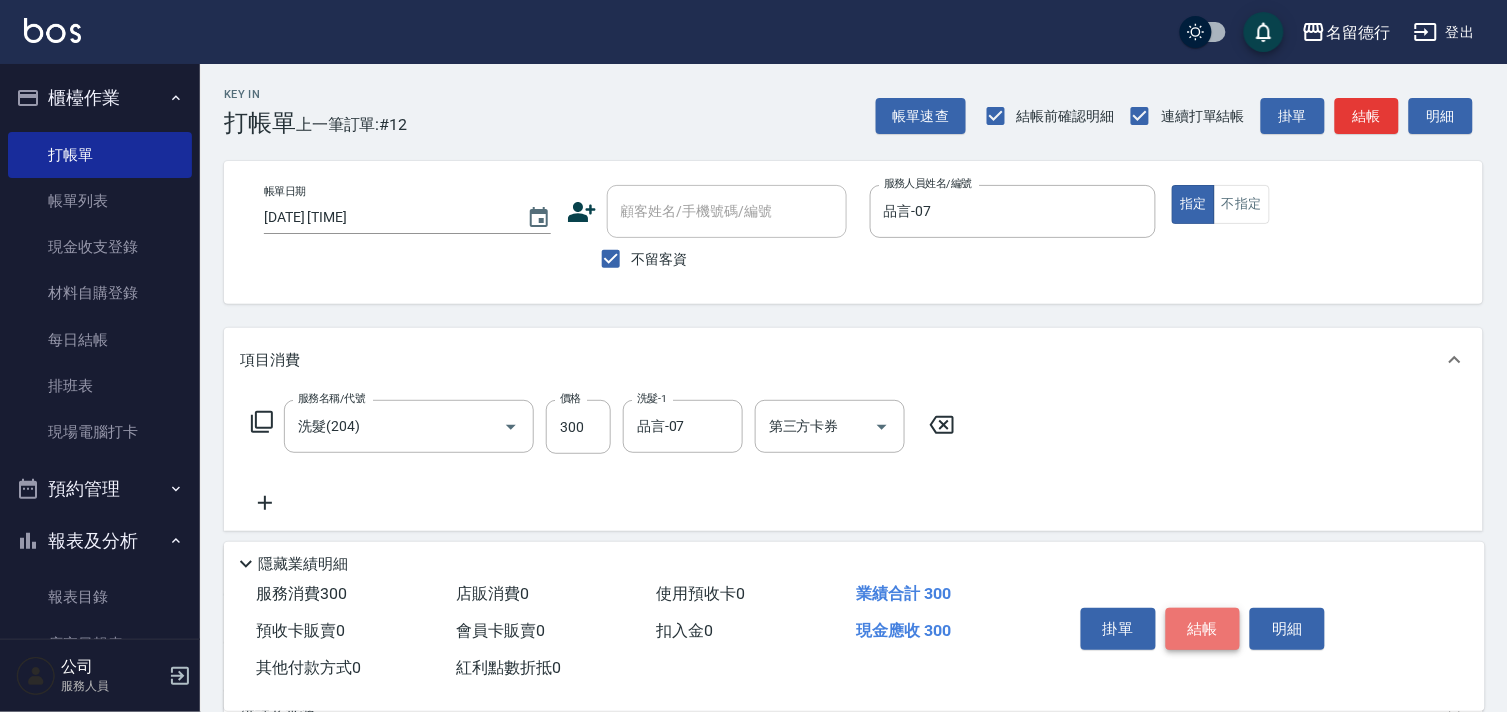 click on "結帳" at bounding box center (1203, 629) 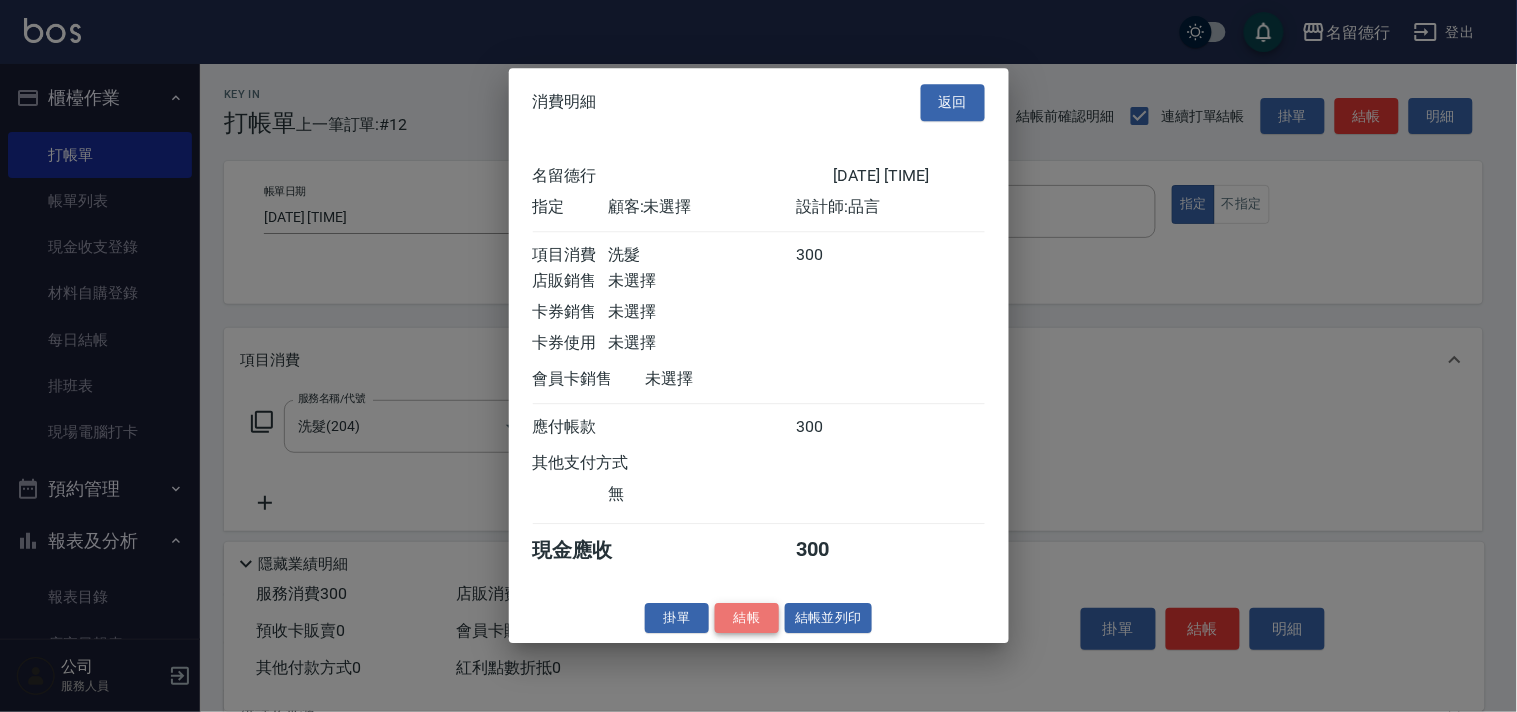 click on "結帳" at bounding box center (747, 618) 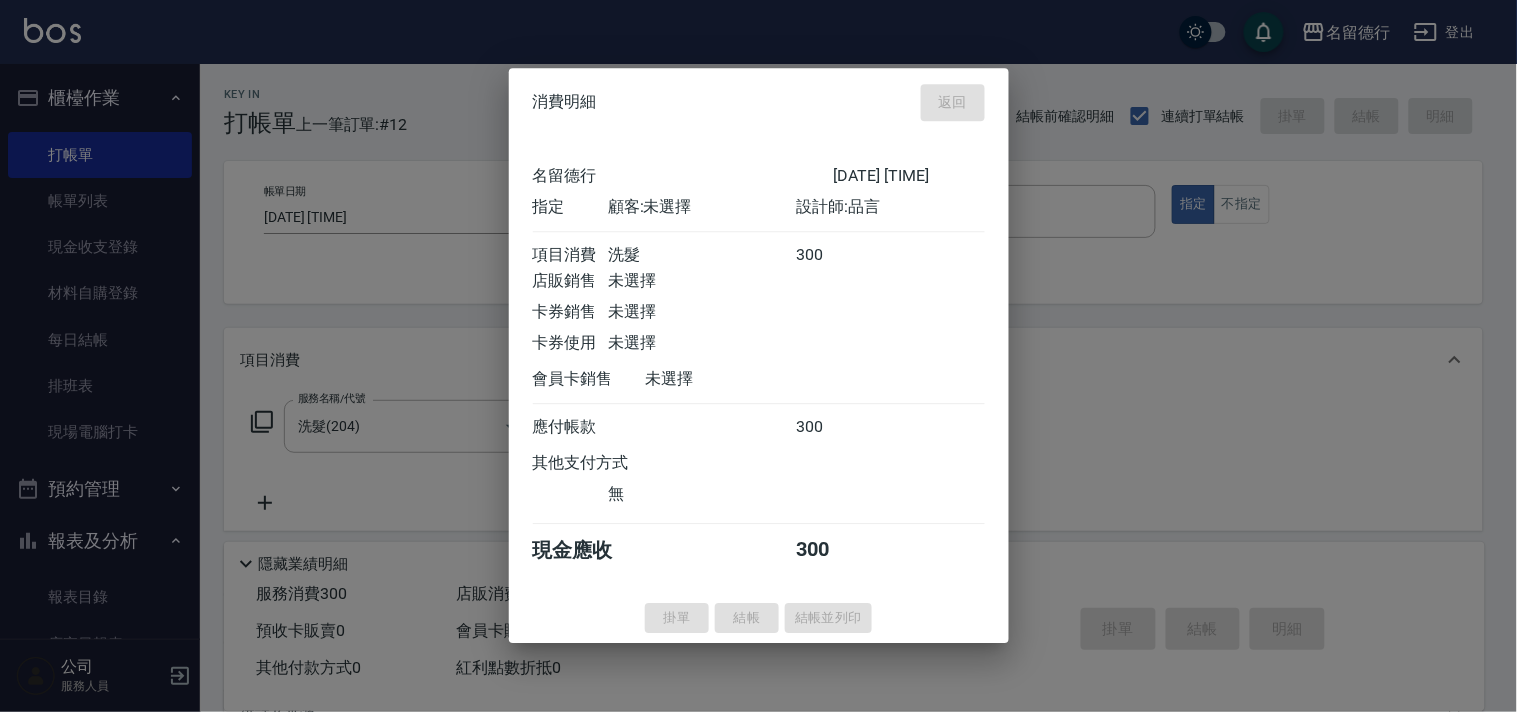 type 